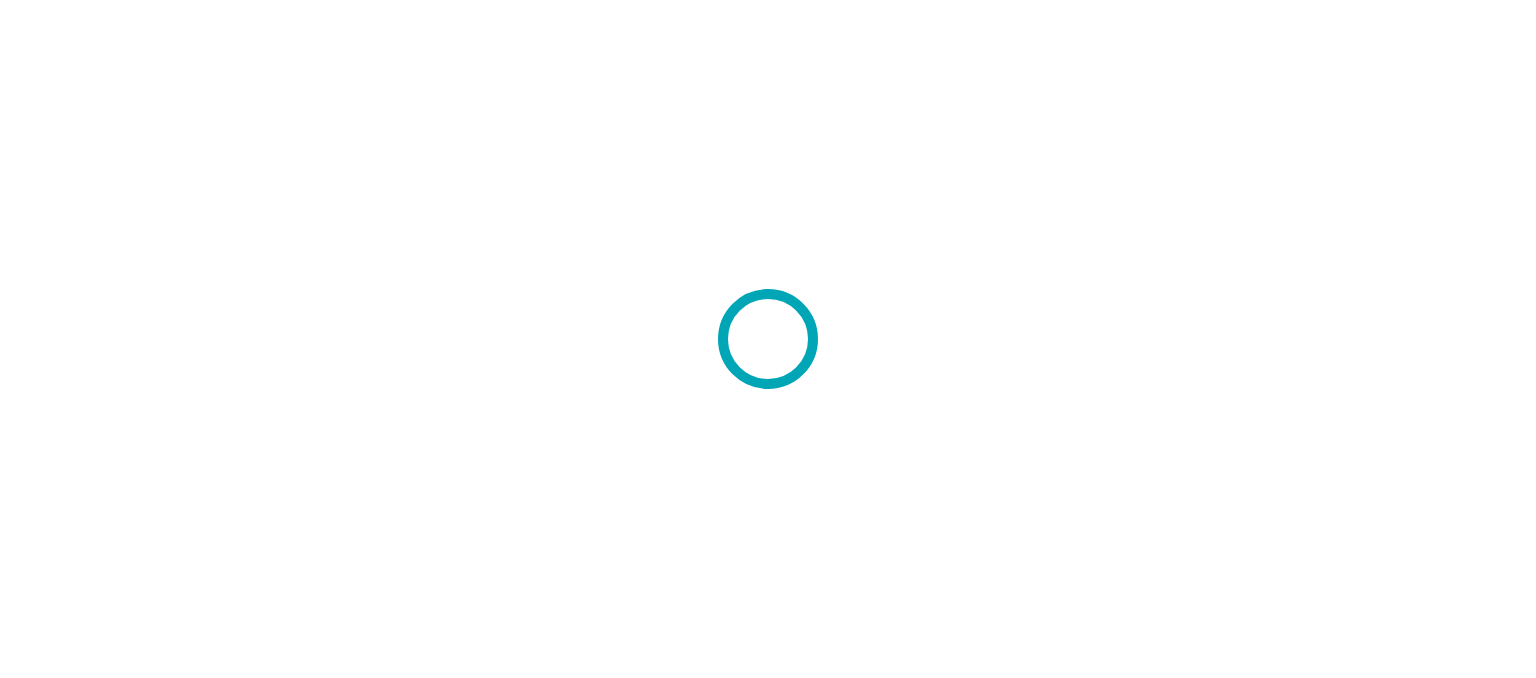 scroll, scrollTop: 0, scrollLeft: 0, axis: both 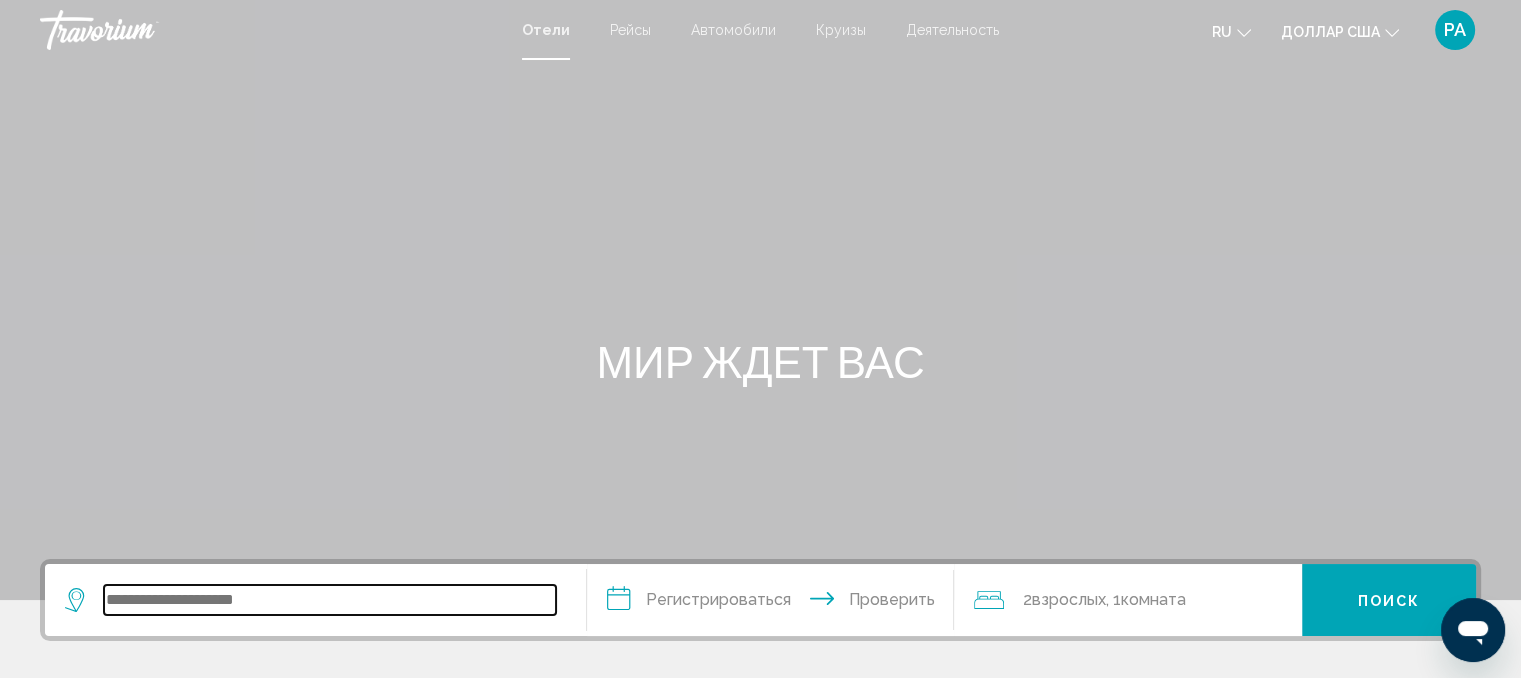 click at bounding box center [330, 600] 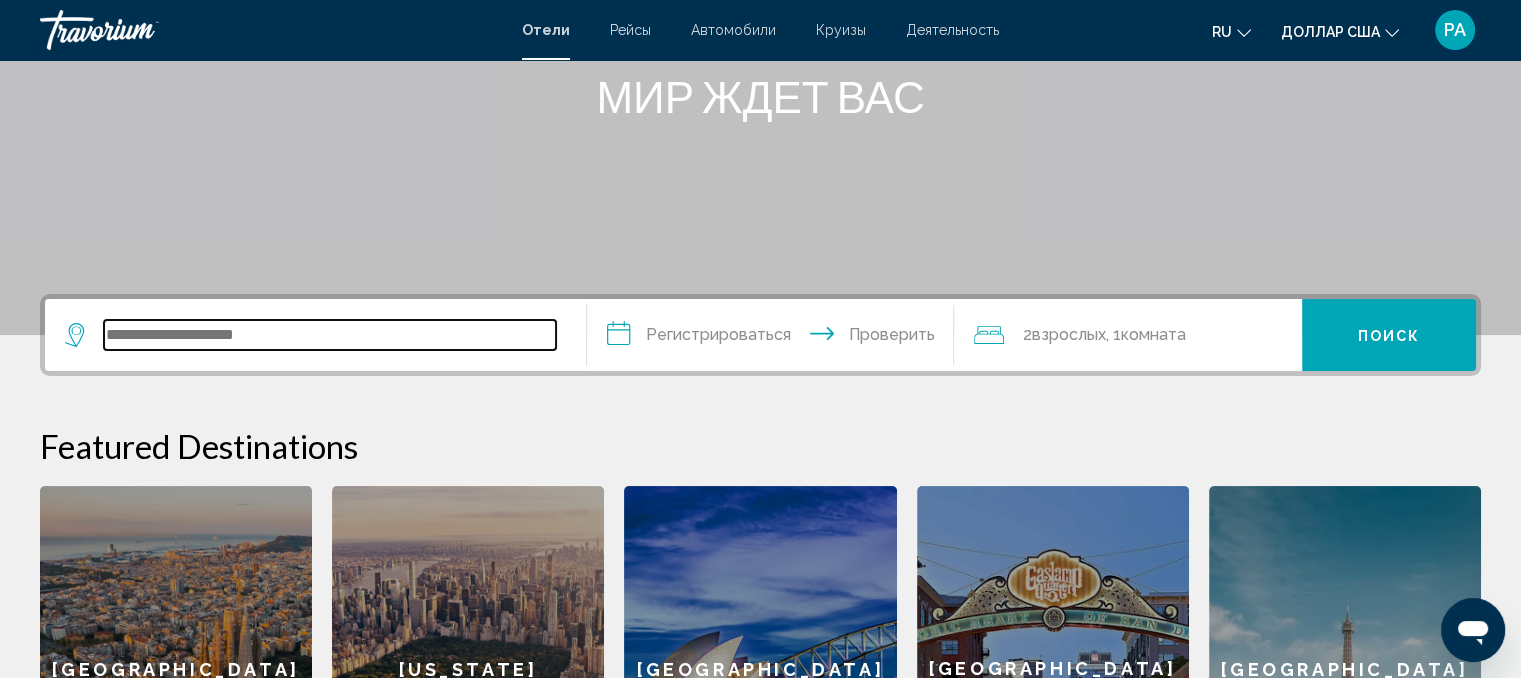 scroll, scrollTop: 493, scrollLeft: 0, axis: vertical 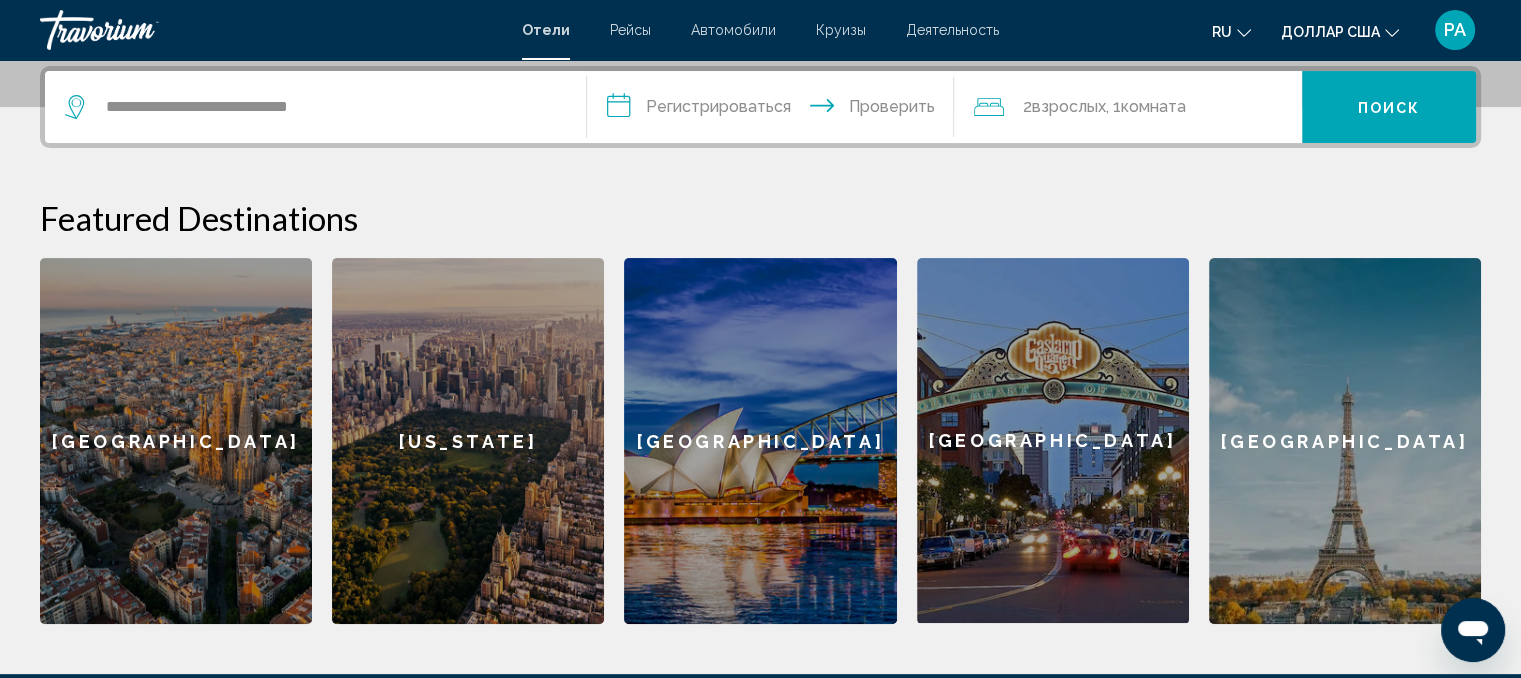 click 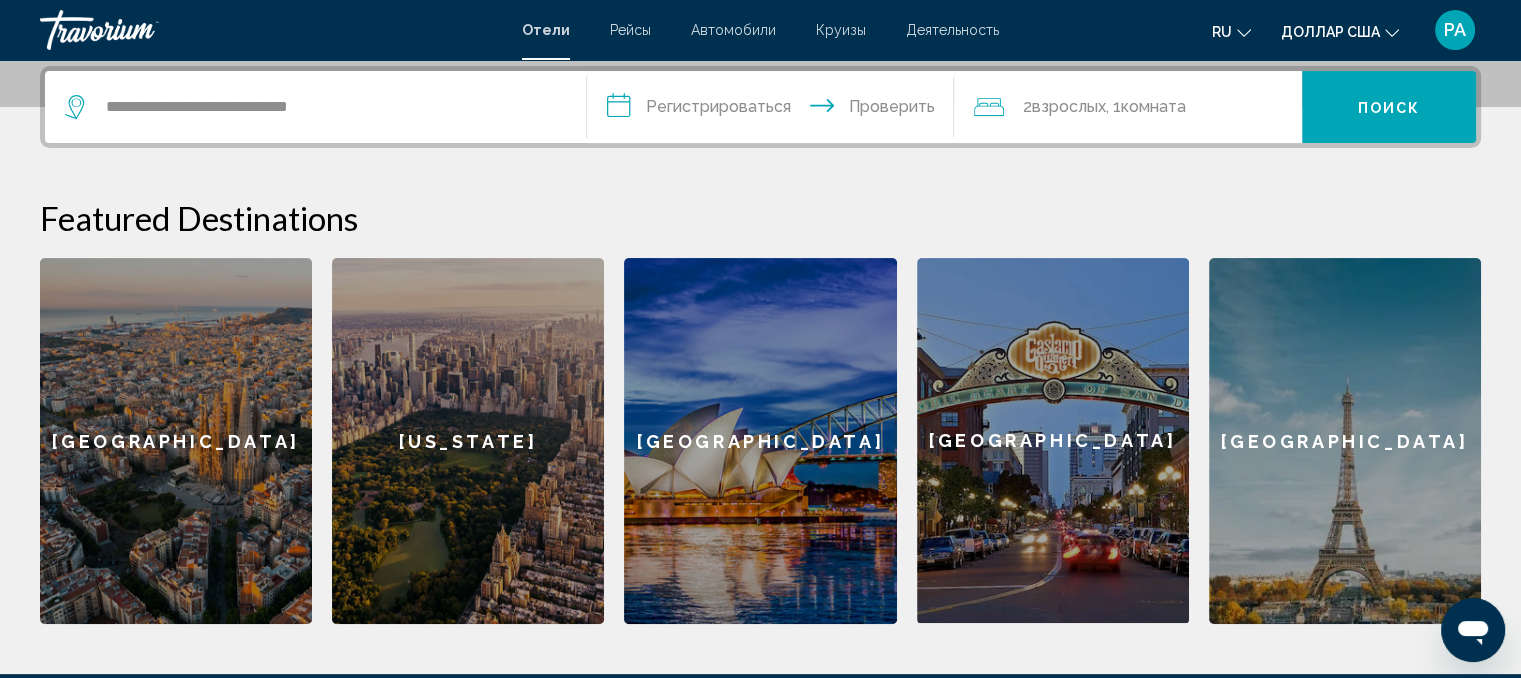 click 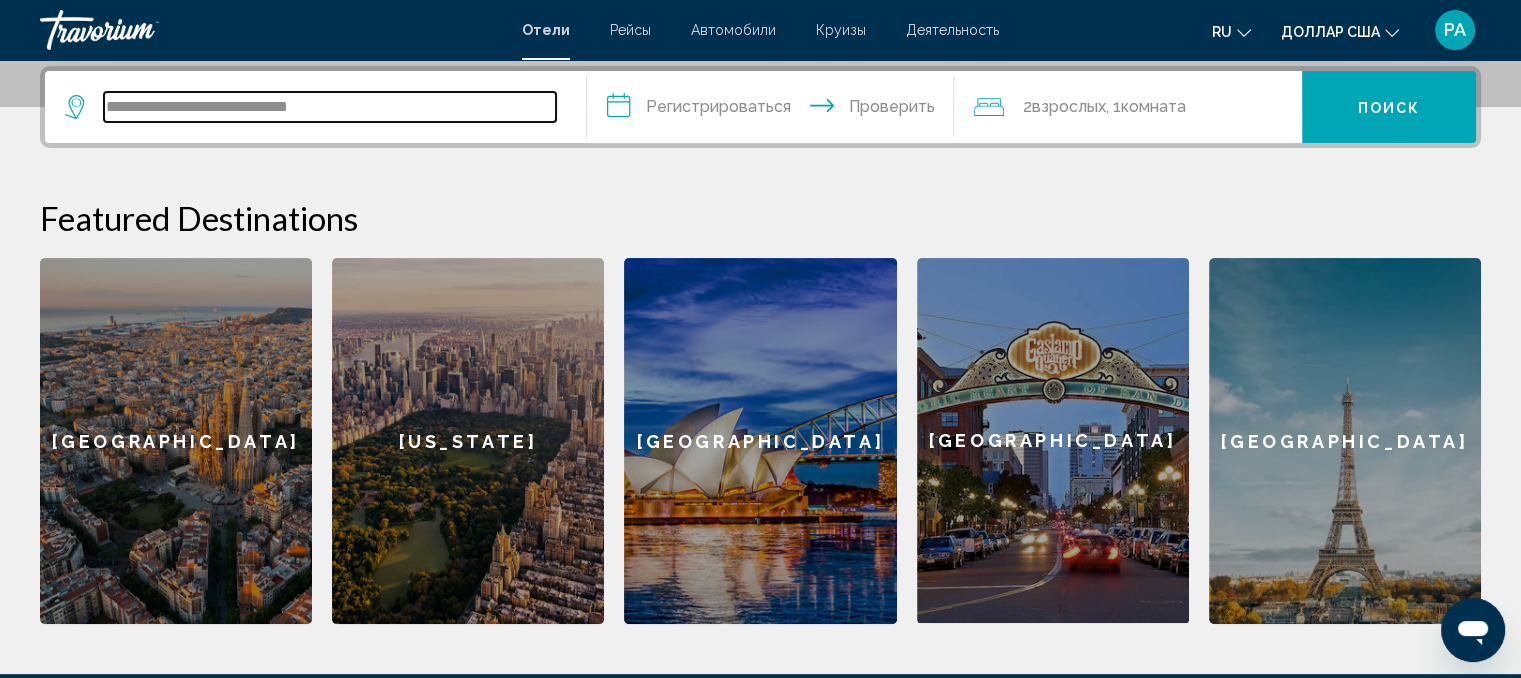 click on "**********" at bounding box center [330, 107] 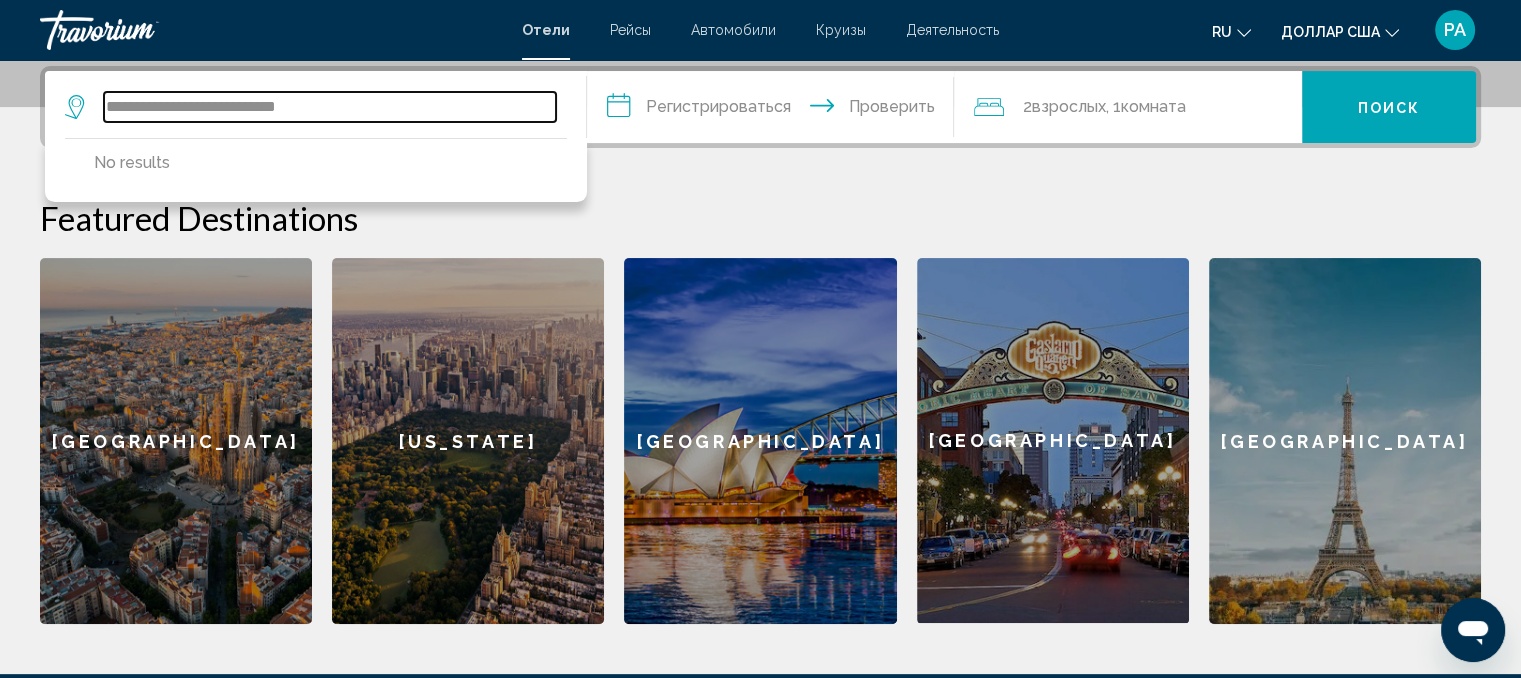 click on "**********" at bounding box center (330, 107) 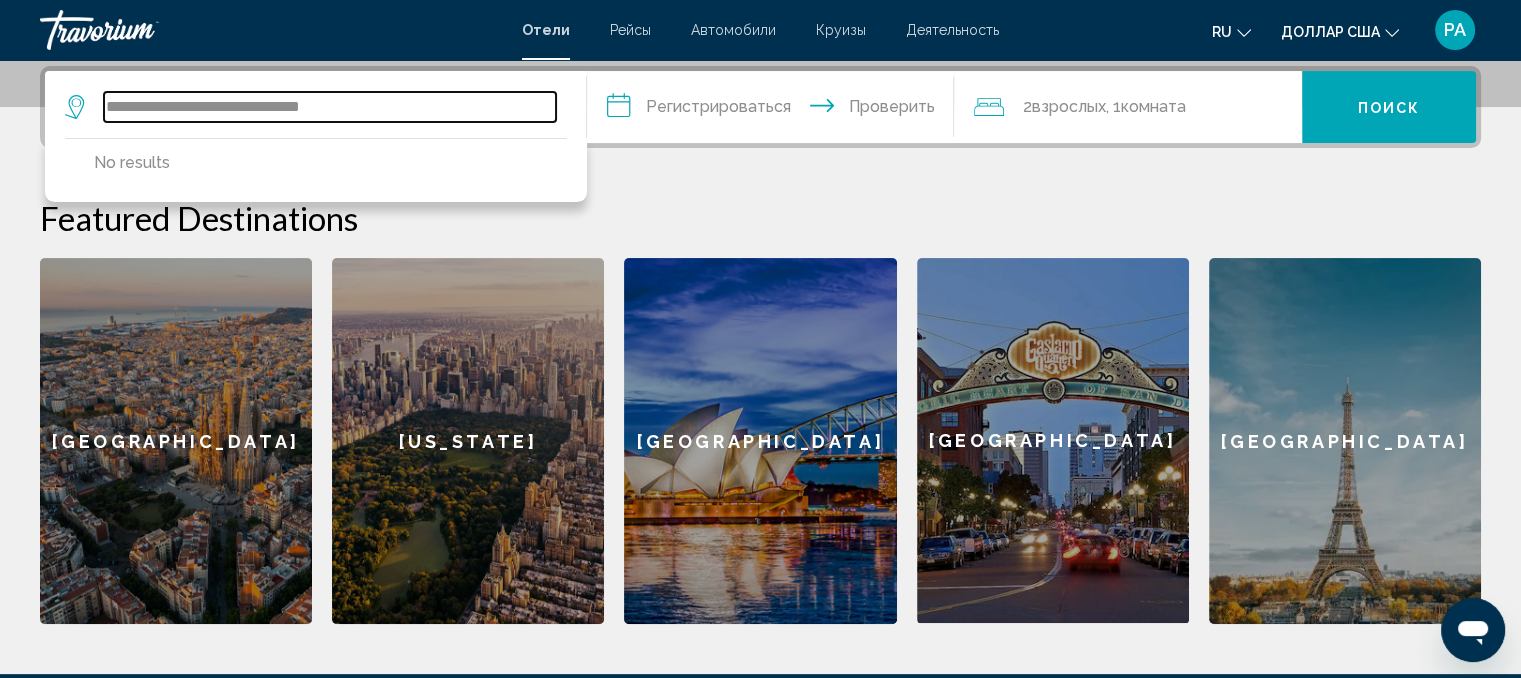 click on "**********" at bounding box center [330, 107] 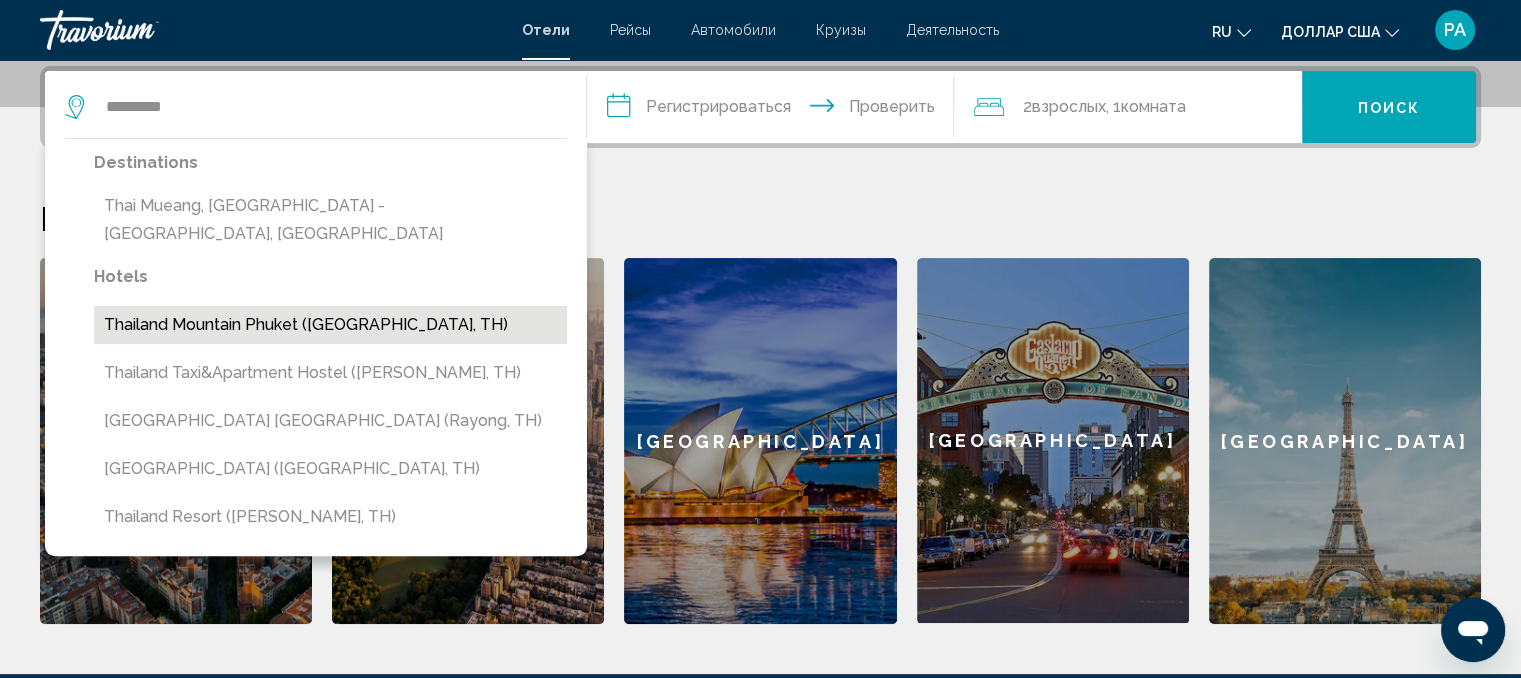 click on "Thailand Mountain Phuket ([GEOGRAPHIC_DATA], TH)" at bounding box center [330, 325] 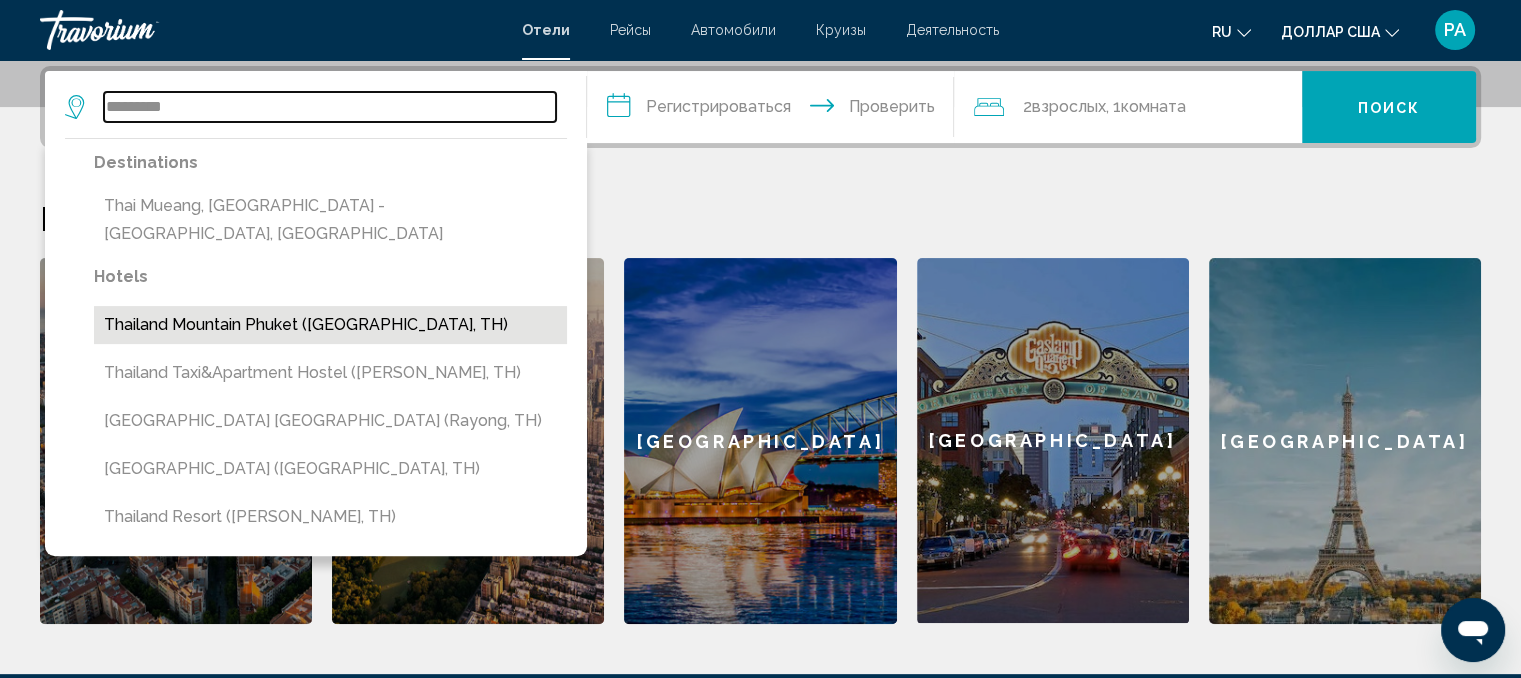 type on "**********" 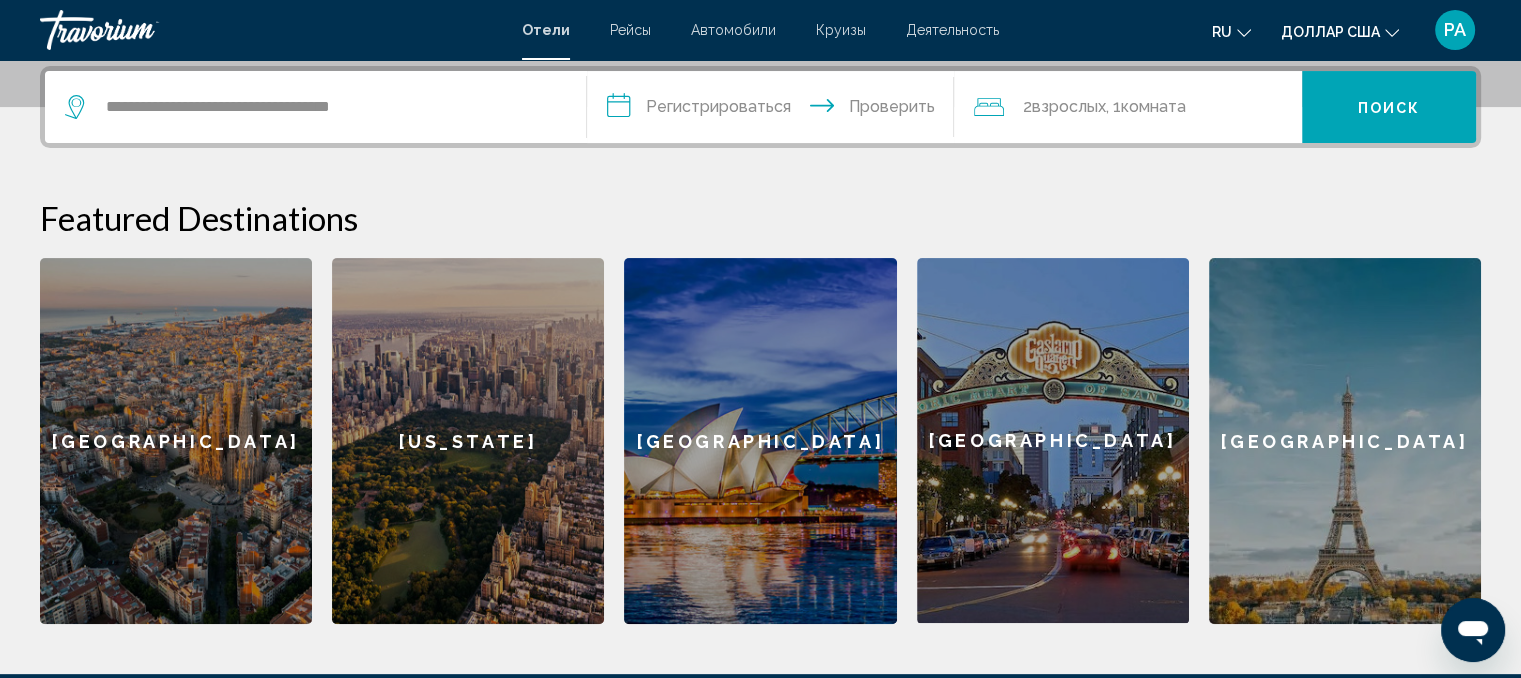 click on "Поиск" at bounding box center [1389, 108] 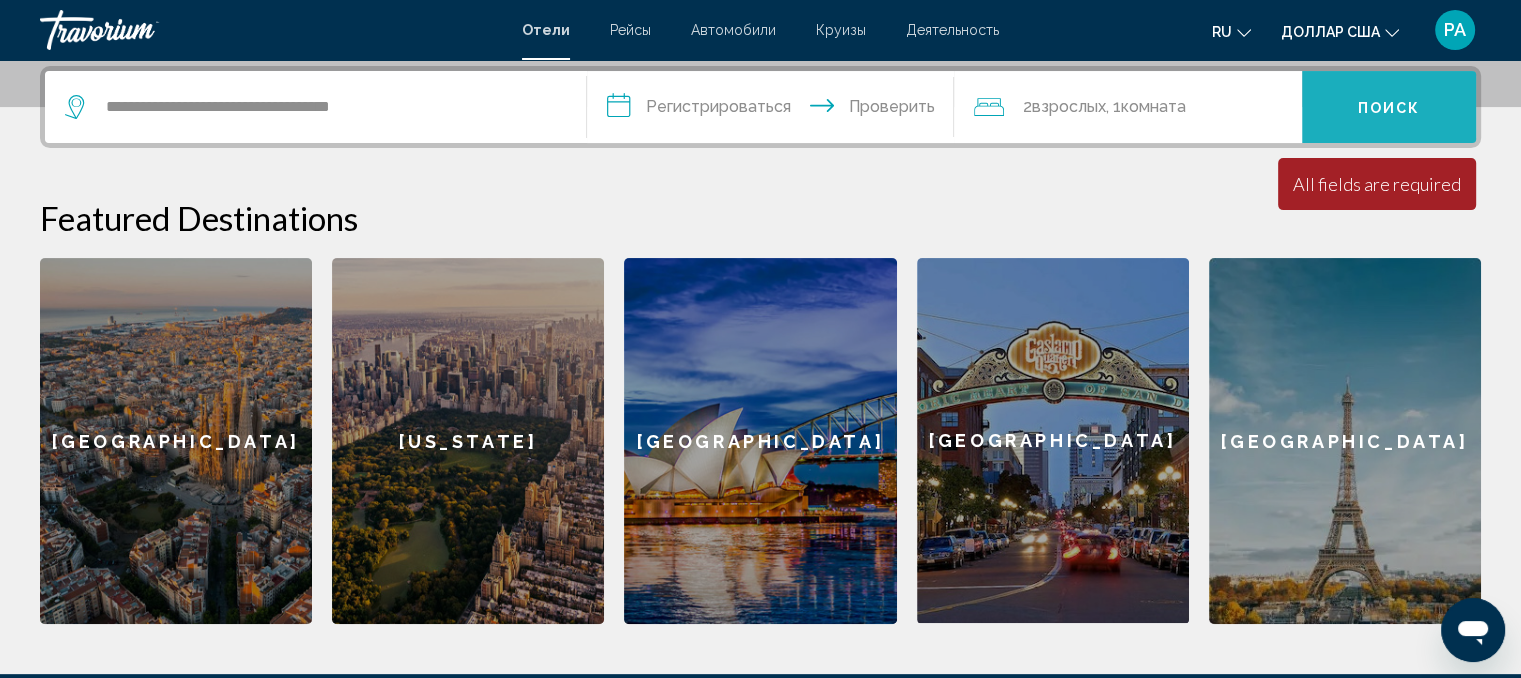 click on "Поиск" at bounding box center [1389, 108] 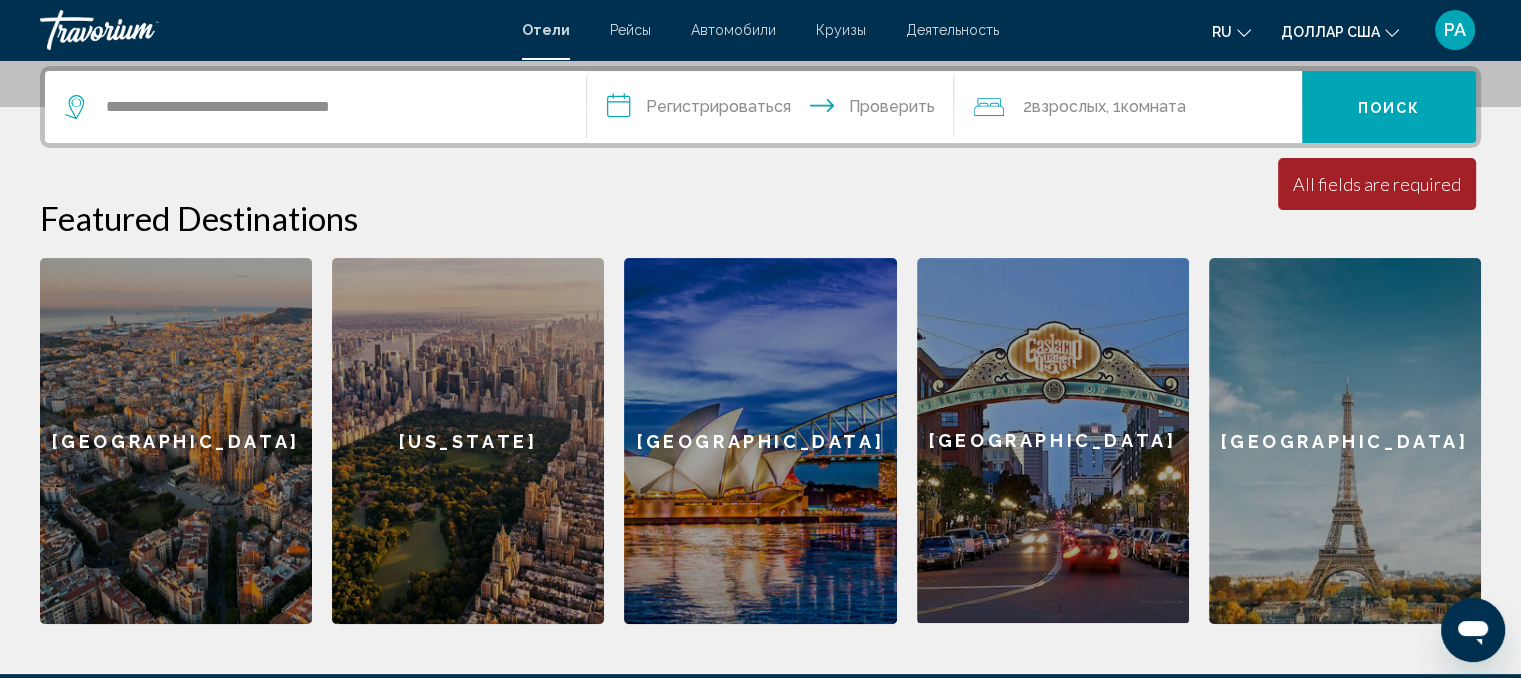 click on "ru
Английский Español французский Итальяно португальский русский" 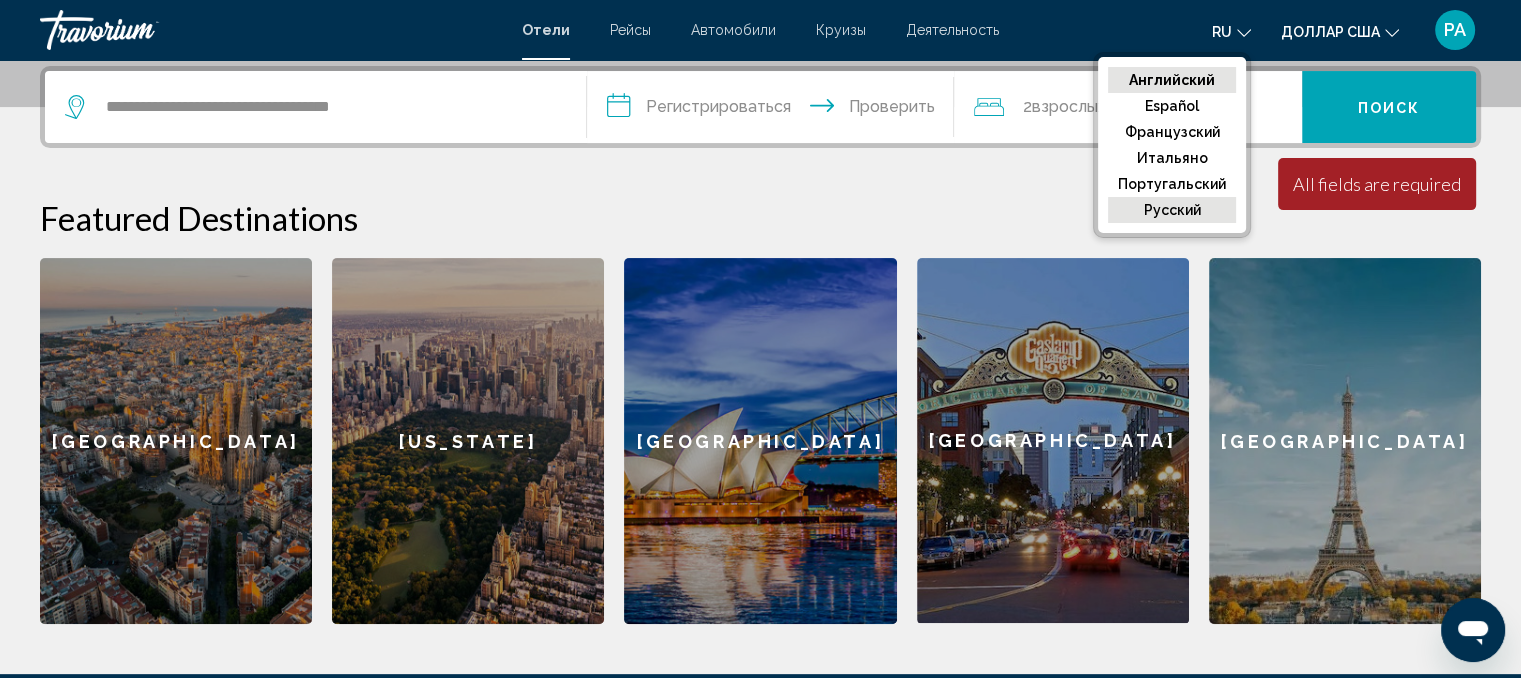 click on "русский" 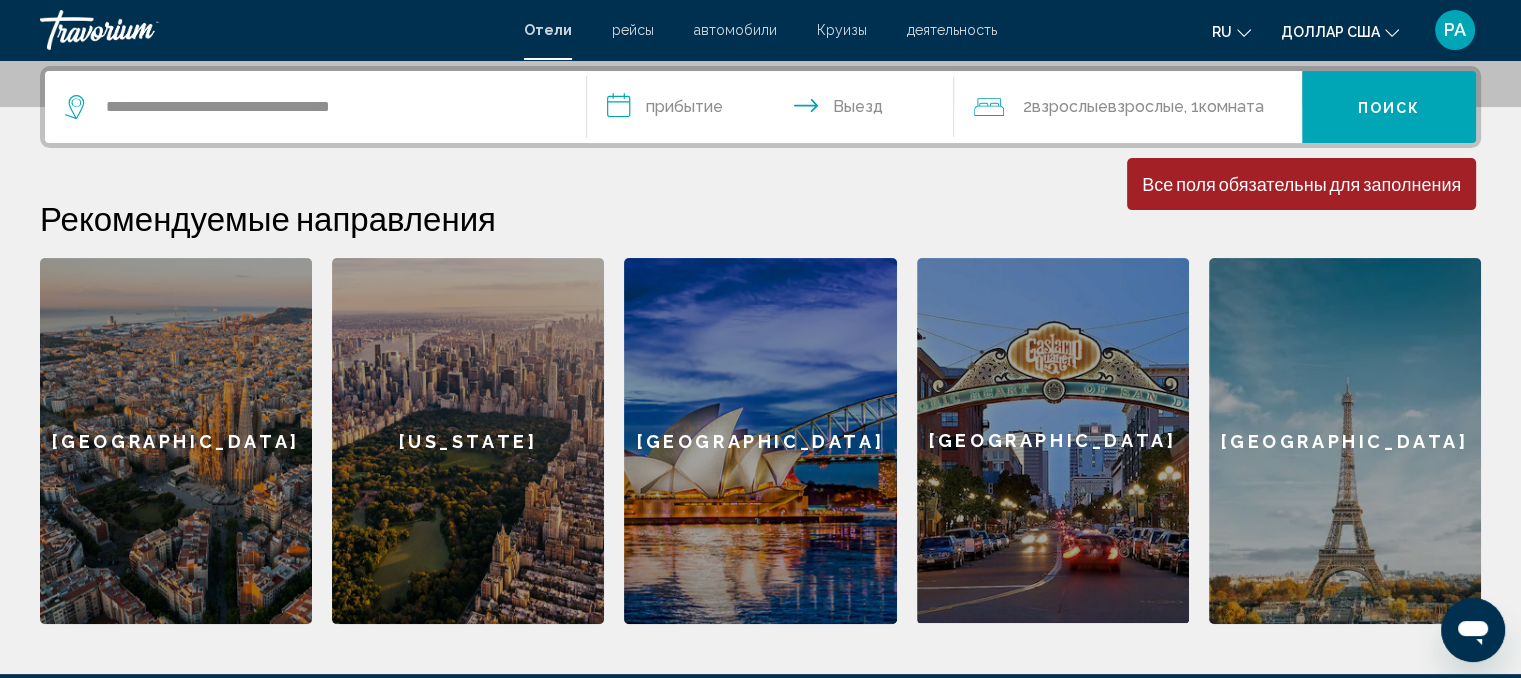 click on "Минимальная продолжительность пребывания 1 день Все поля обязательны для заполнения Children ages are required" at bounding box center (1301, 184) 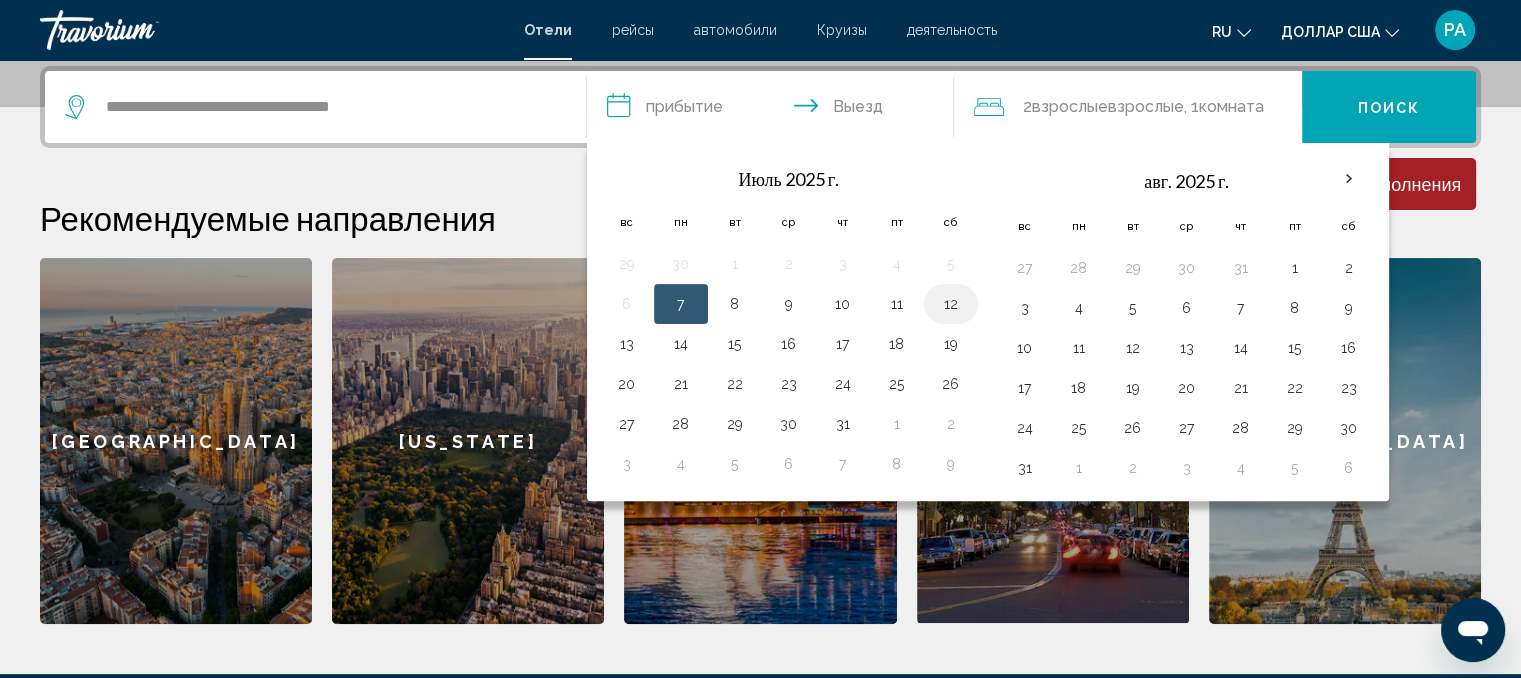 click on "12" at bounding box center [951, 304] 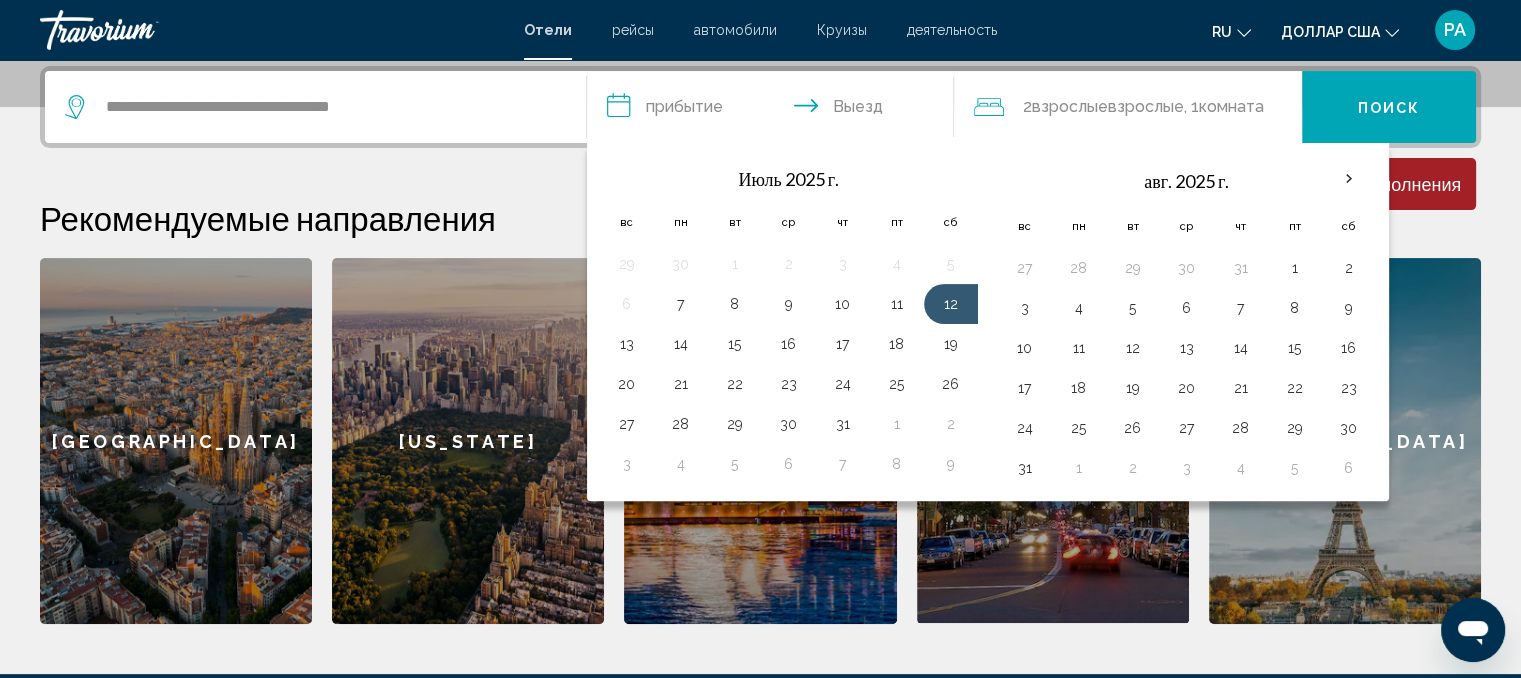 click on "**********" at bounding box center (775, 110) 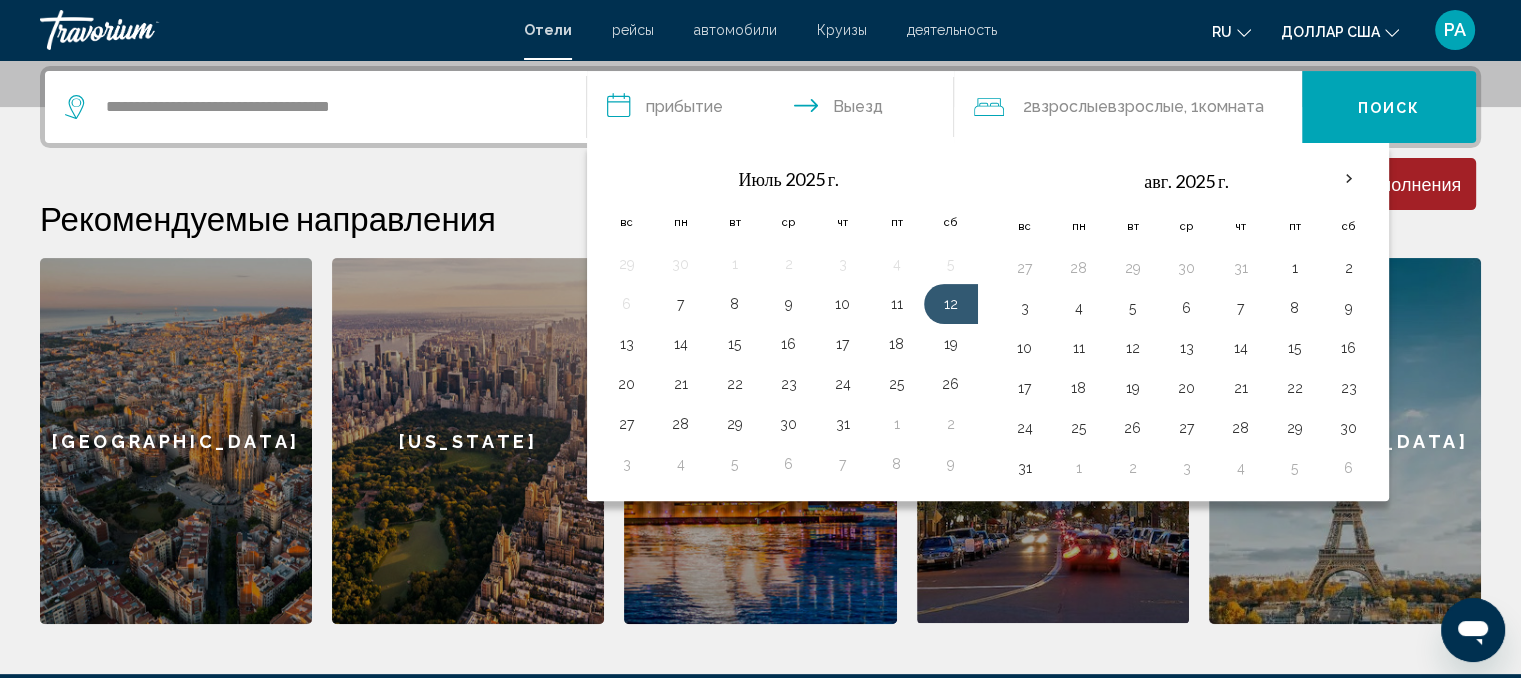click on "**********" at bounding box center [775, 110] 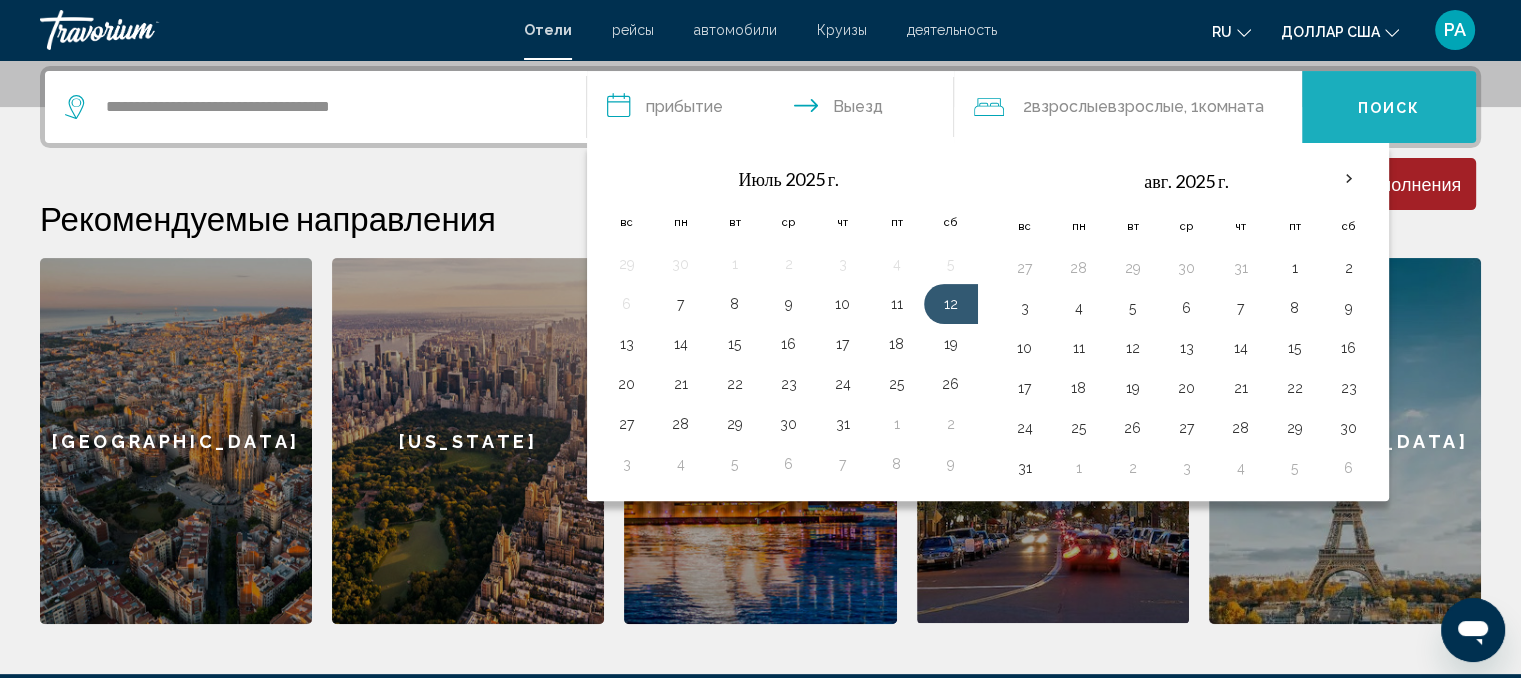 click on "Поиск" at bounding box center [1389, 107] 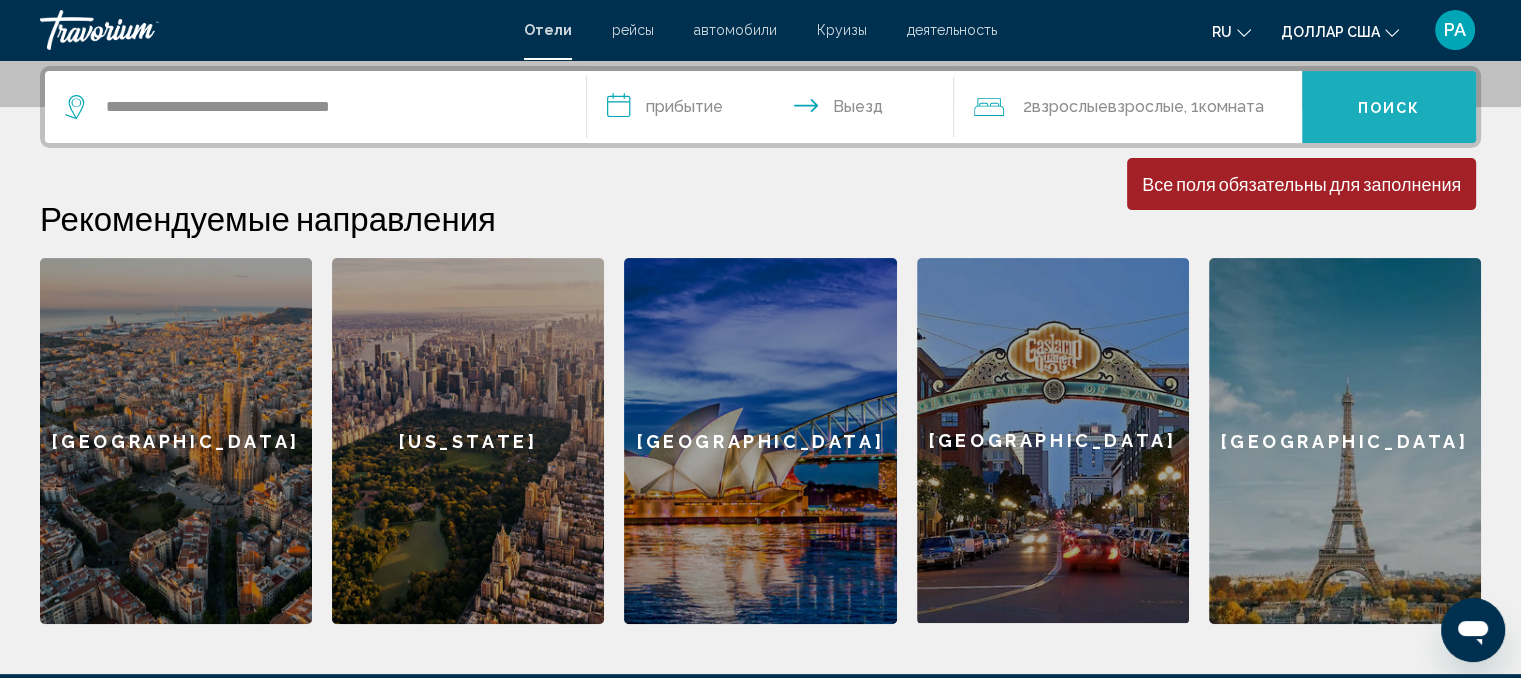 click on "Поиск" at bounding box center [1389, 107] 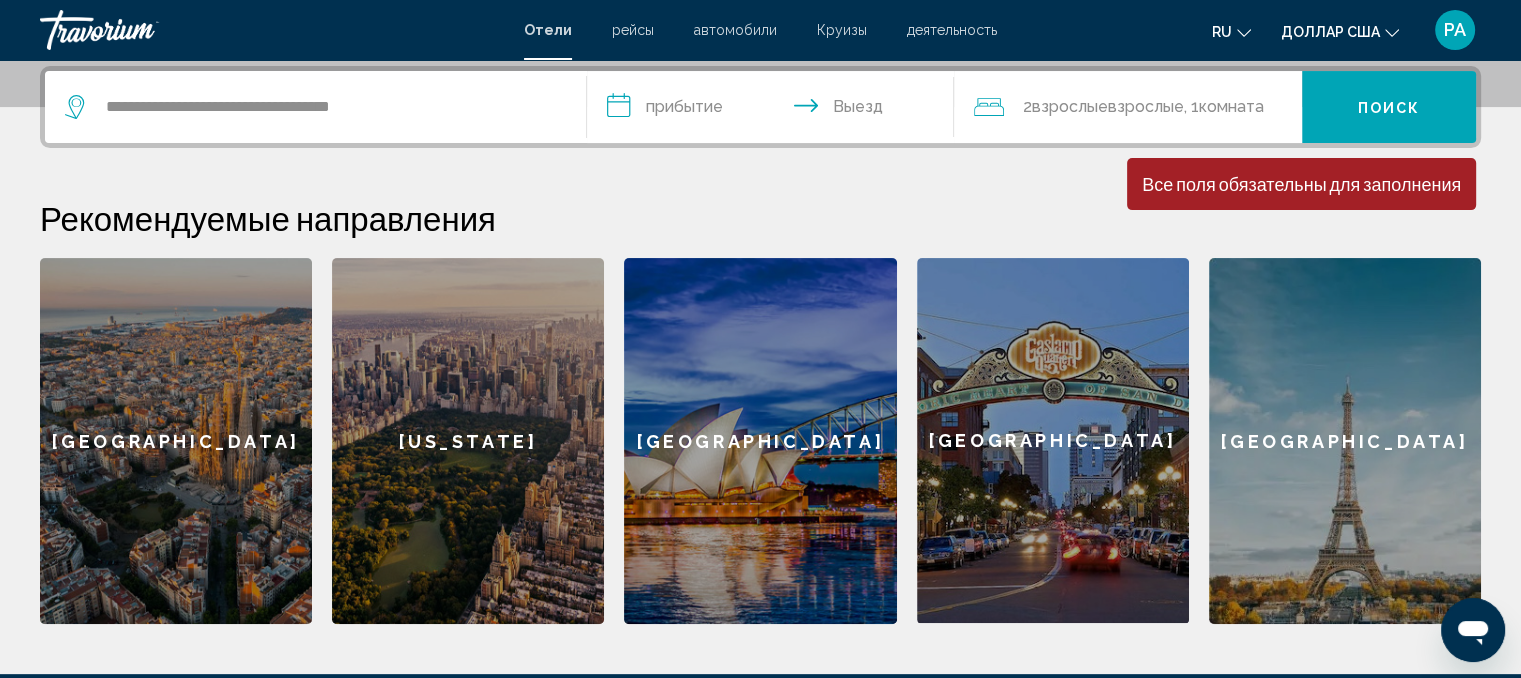 click on "**********" at bounding box center (775, 110) 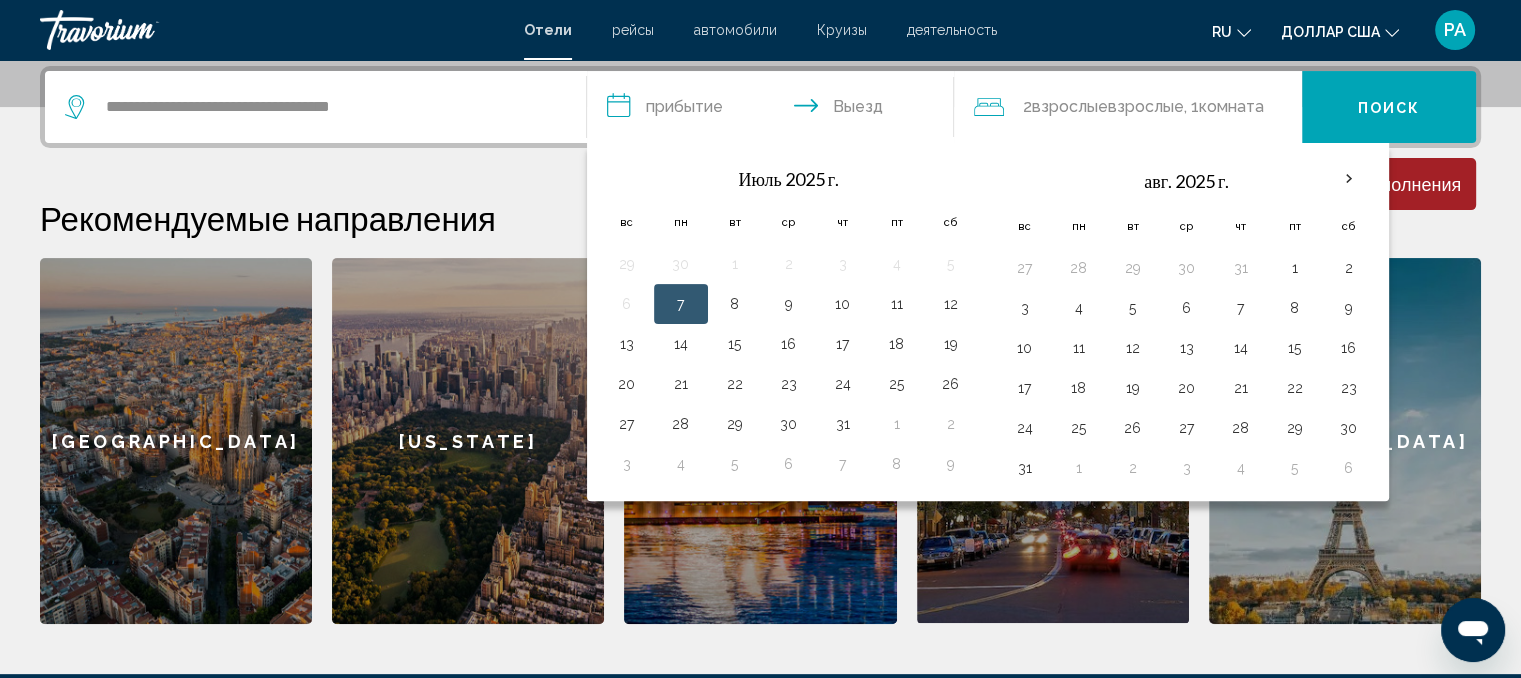 click on "**********" at bounding box center (775, 110) 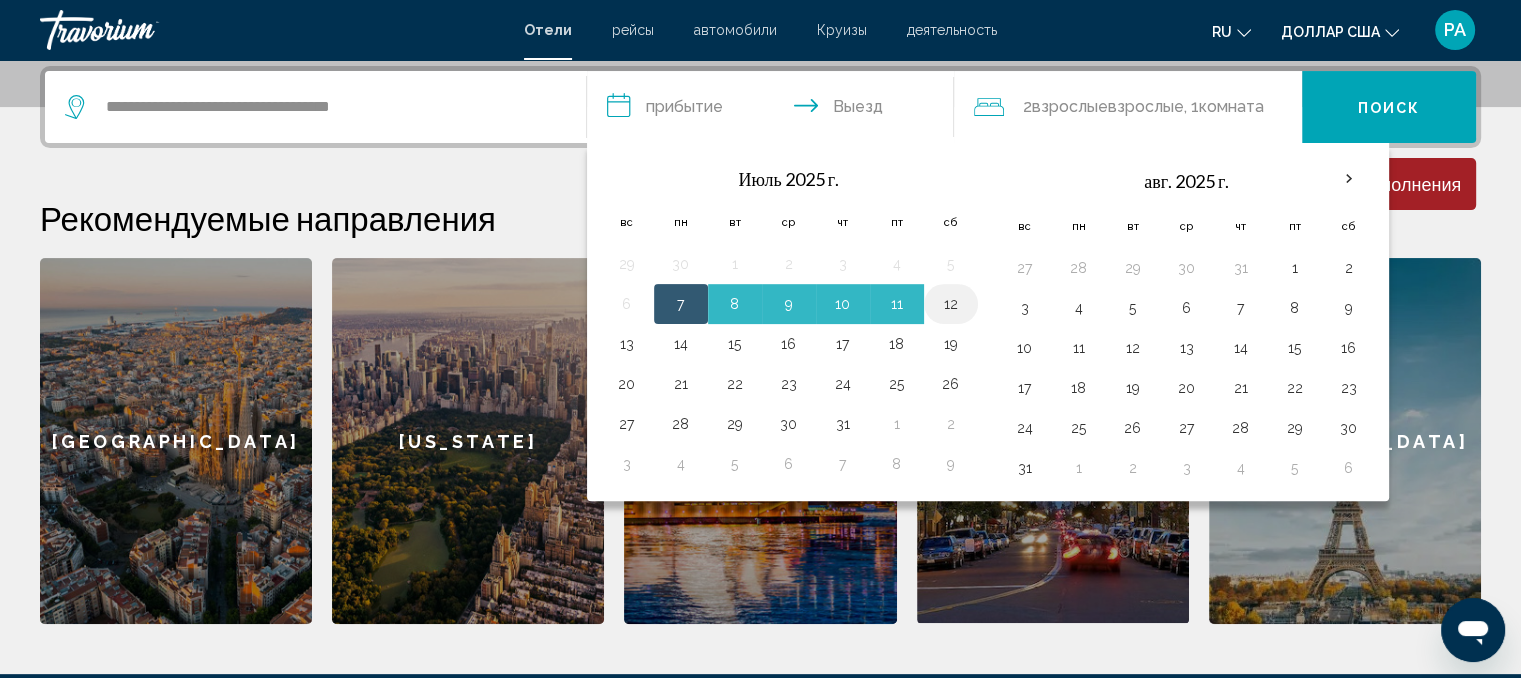 click on "12" at bounding box center (951, 304) 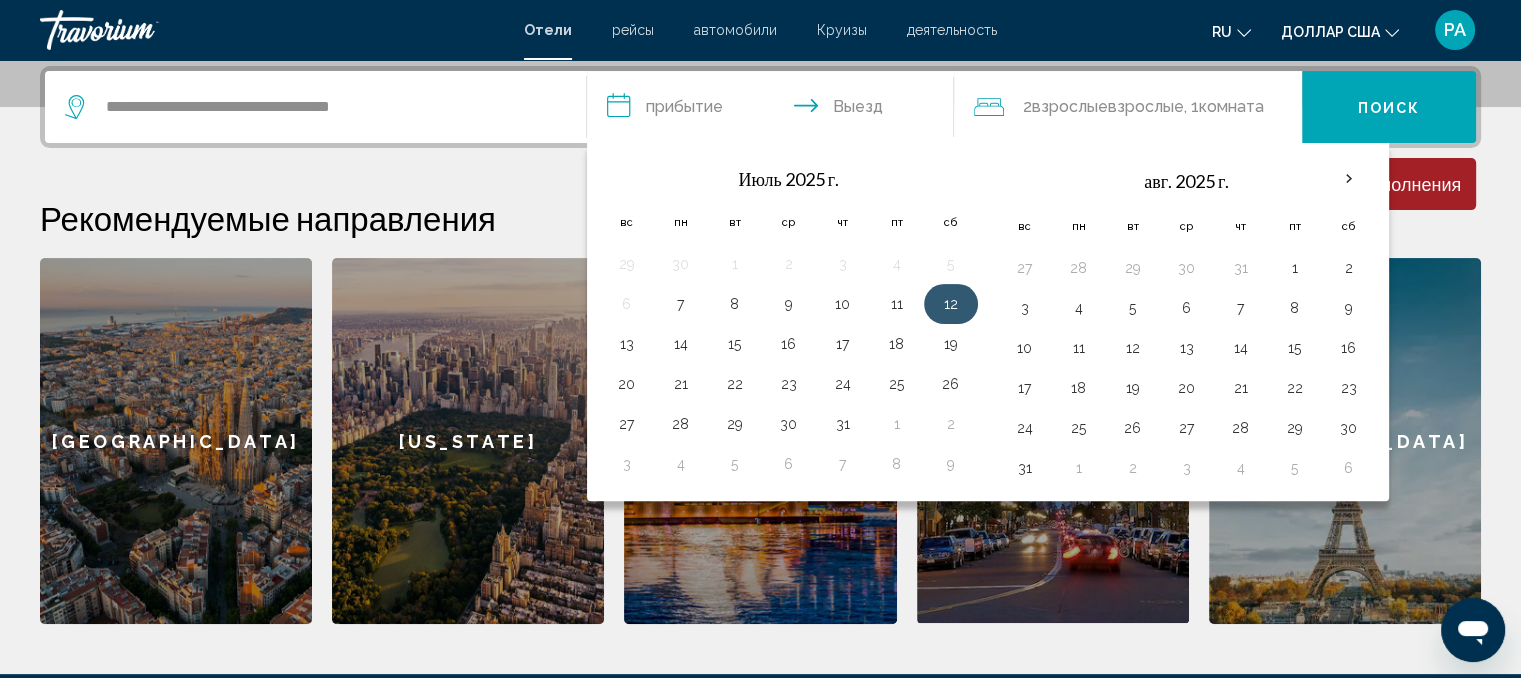 click on "12" at bounding box center (951, 304) 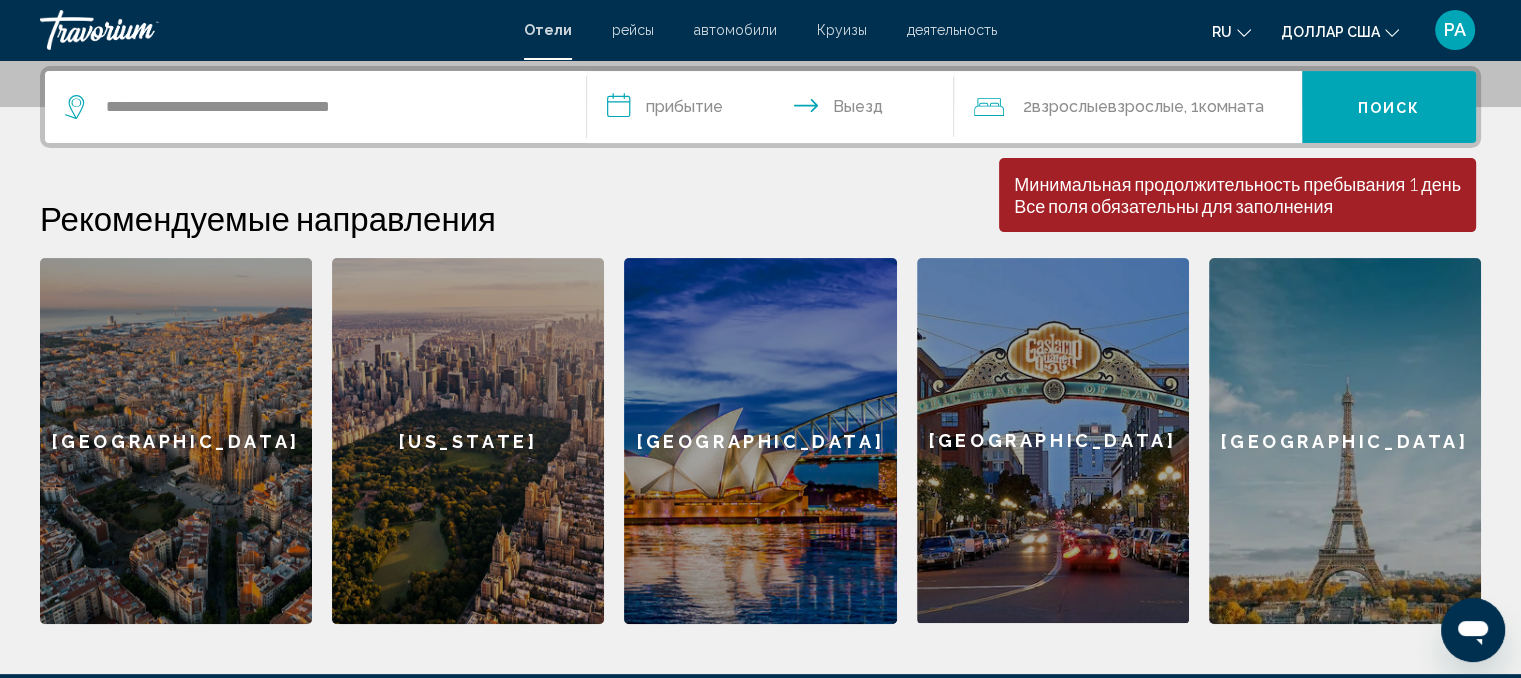 click on "Взрослые" 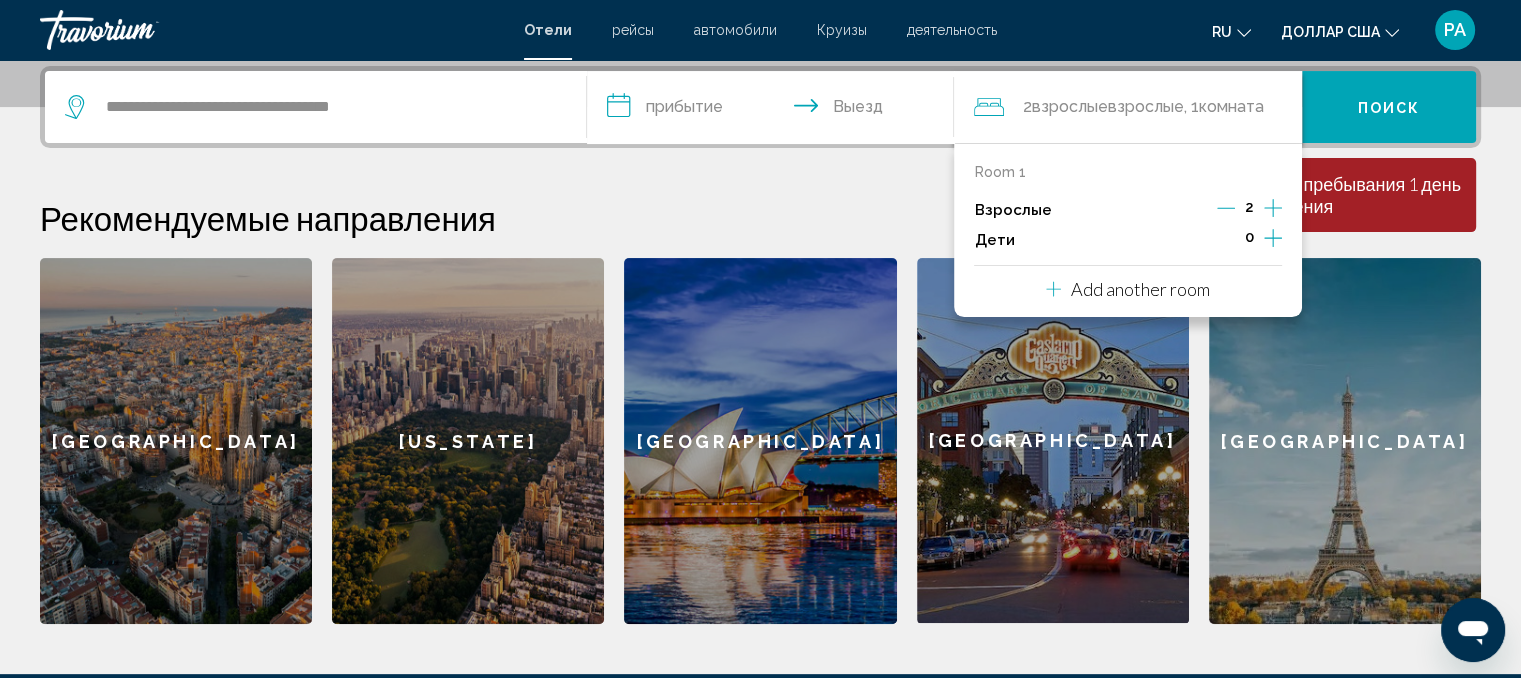 click on "Room 1 Взрослые
2
Дети
0" at bounding box center (1128, 209) 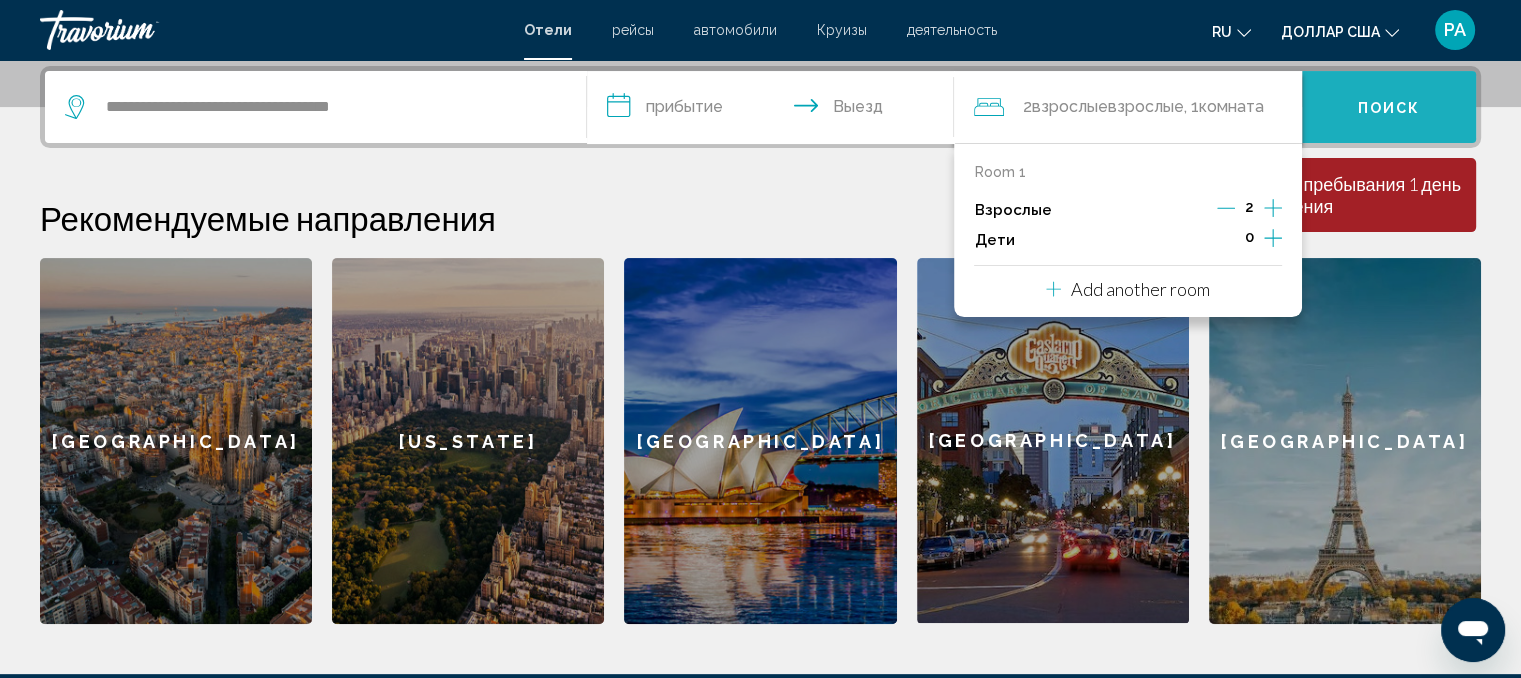 click on "Поиск" at bounding box center (1389, 108) 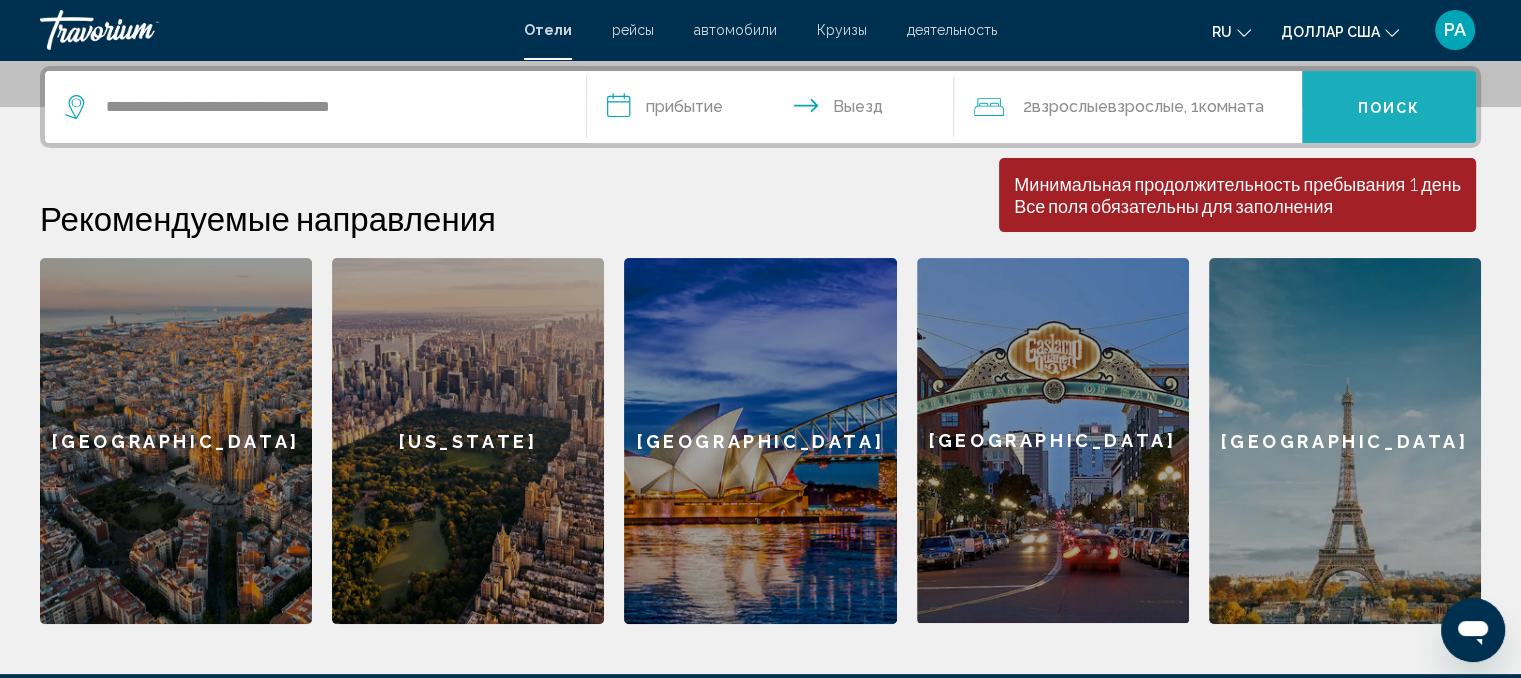 click on "Поиск" at bounding box center [1389, 108] 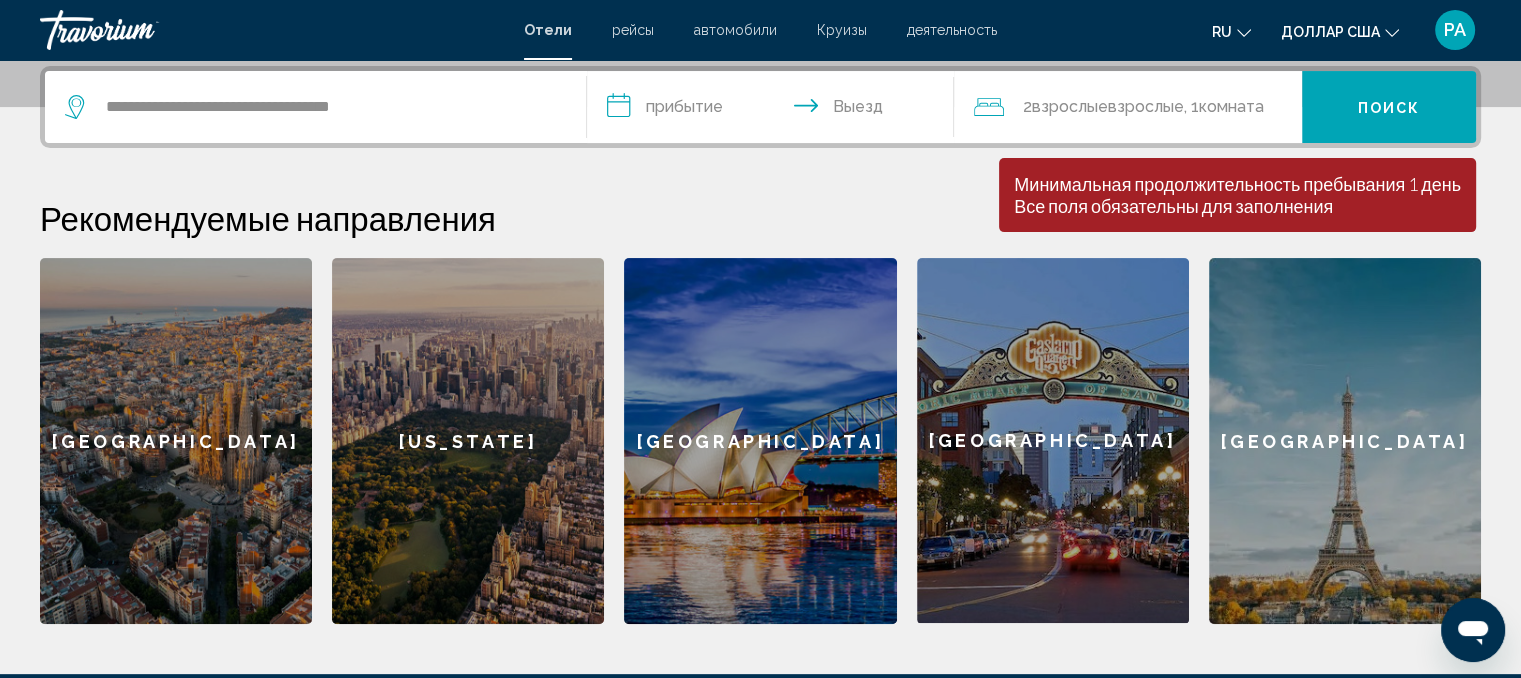 click on "**********" at bounding box center [775, 110] 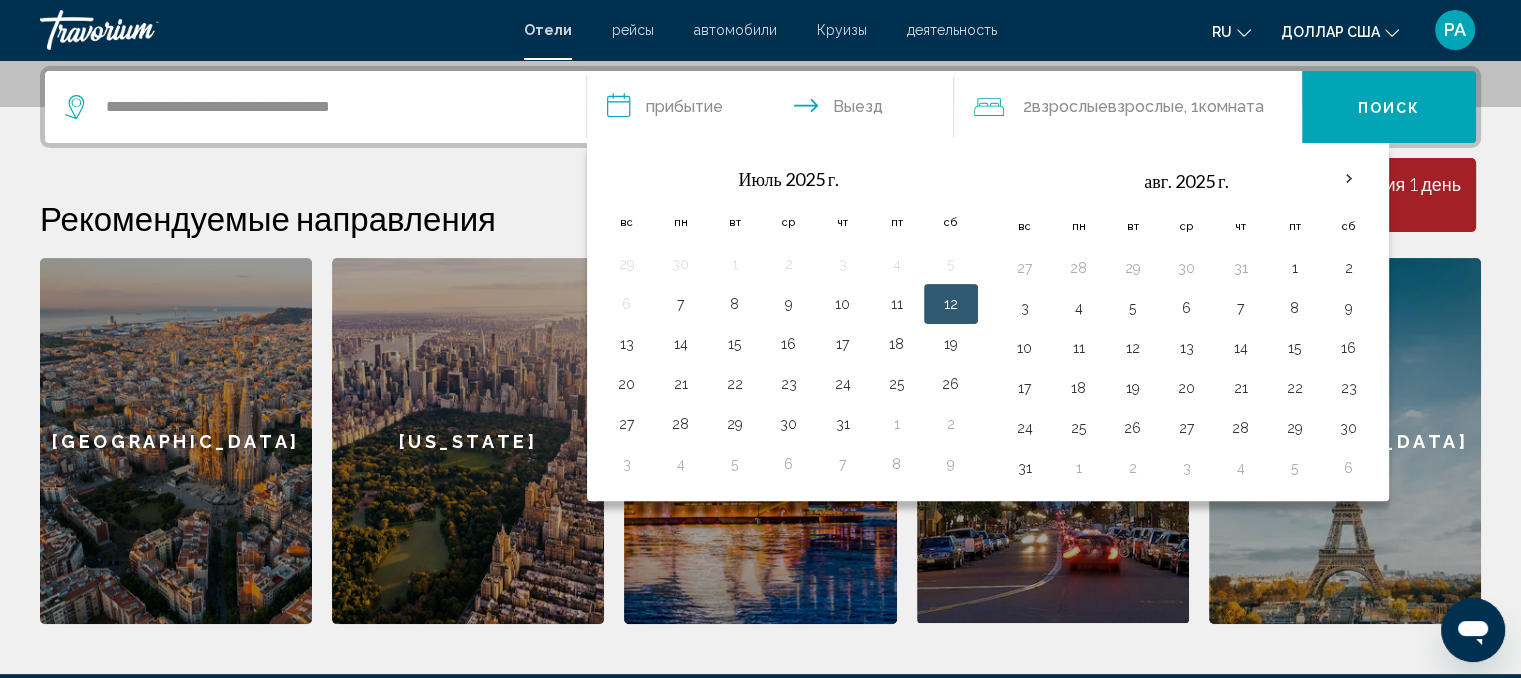 click on "12" at bounding box center (951, 304) 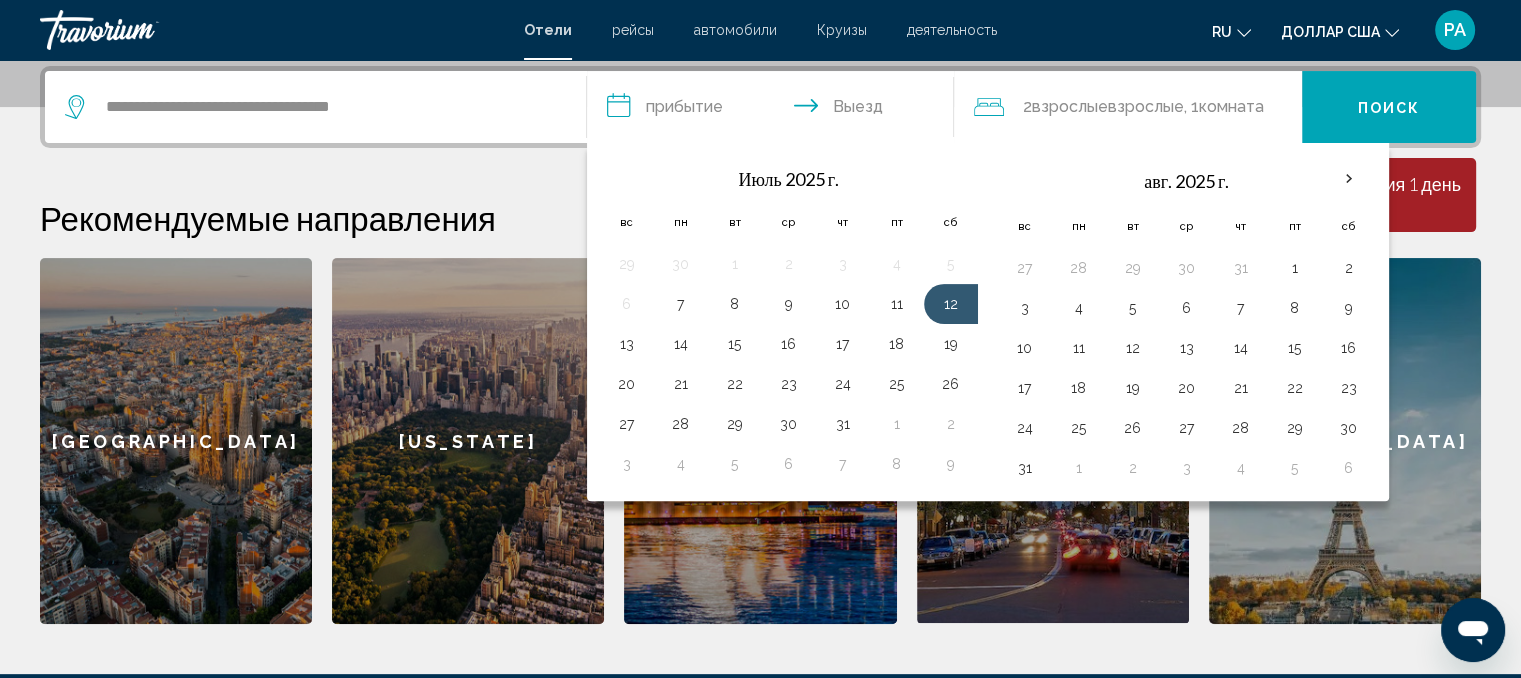 click on "ru
English Español Français Italiano Português русский доллар [GEOGRAPHIC_DATA]
USD ($) MXN (Mex$) CAD (Can$) GBP (£) EUR (€) AUD (A$) NZD (NZ$) CNY (CN¥) РА ," at bounding box center (1249, 30) 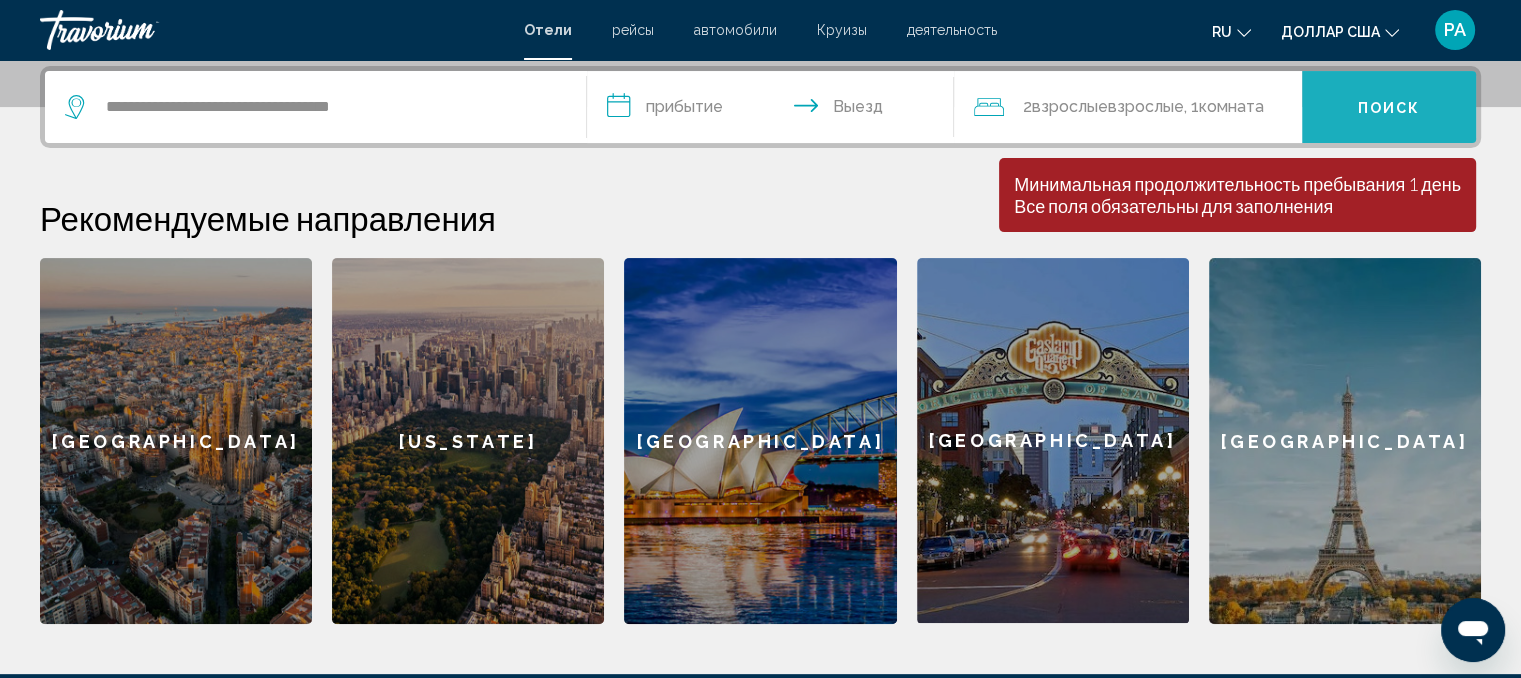 click on "Поиск" at bounding box center [1389, 107] 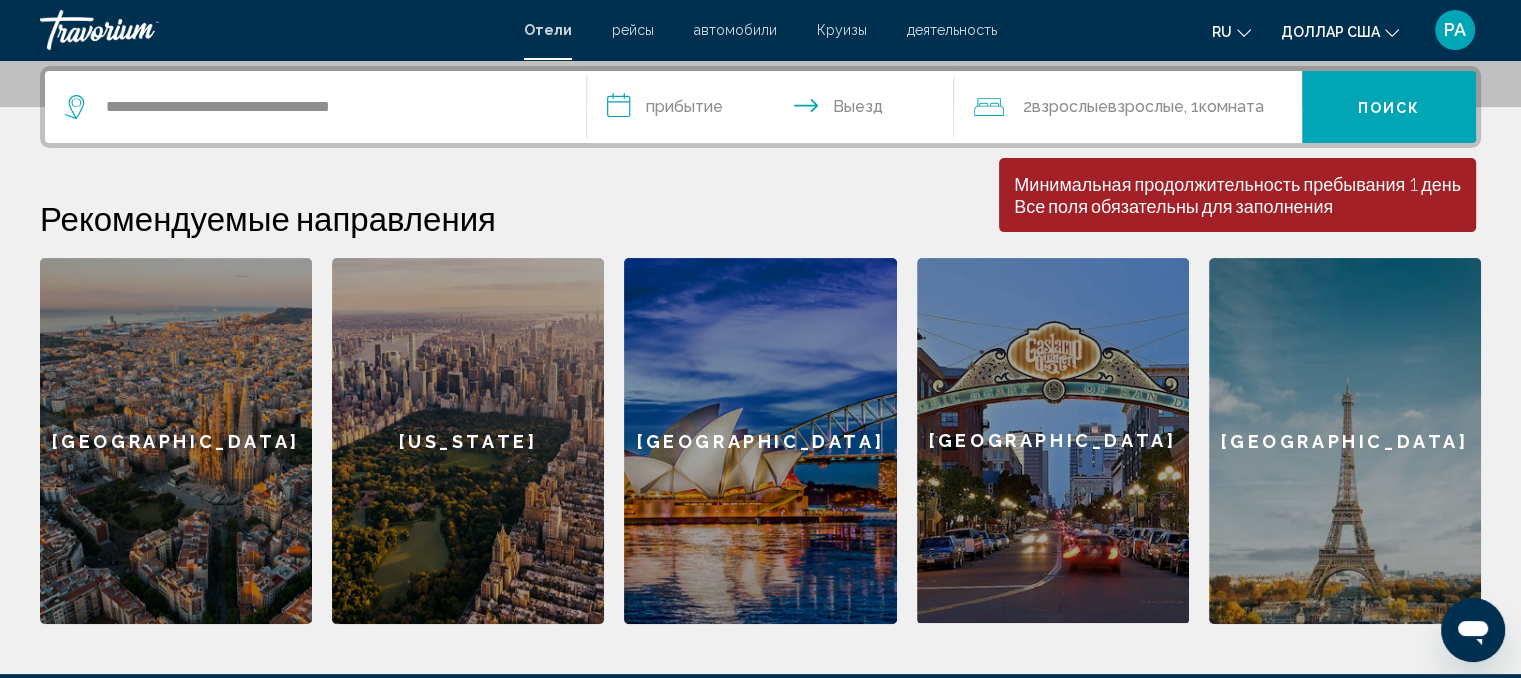 click on "**********" at bounding box center (775, 110) 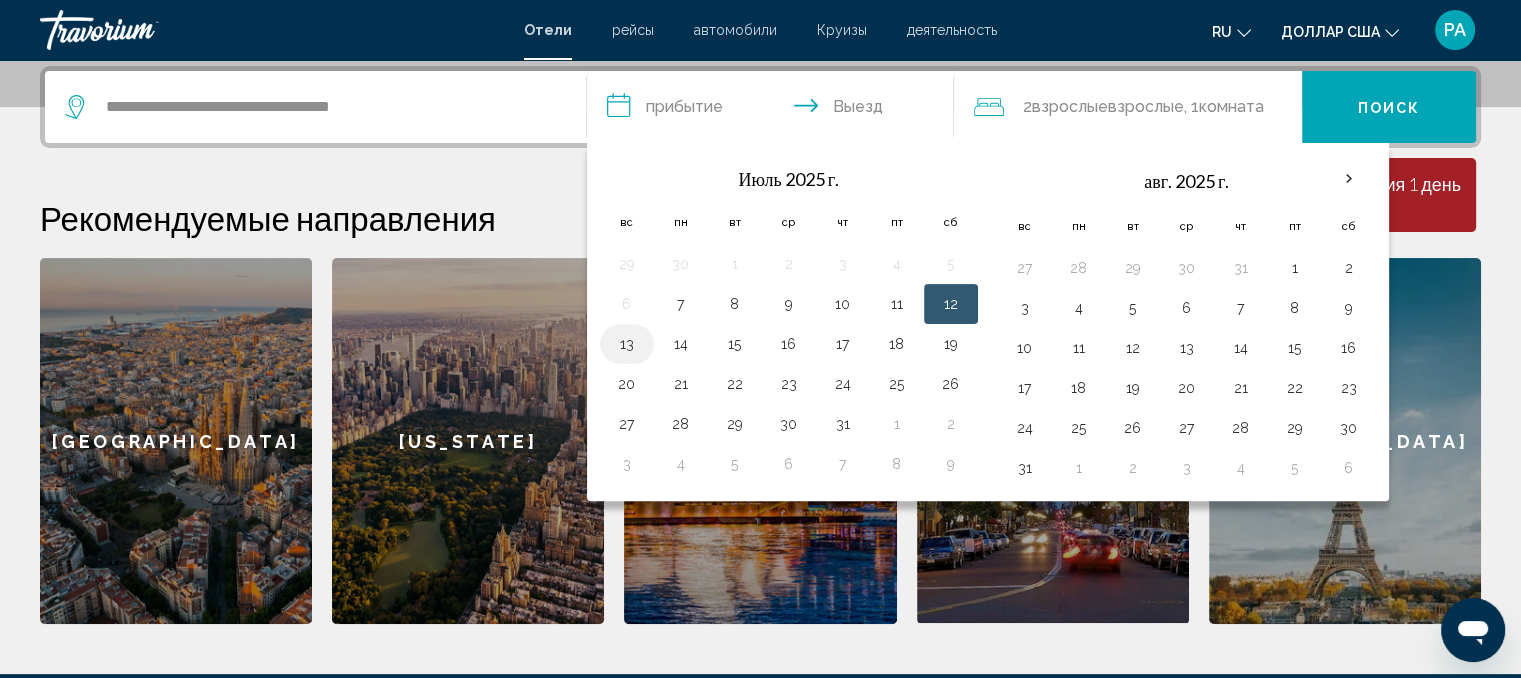 click on "13" at bounding box center [627, 344] 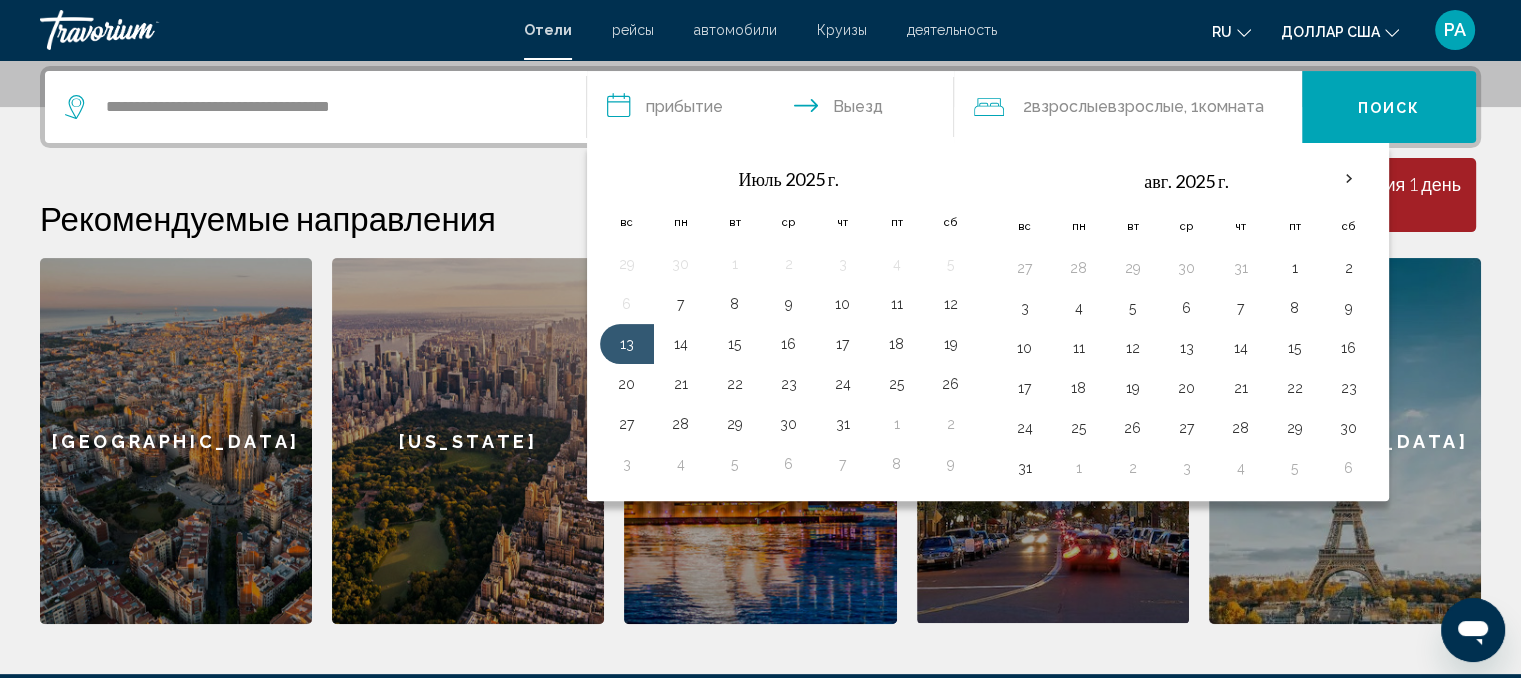 click on "**********" at bounding box center [775, 110] 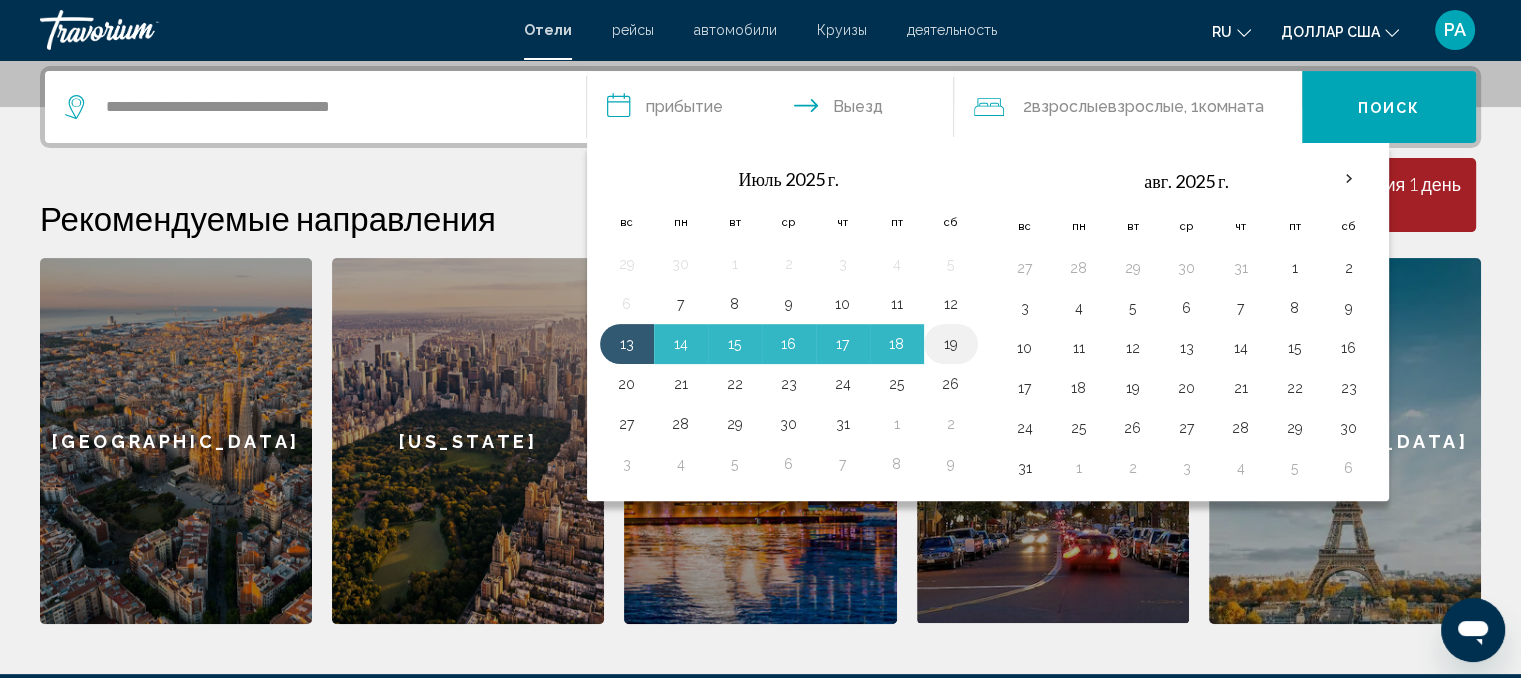 click on "19" at bounding box center (951, 344) 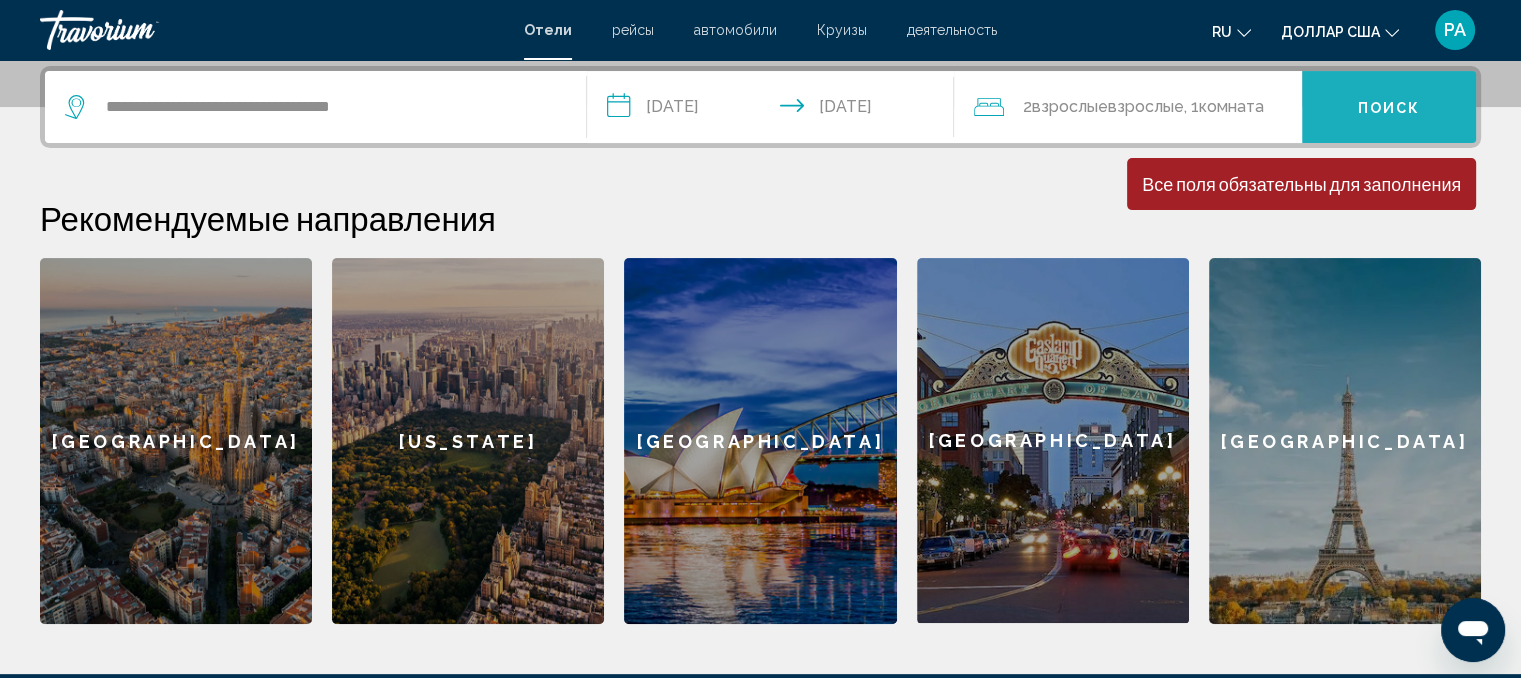 click on "Поиск" at bounding box center [1389, 107] 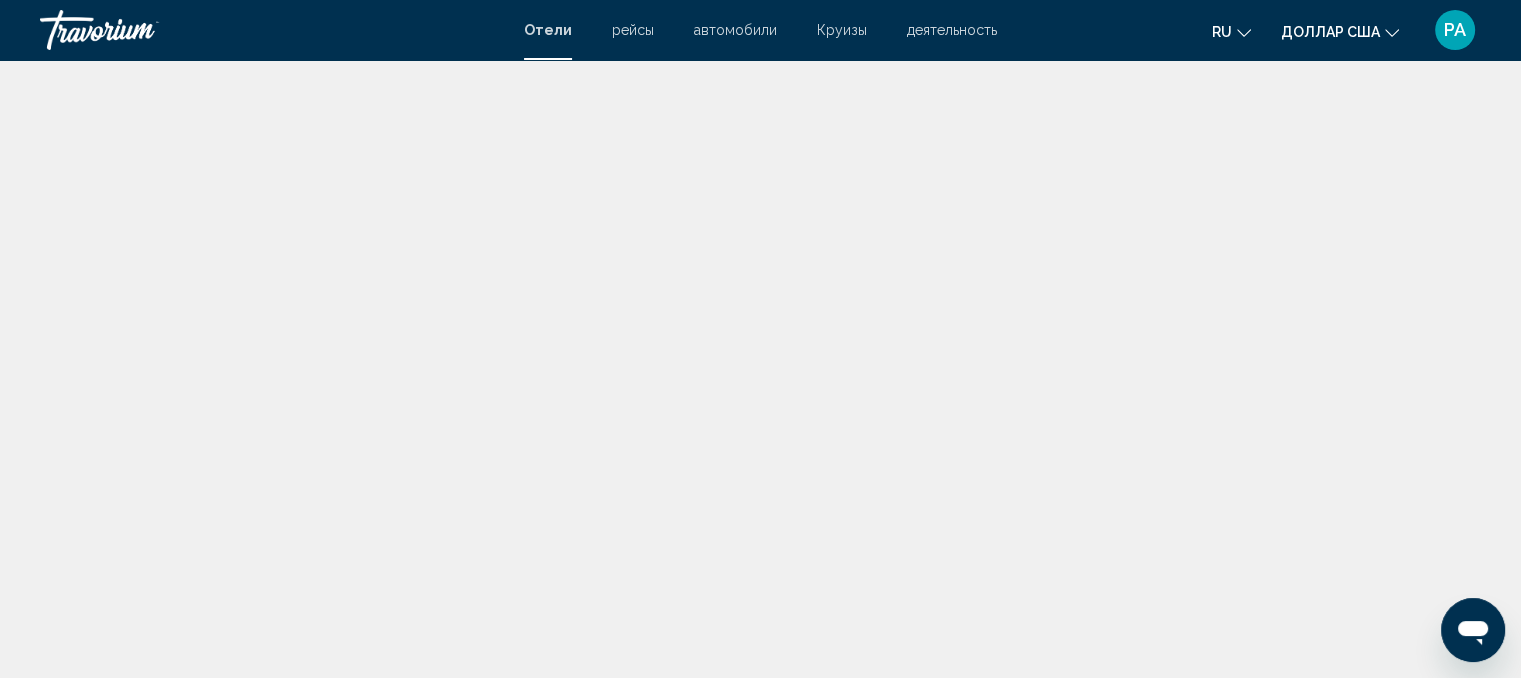 scroll, scrollTop: 0, scrollLeft: 0, axis: both 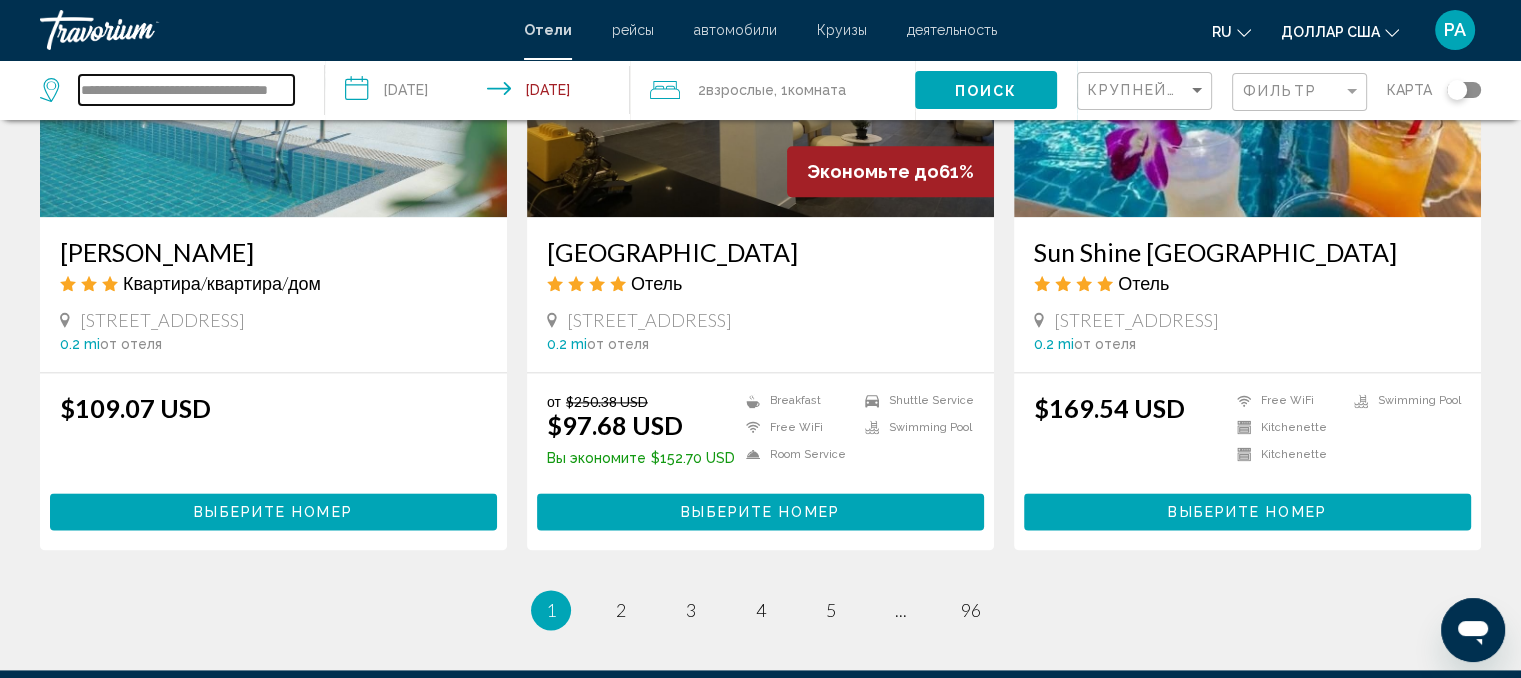 click on "**********" at bounding box center (186, 90) 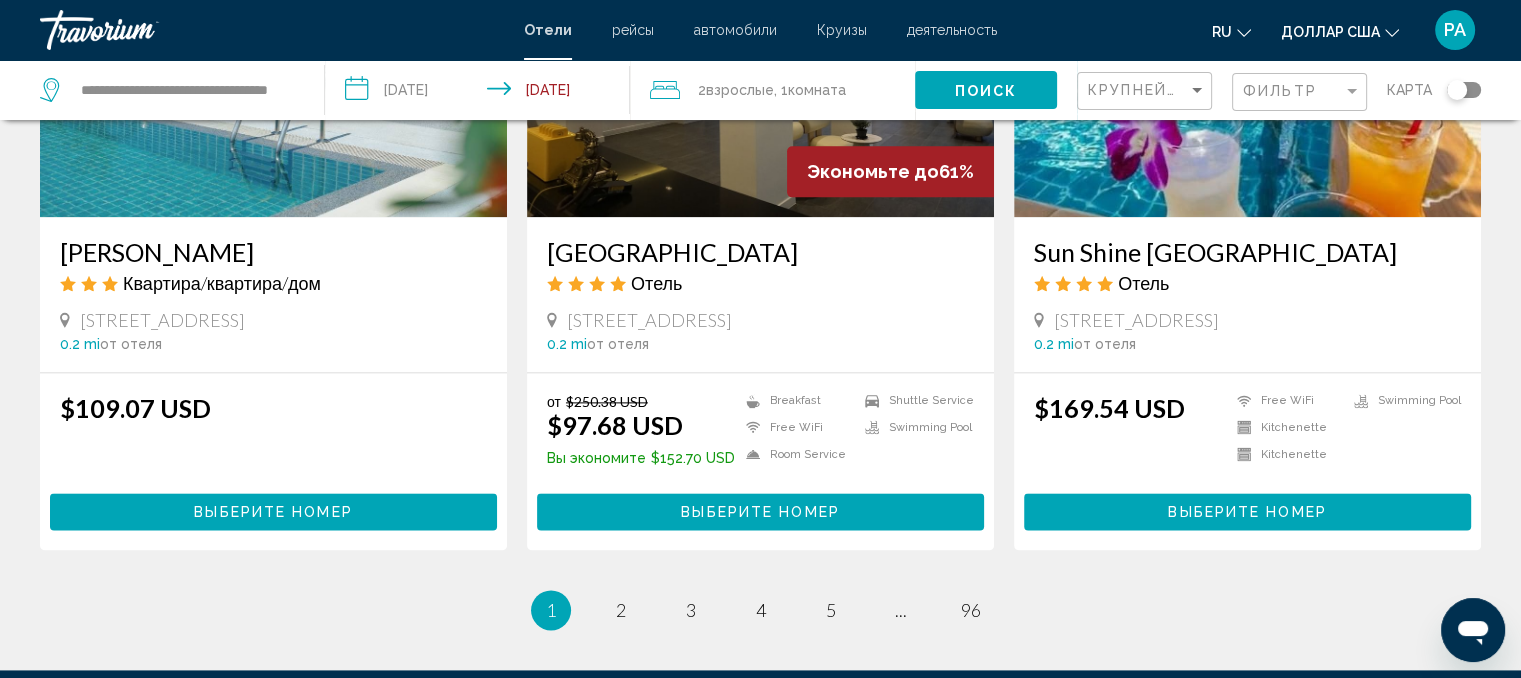 click at bounding box center (272, 30) 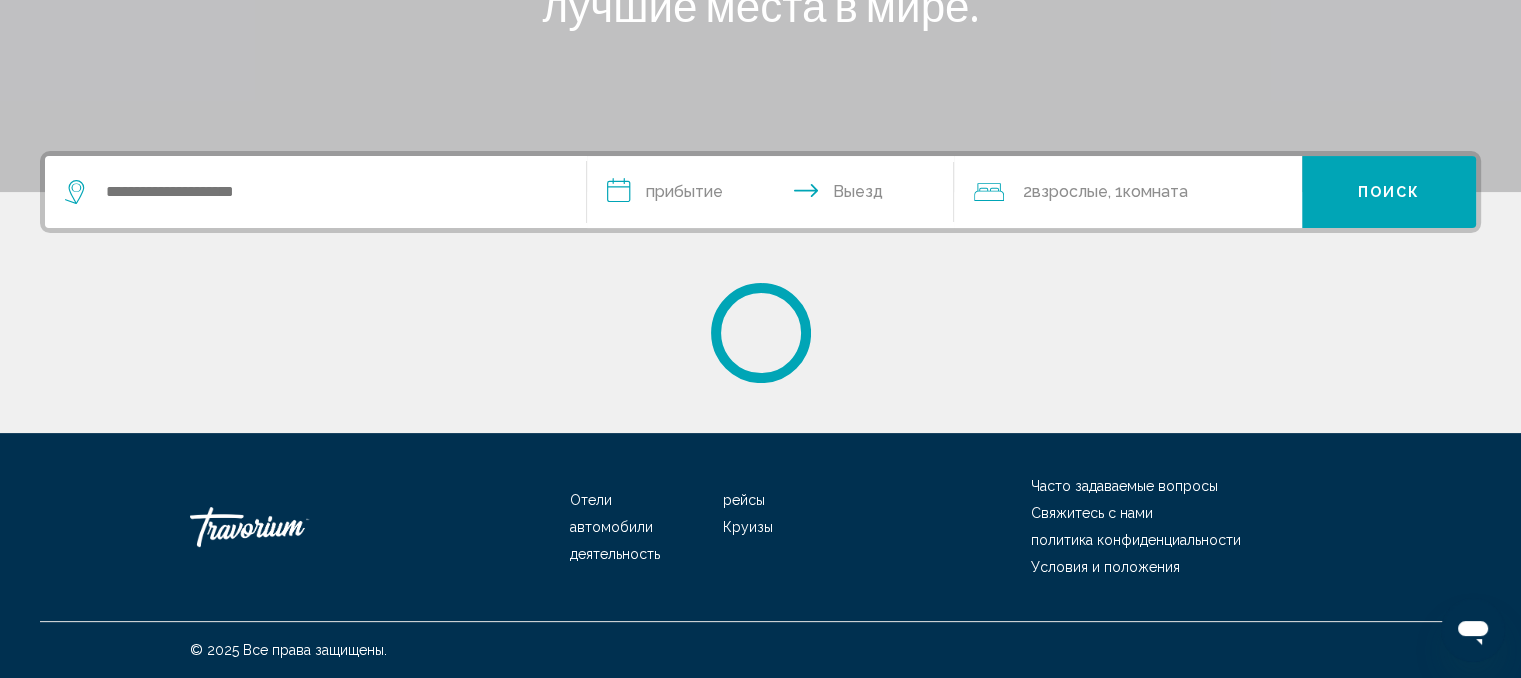 scroll, scrollTop: 0, scrollLeft: 0, axis: both 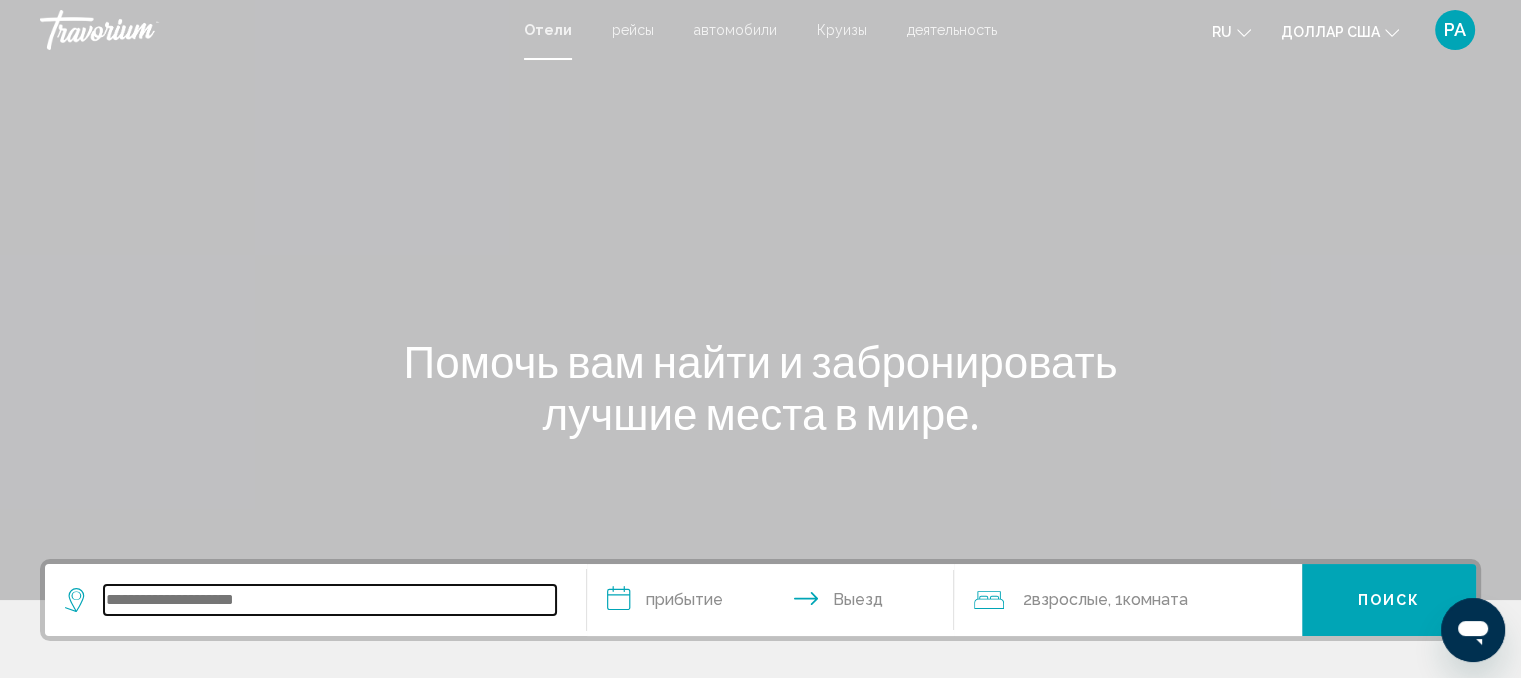 click at bounding box center [330, 600] 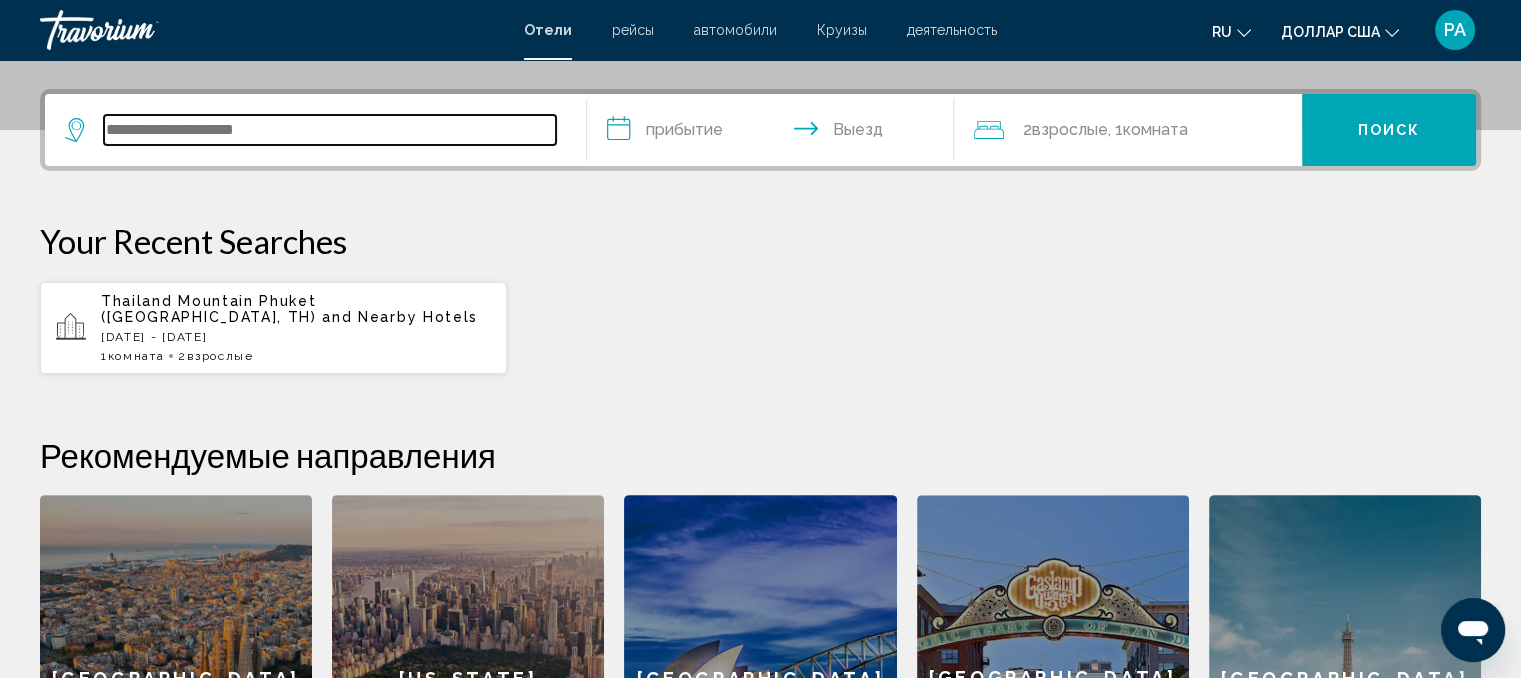 scroll, scrollTop: 493, scrollLeft: 0, axis: vertical 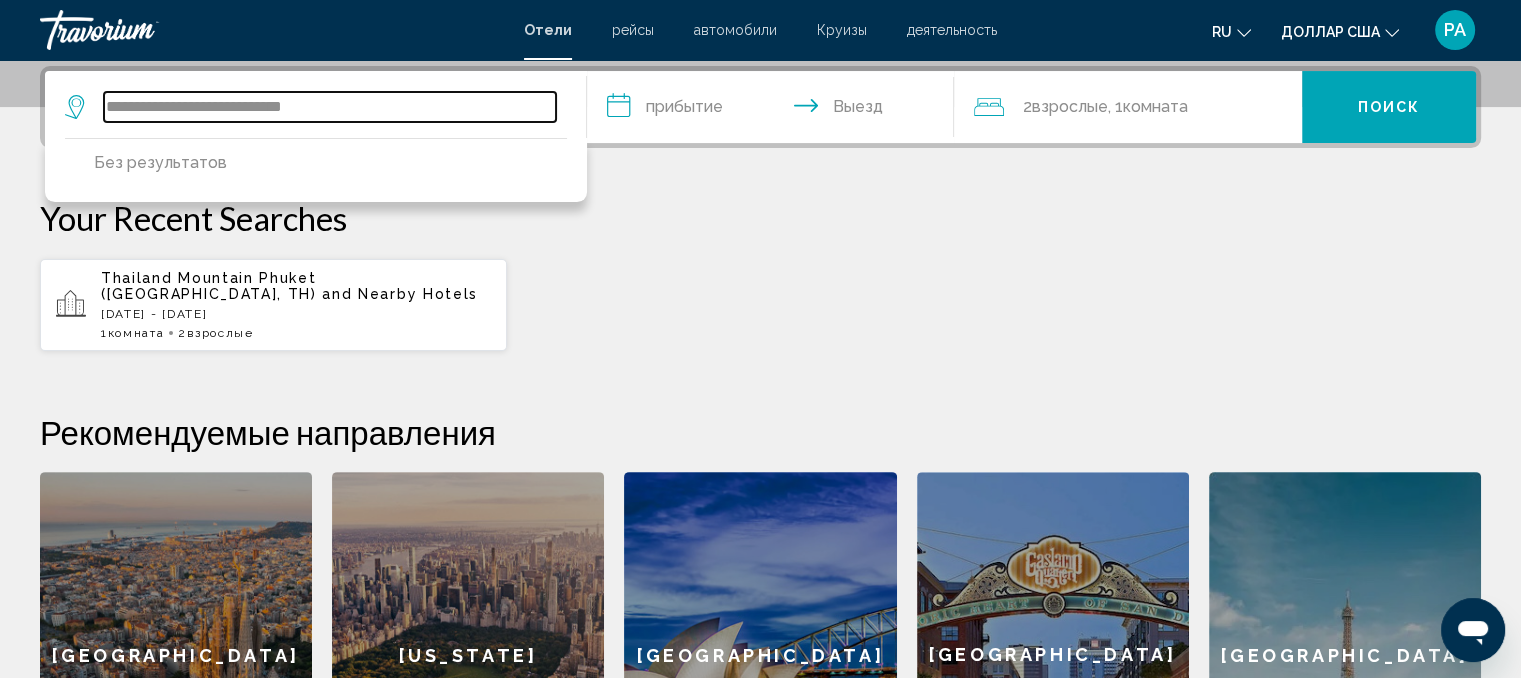 type on "**********" 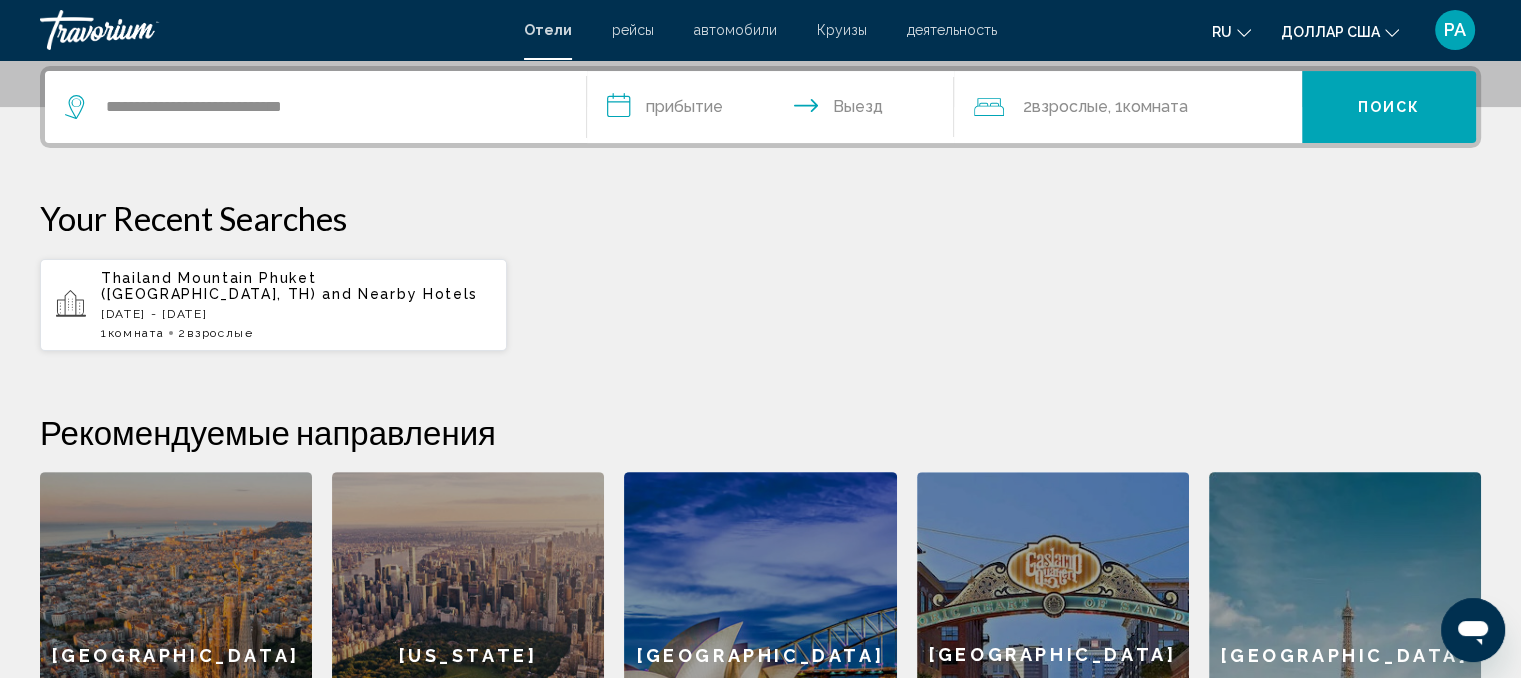 click on "**********" at bounding box center [775, 110] 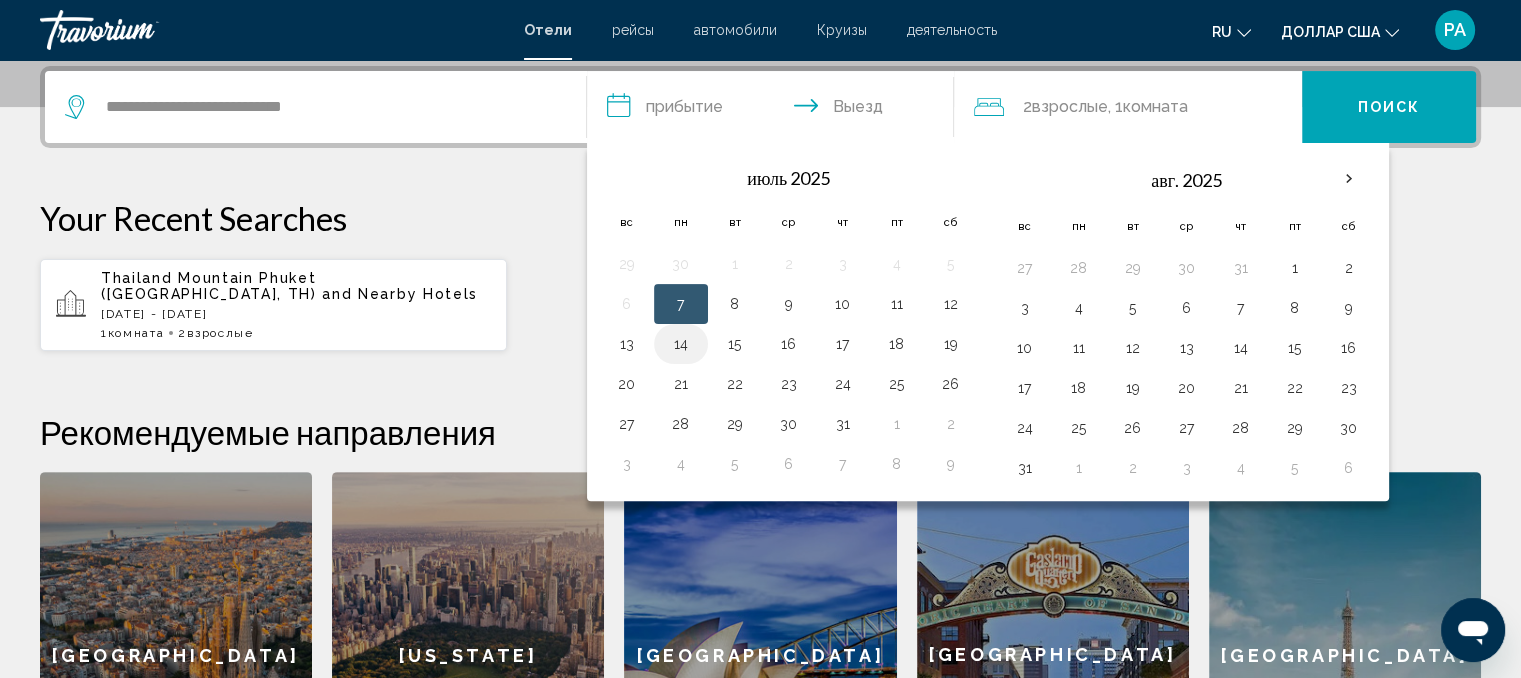 click on "14" at bounding box center (681, 344) 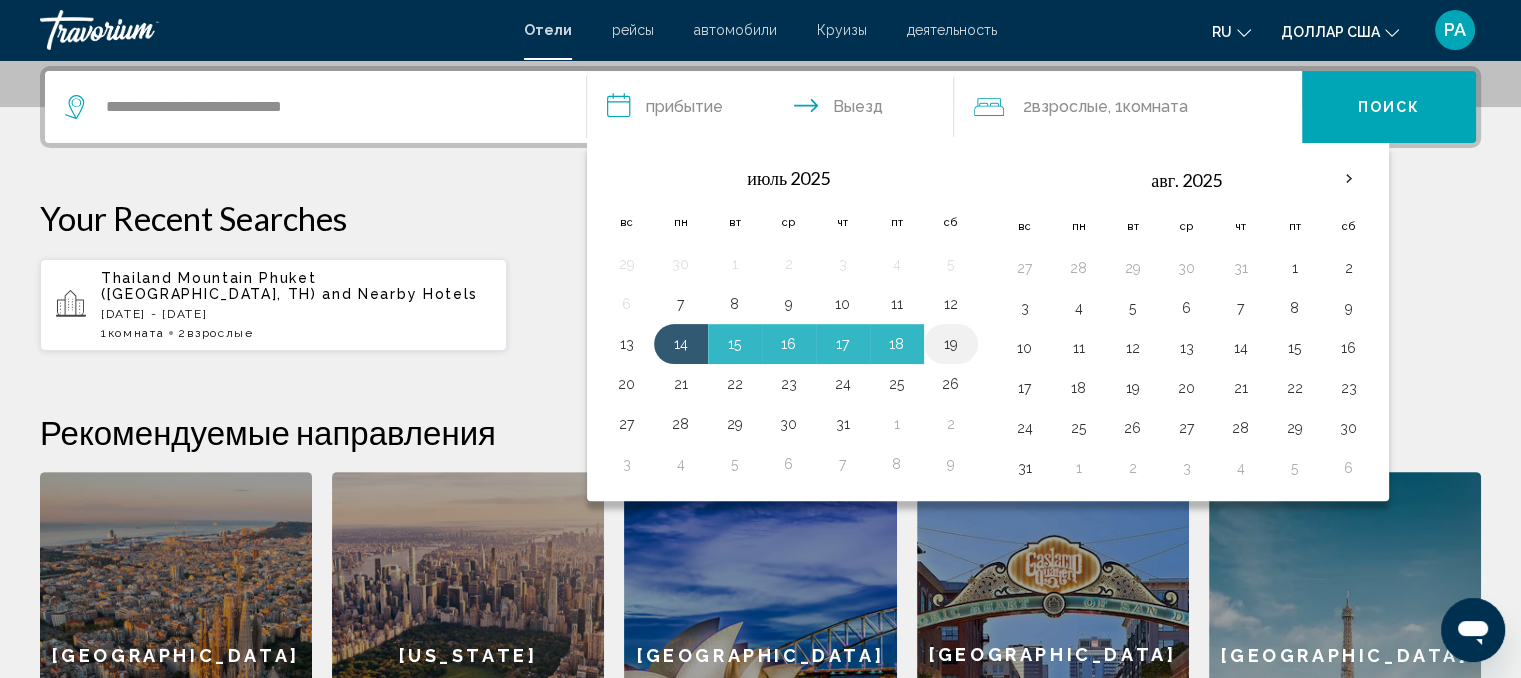 click on "19" at bounding box center [951, 344] 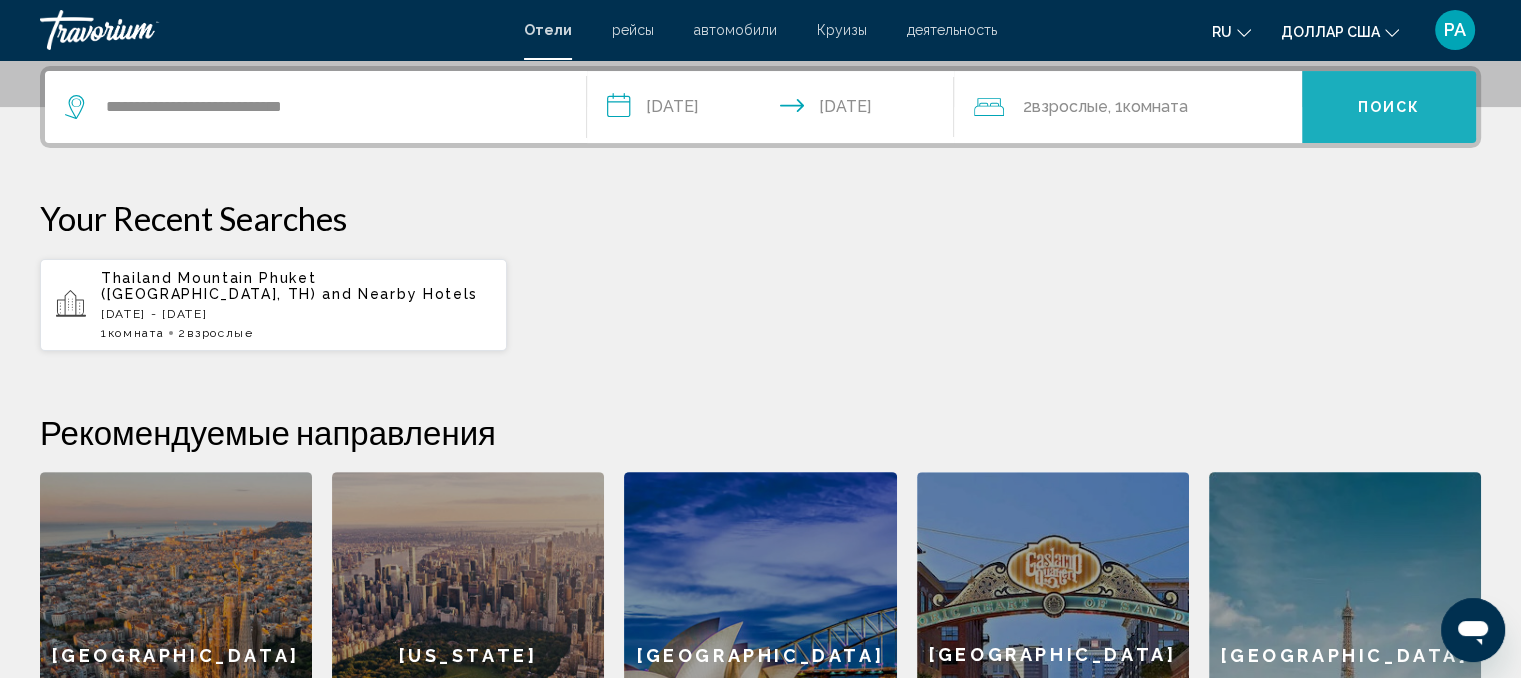 click on "Поиск" at bounding box center [1389, 108] 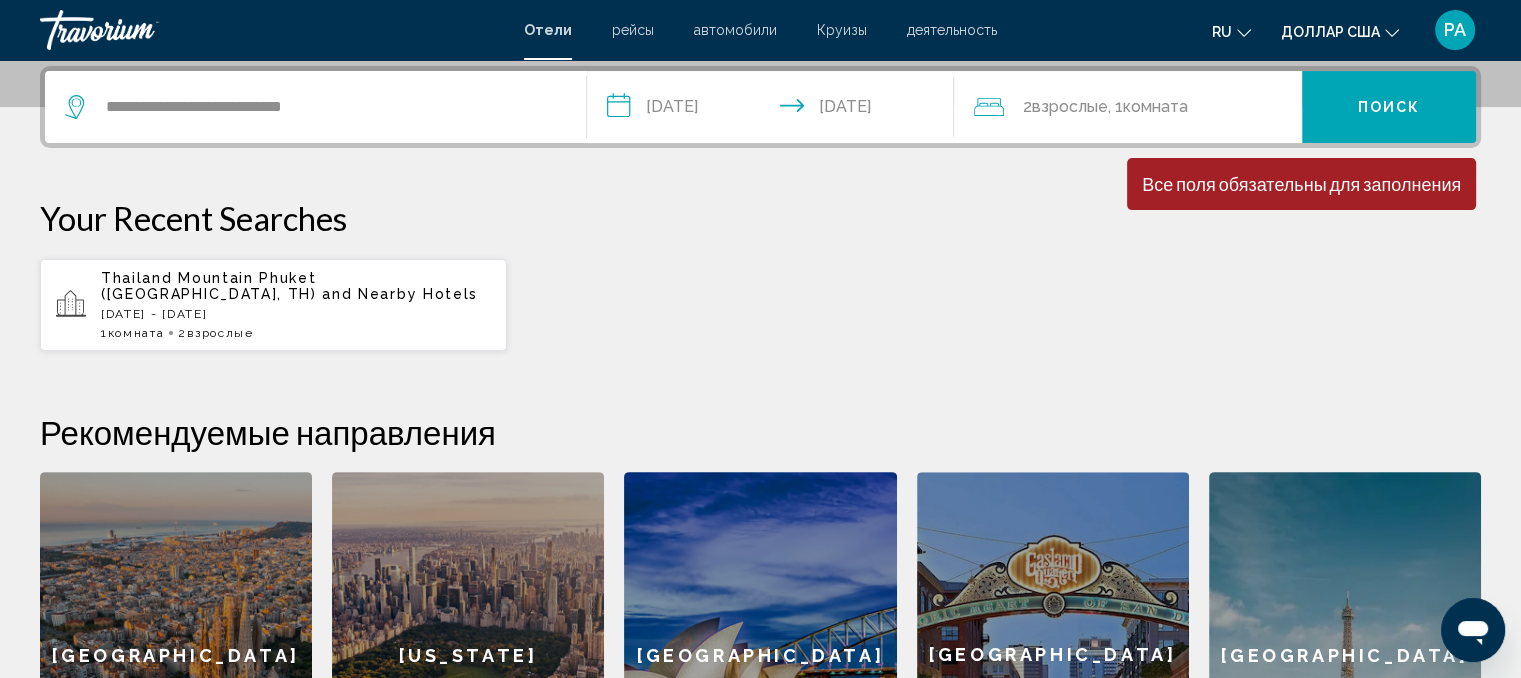 click on "**********" at bounding box center [775, 110] 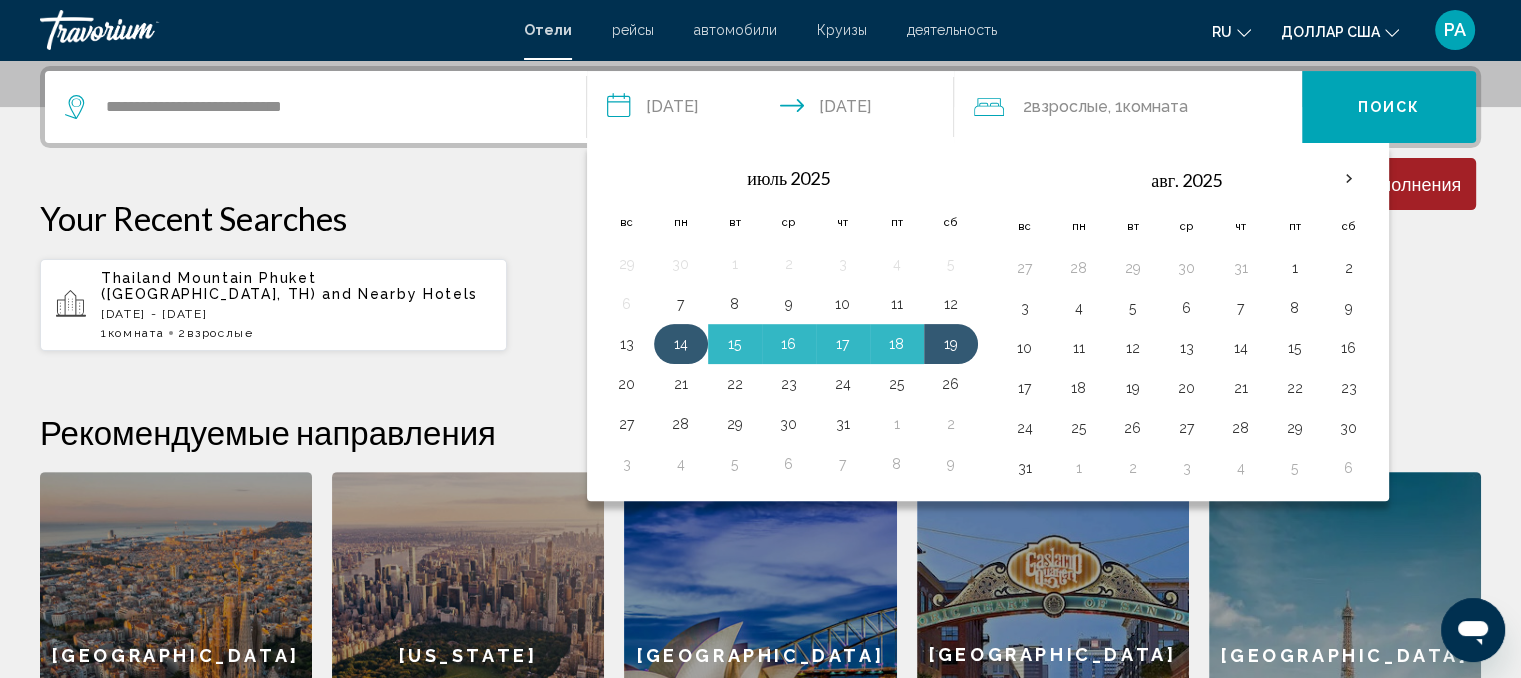 click on "14" at bounding box center (681, 344) 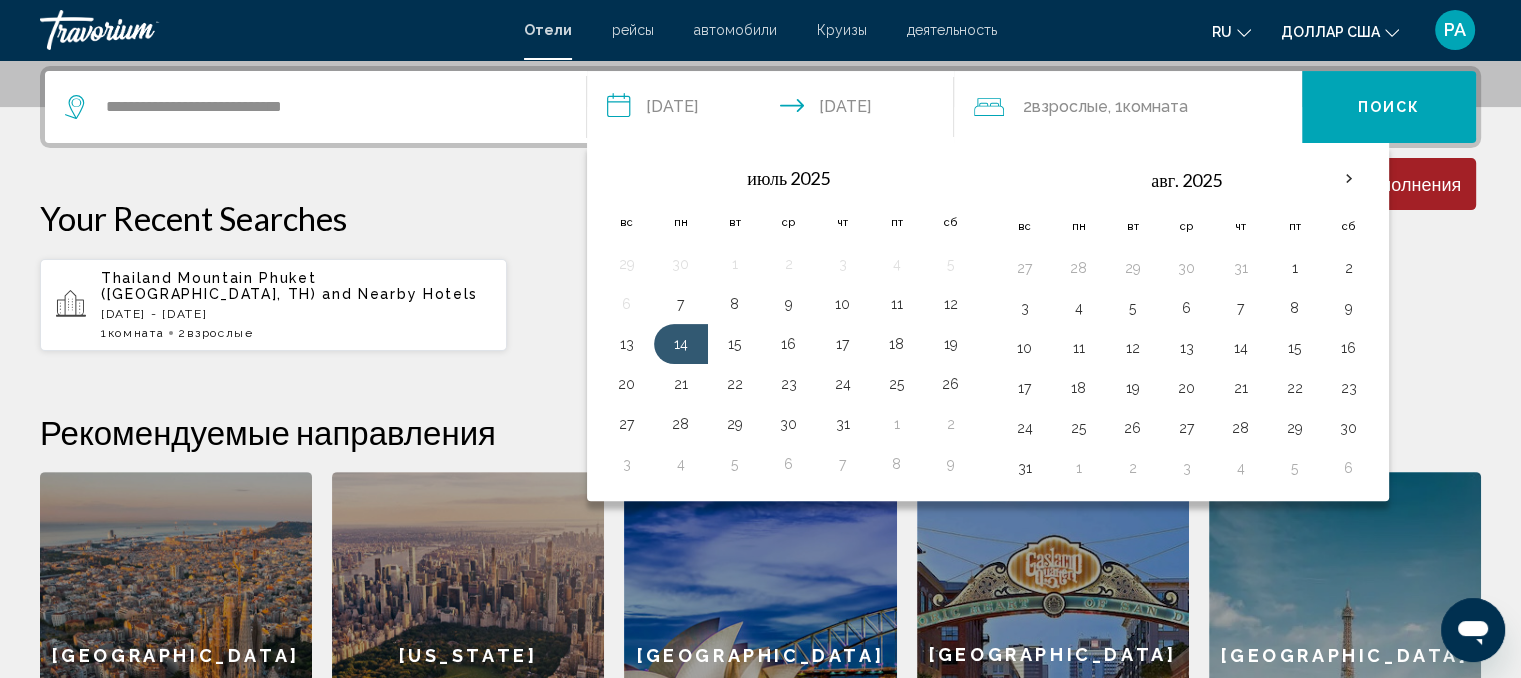 click on "**********" at bounding box center [760, 452] 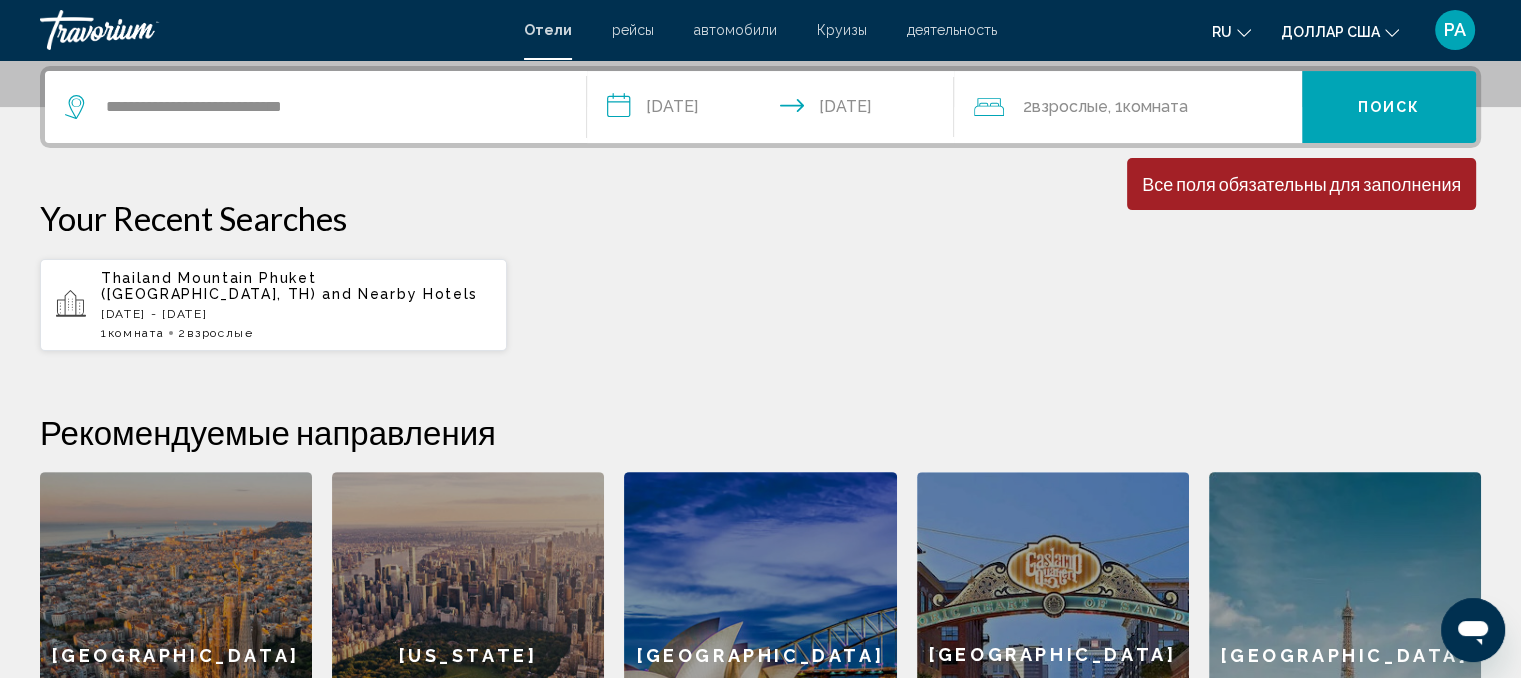 click on "**********" at bounding box center [775, 110] 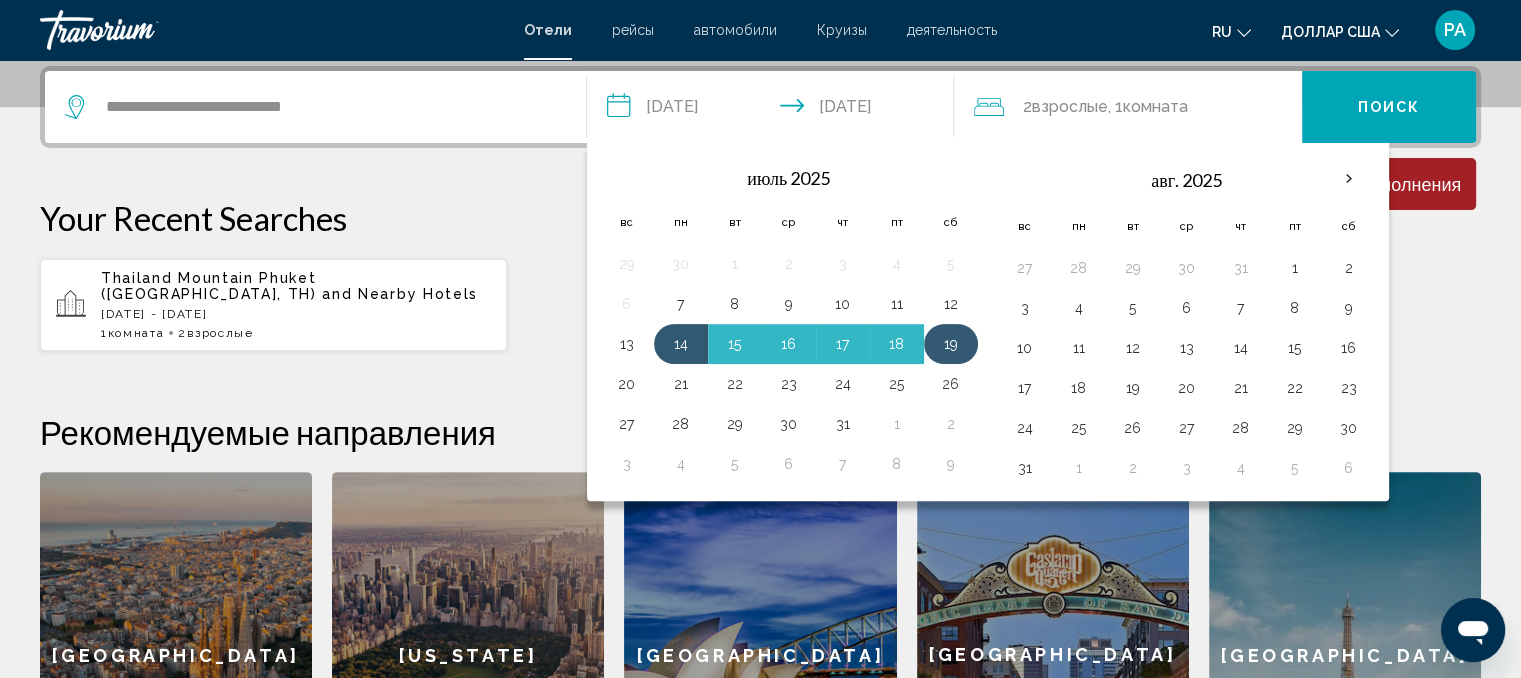 click on "19" at bounding box center [951, 344] 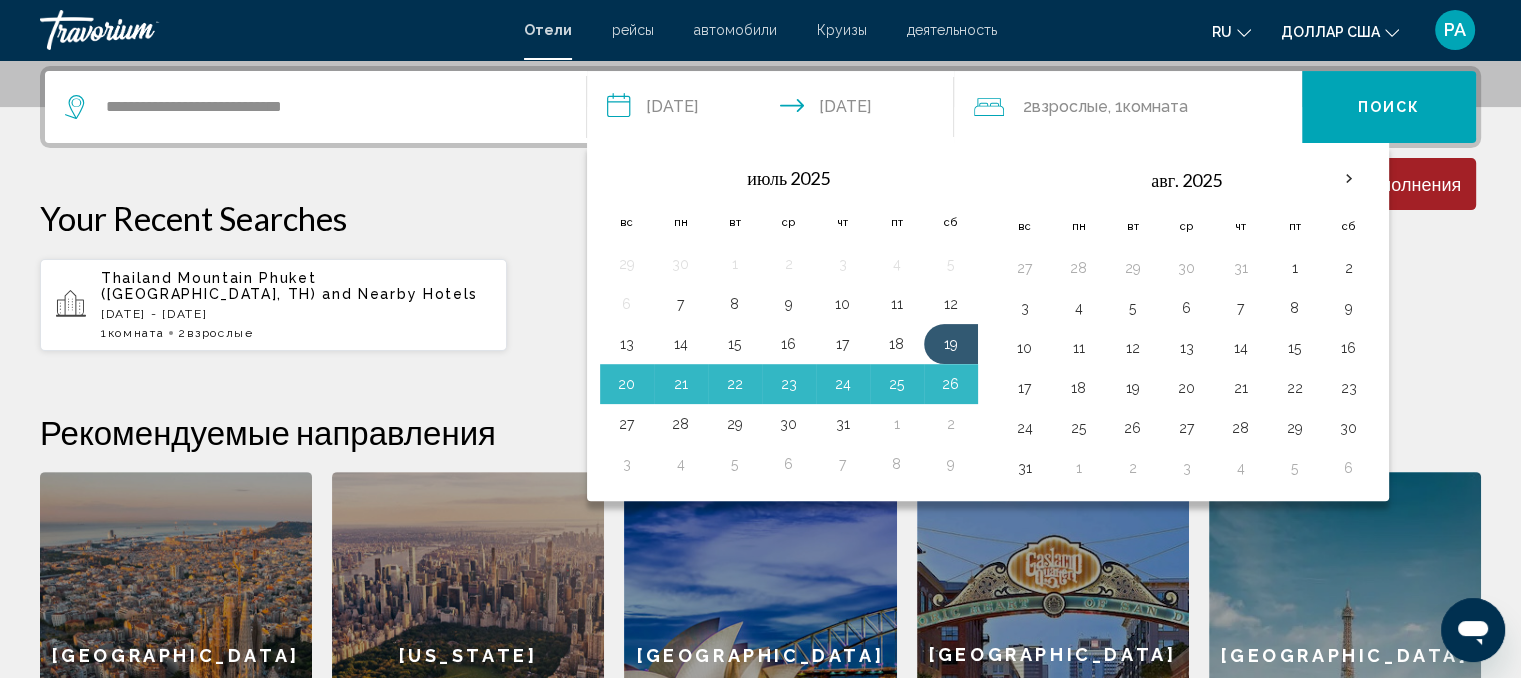 click on "Взрослые" 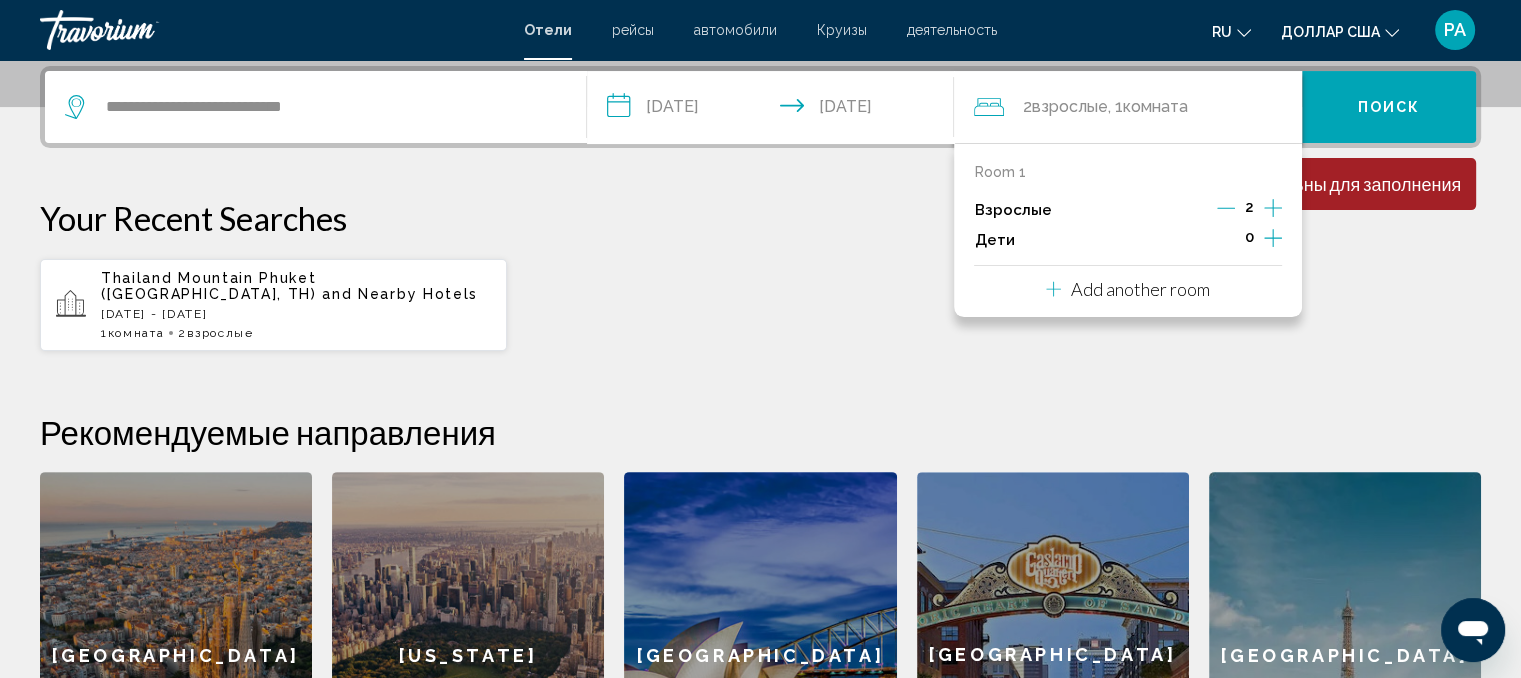 click on "Поиск" at bounding box center [1389, 108] 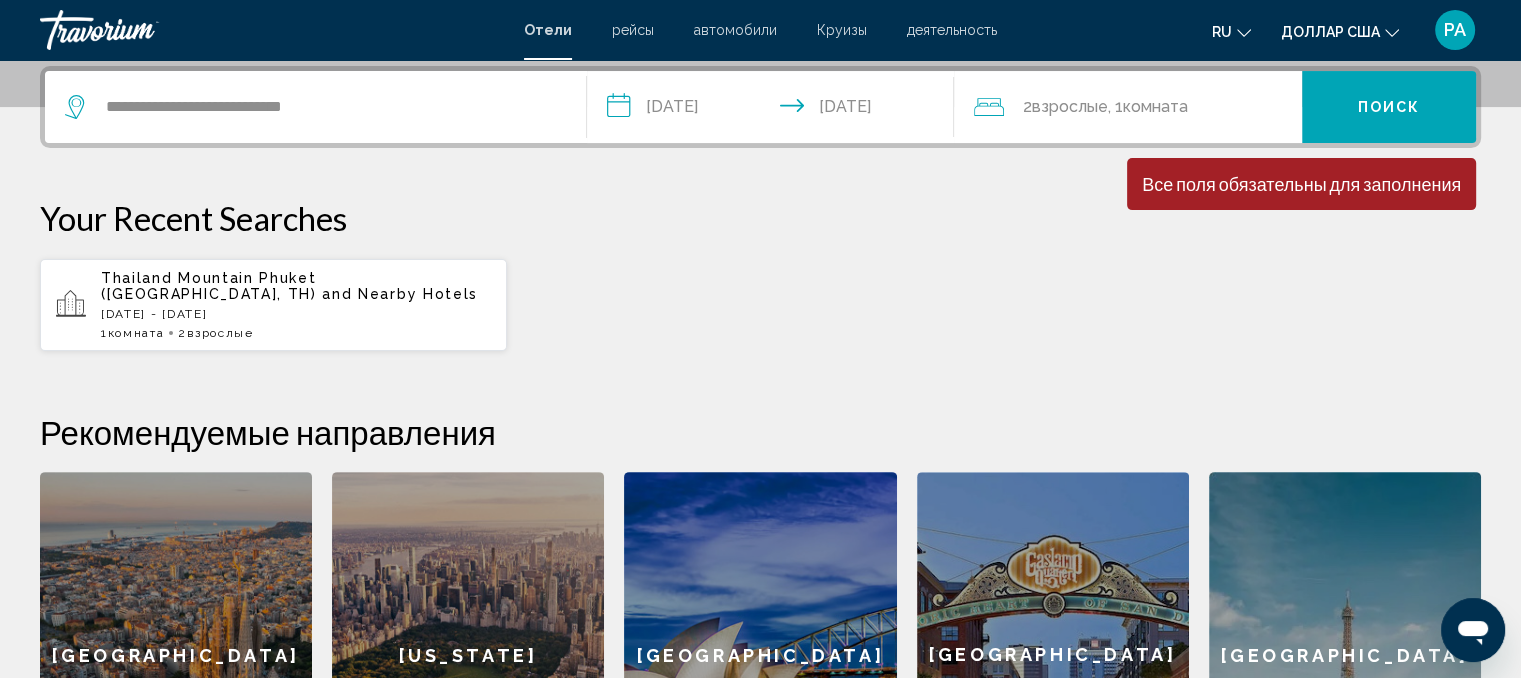 drag, startPoint x: 1371, startPoint y: 98, endPoint x: 1164, endPoint y: 301, distance: 289.92758 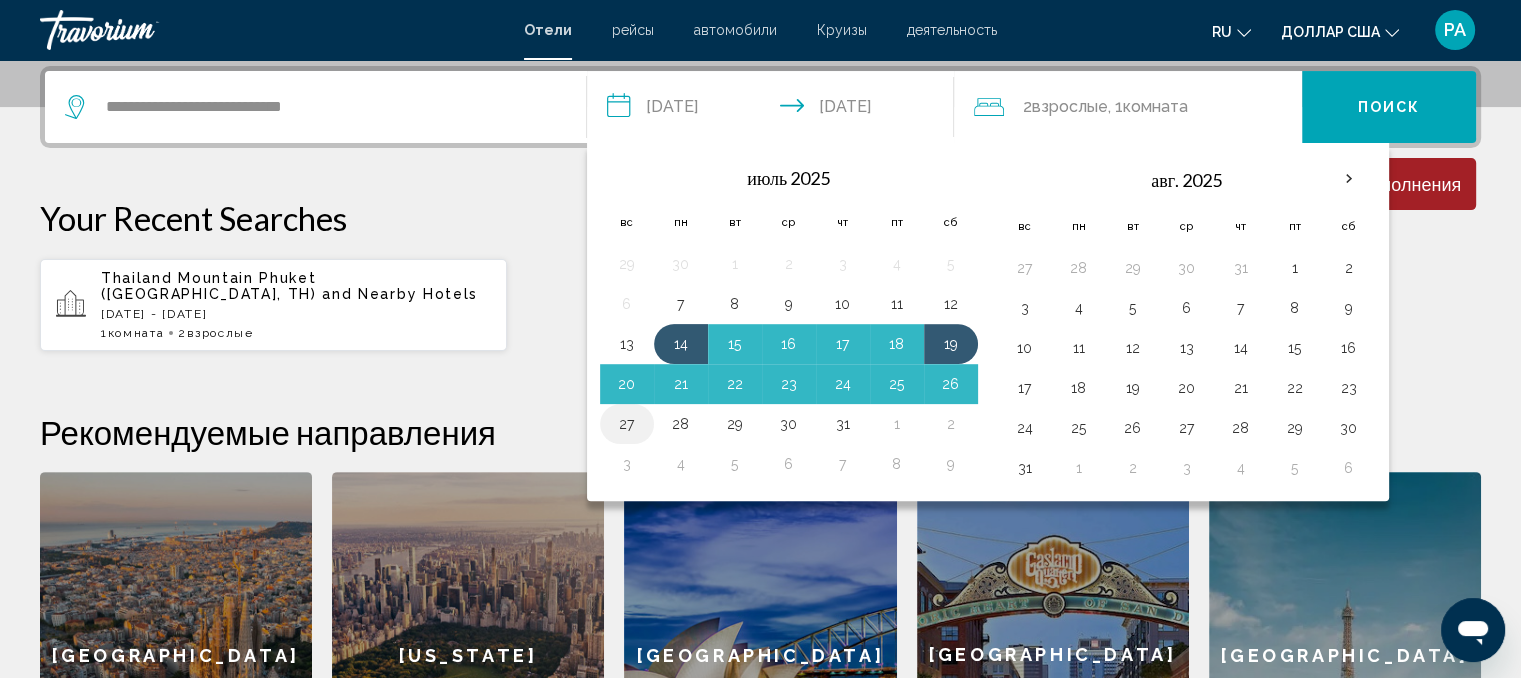 click on "27" at bounding box center (627, 424) 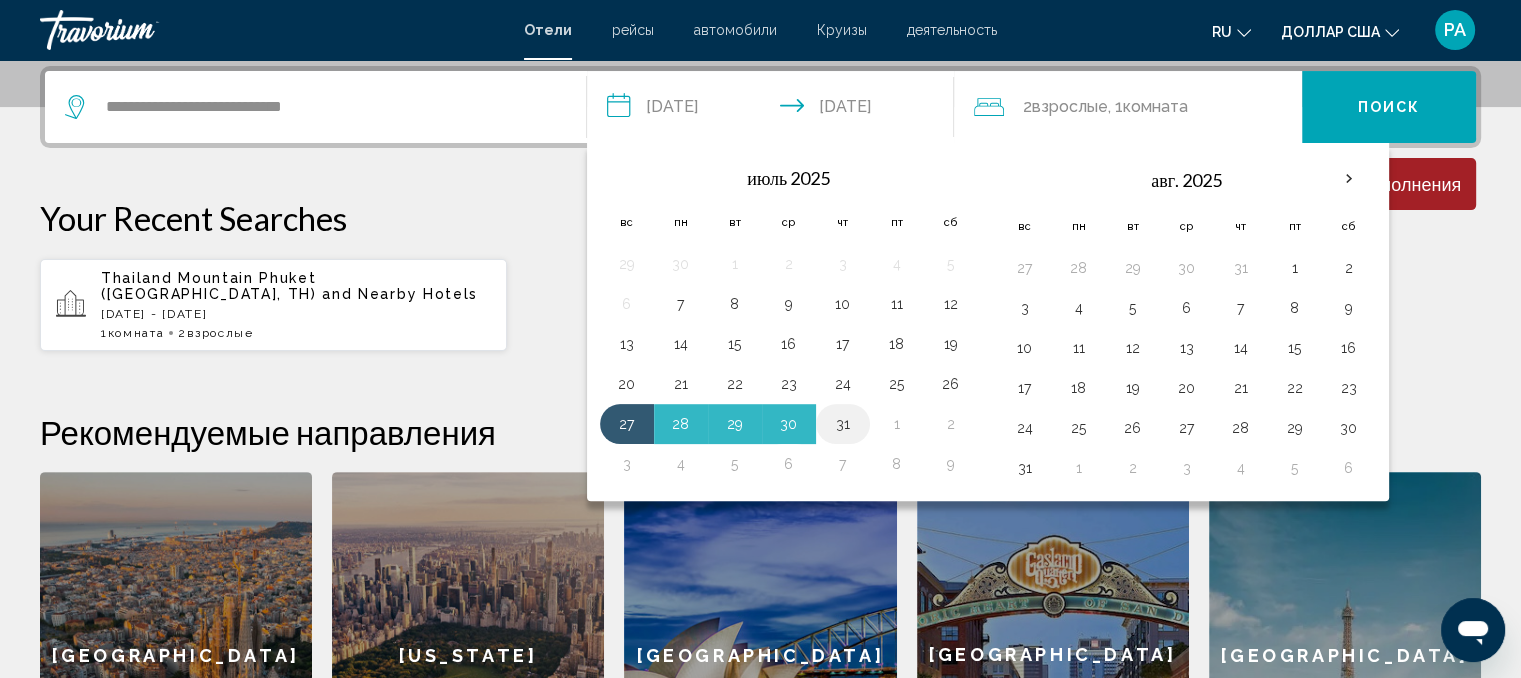 click on "31" at bounding box center [843, 424] 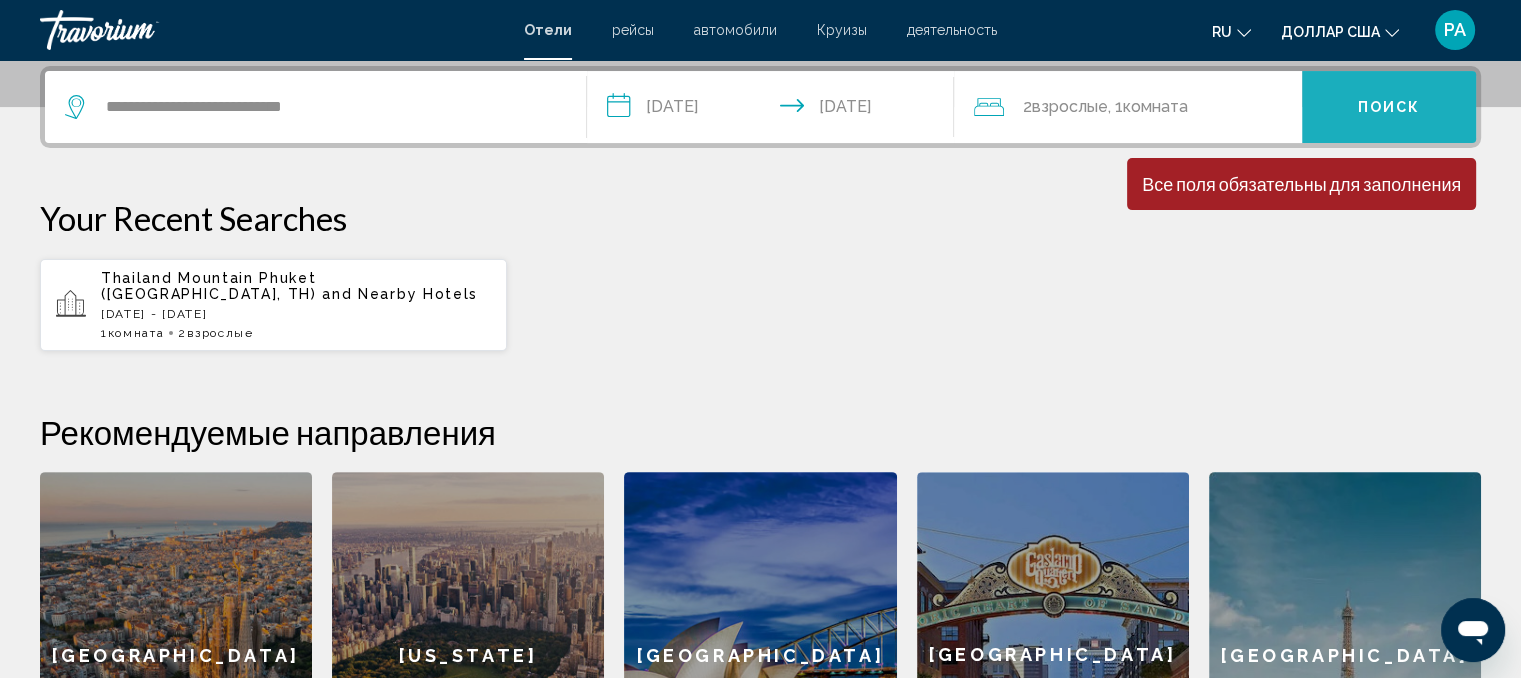 click on "Поиск" at bounding box center [1389, 107] 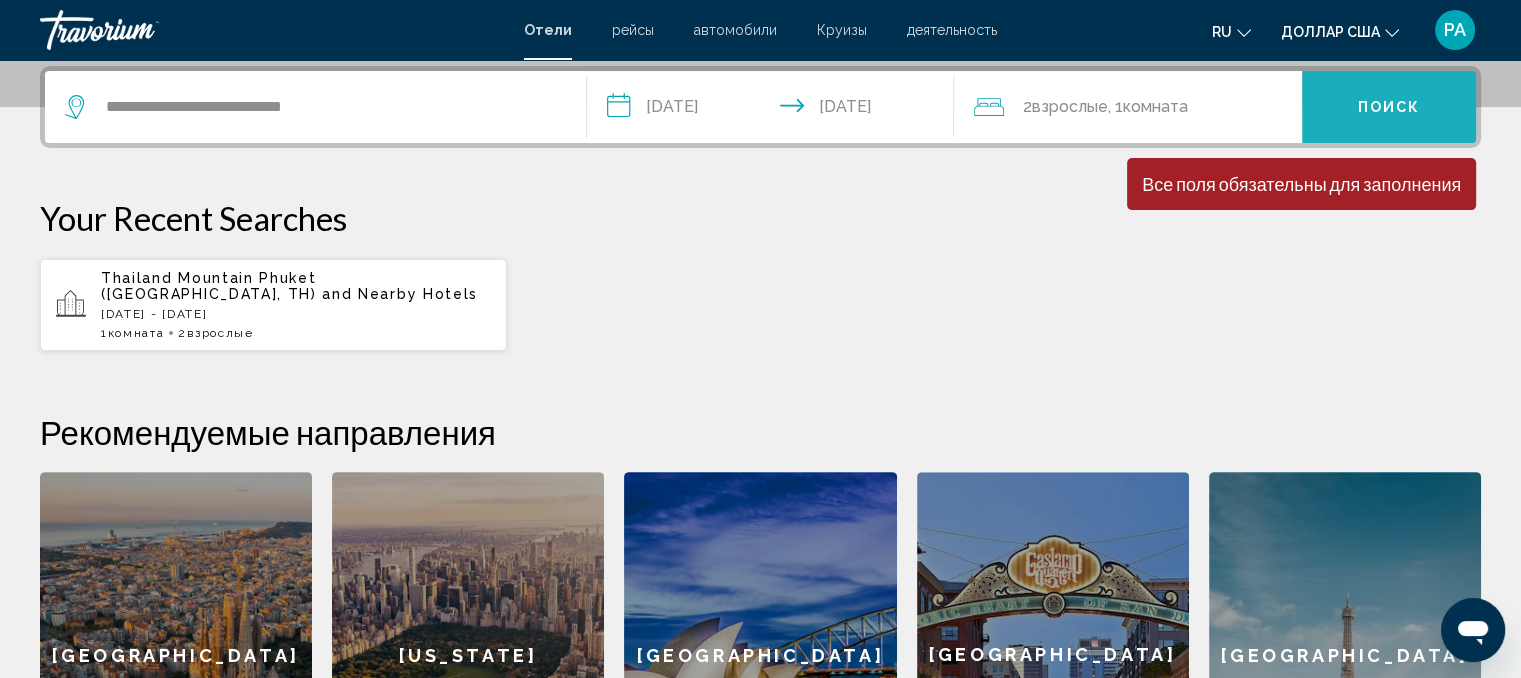click on "Поиск" at bounding box center (1389, 108) 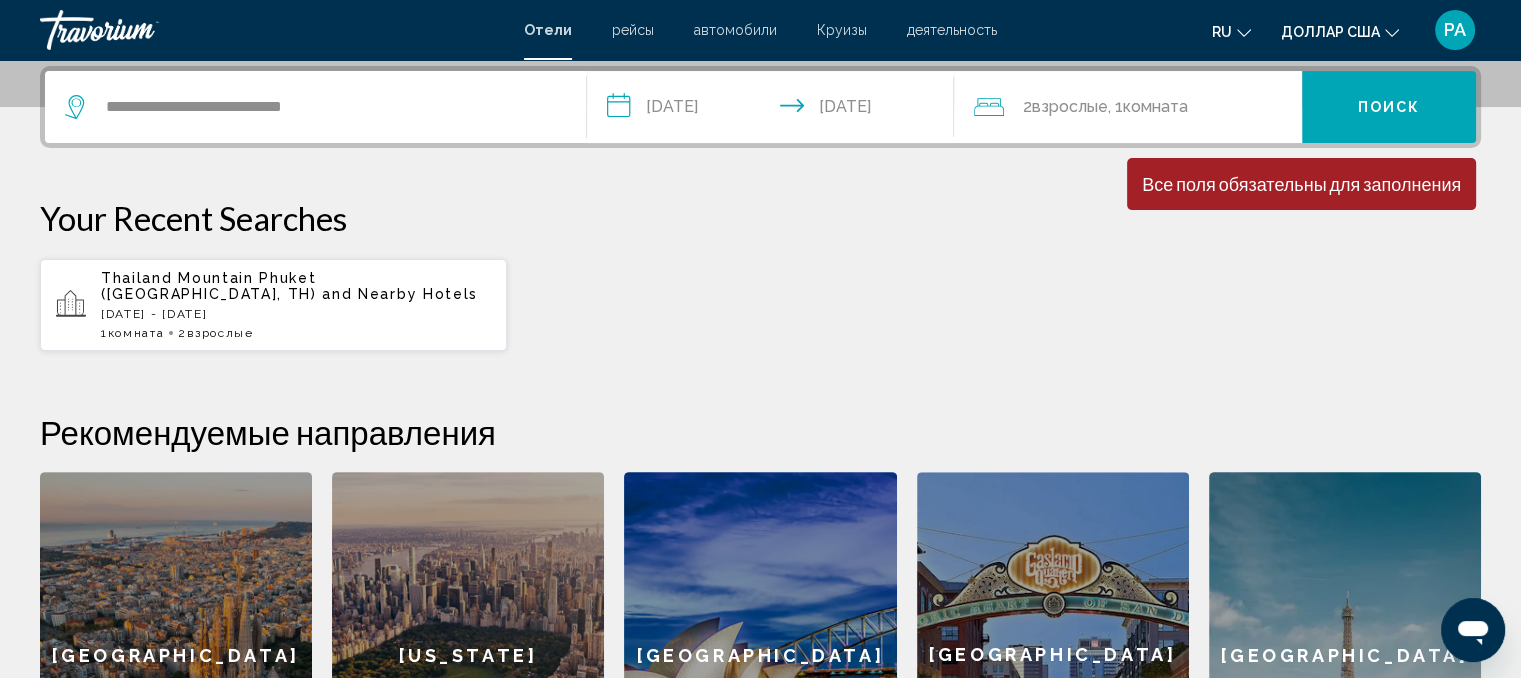 click on "Поиск" at bounding box center (1389, 108) 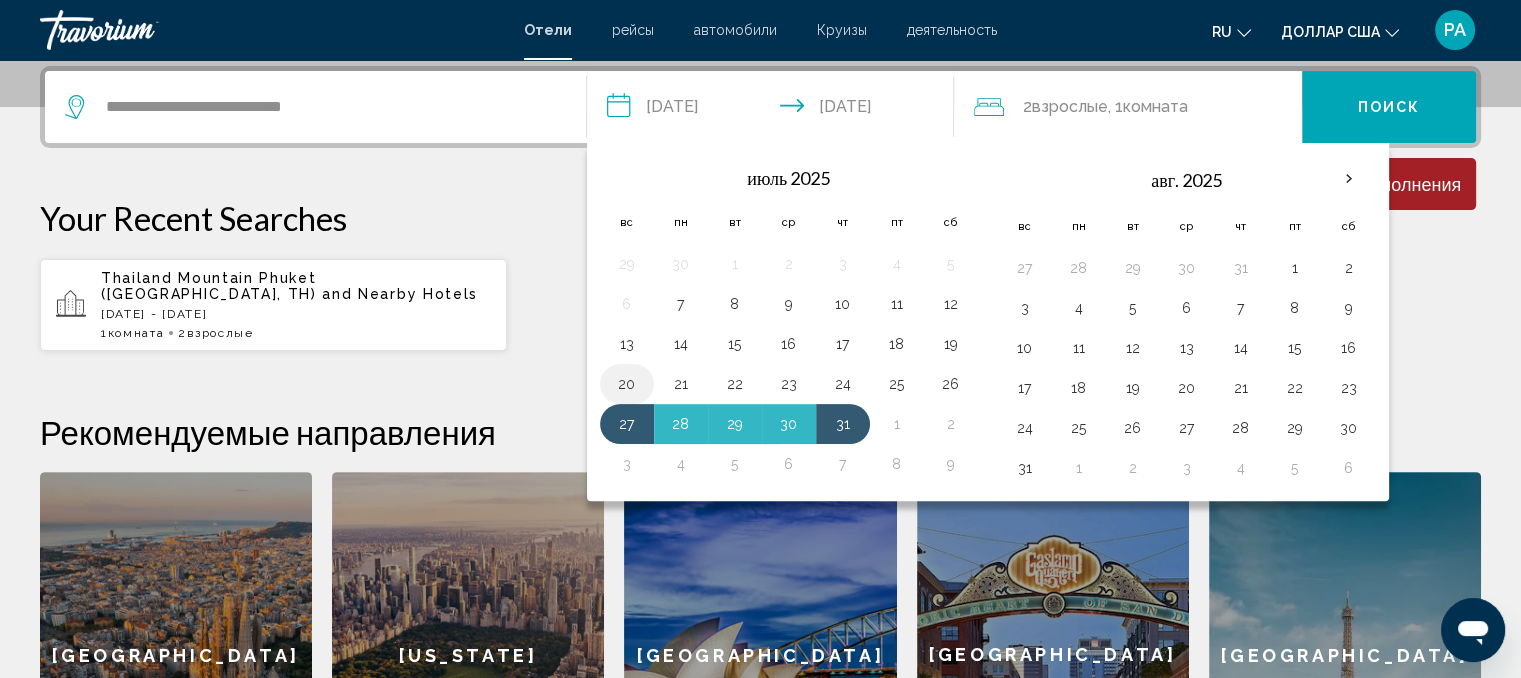 click on "20" at bounding box center [627, 384] 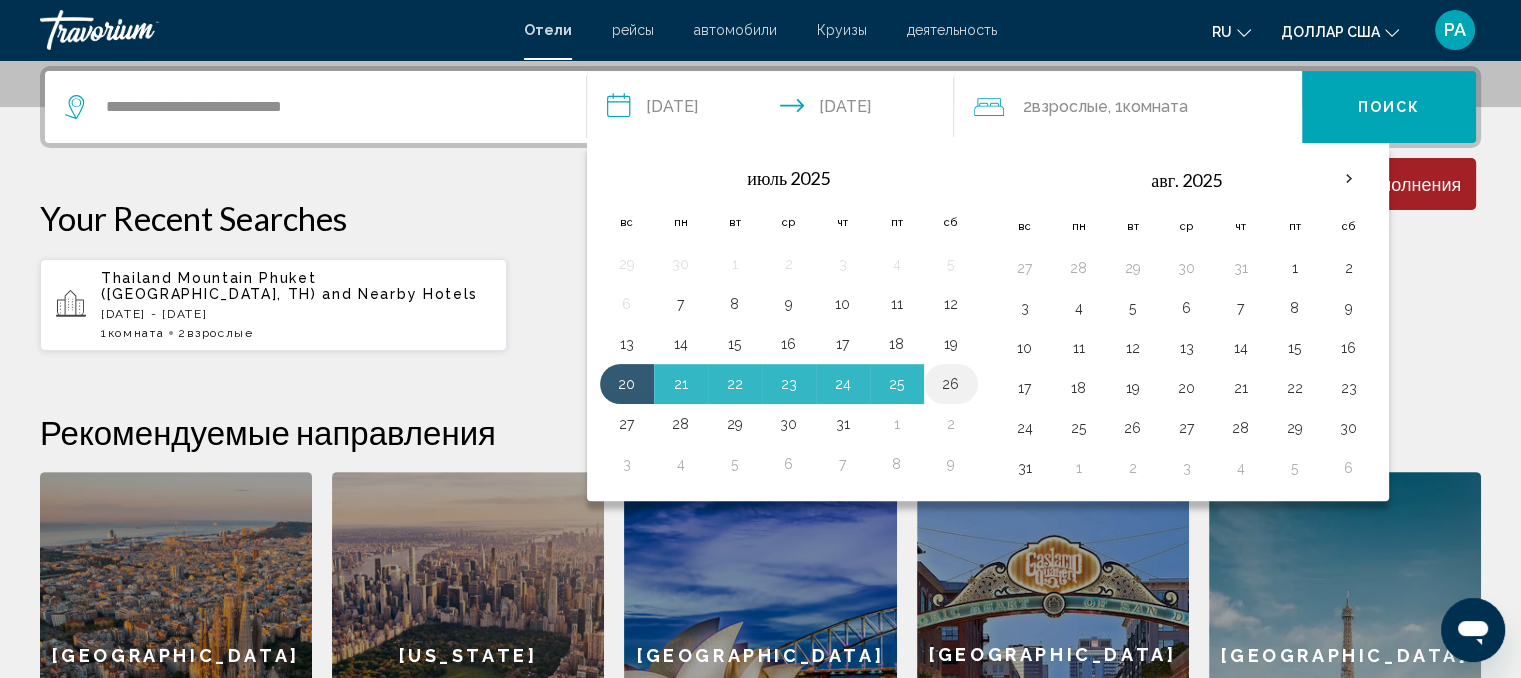 click on "26" at bounding box center (951, 384) 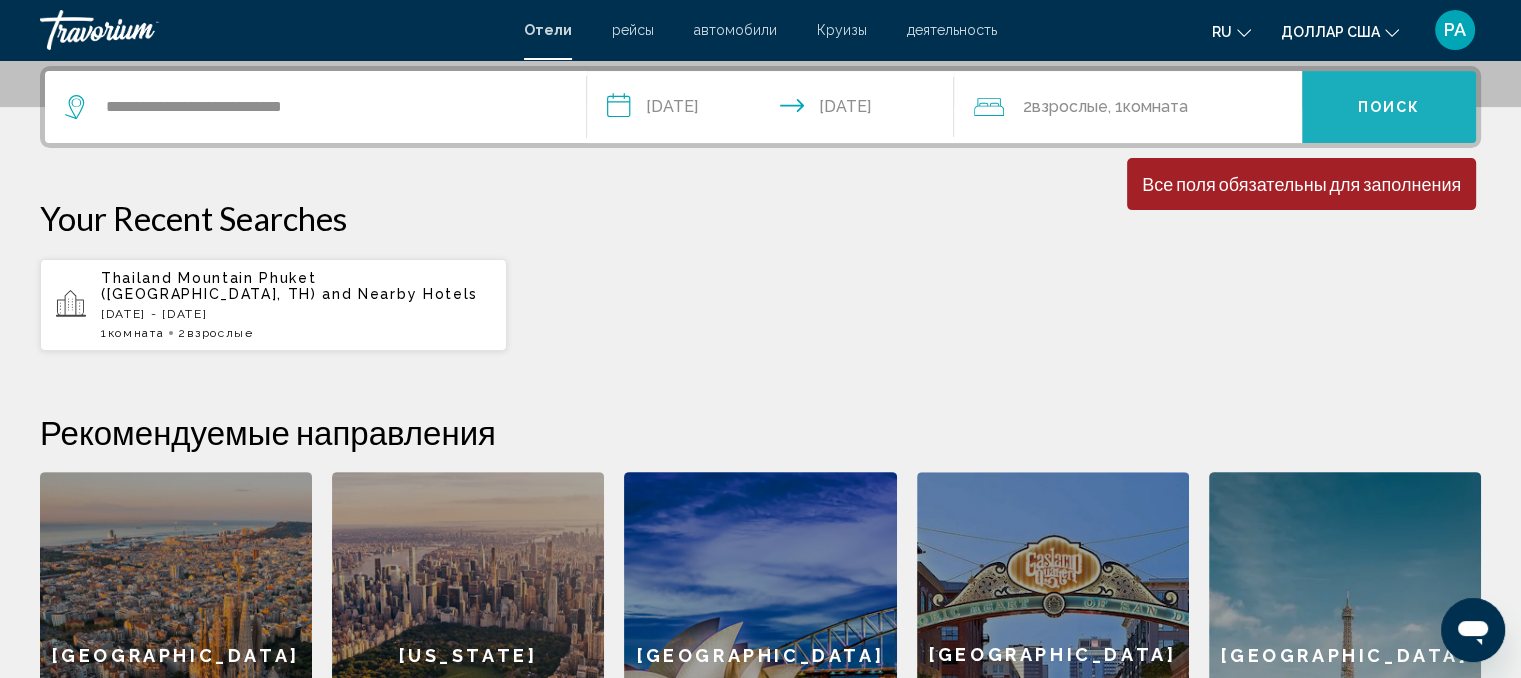 click on "Поиск" at bounding box center [1389, 108] 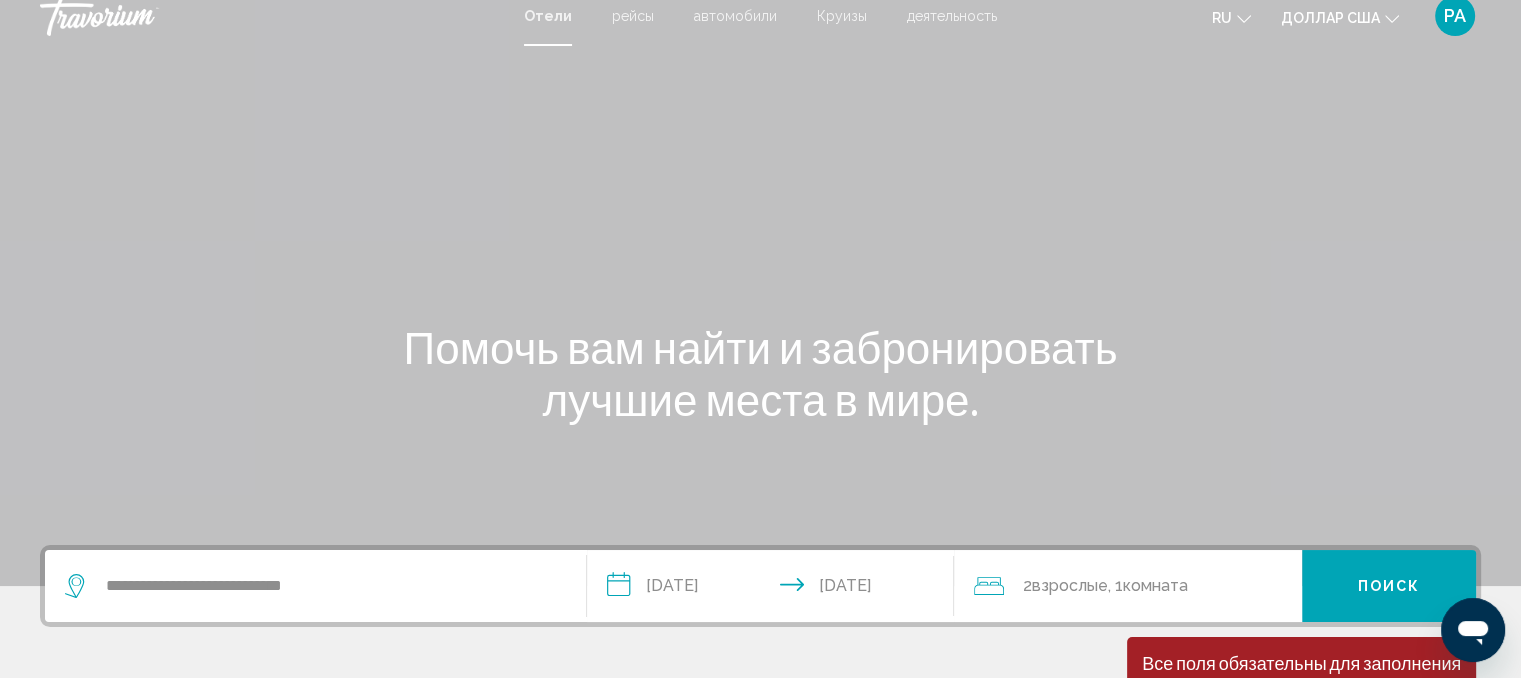 scroll, scrollTop: 0, scrollLeft: 0, axis: both 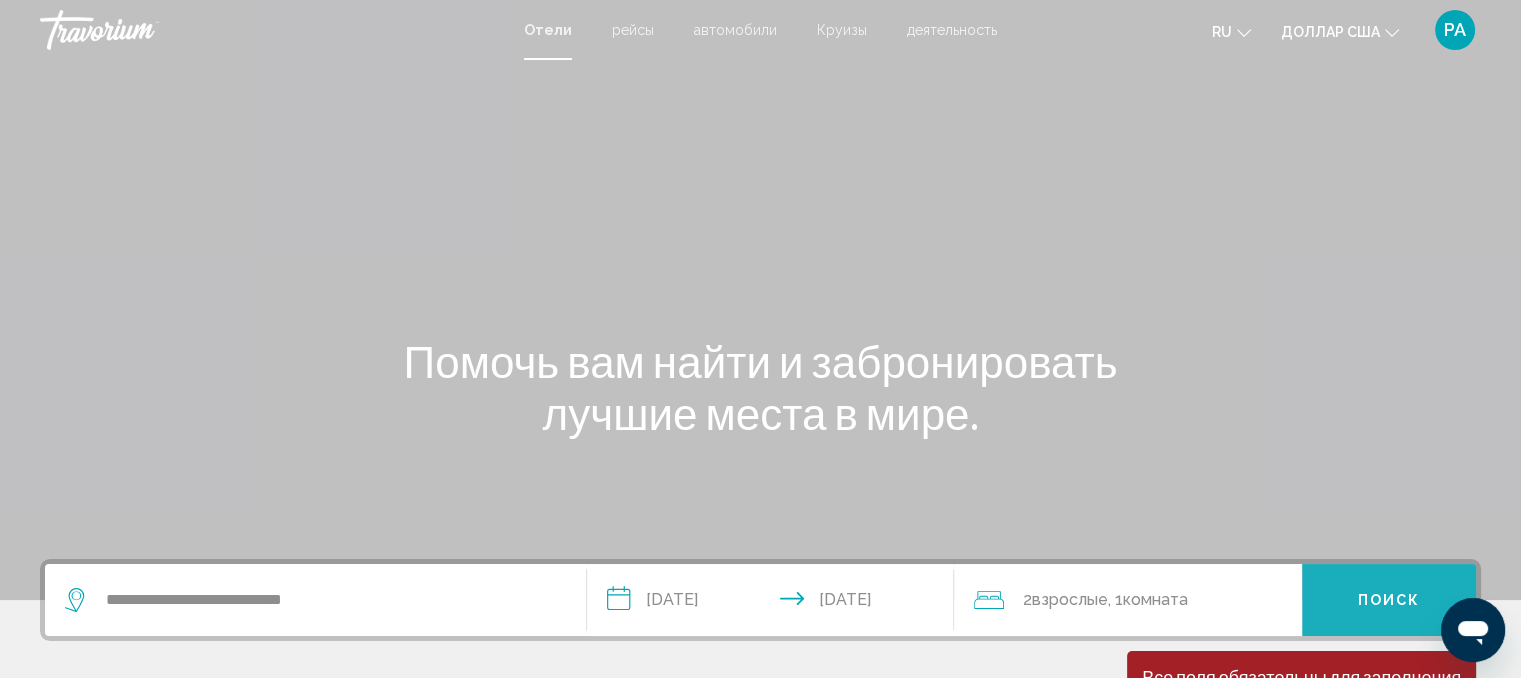 click on "Поиск" at bounding box center (1389, 601) 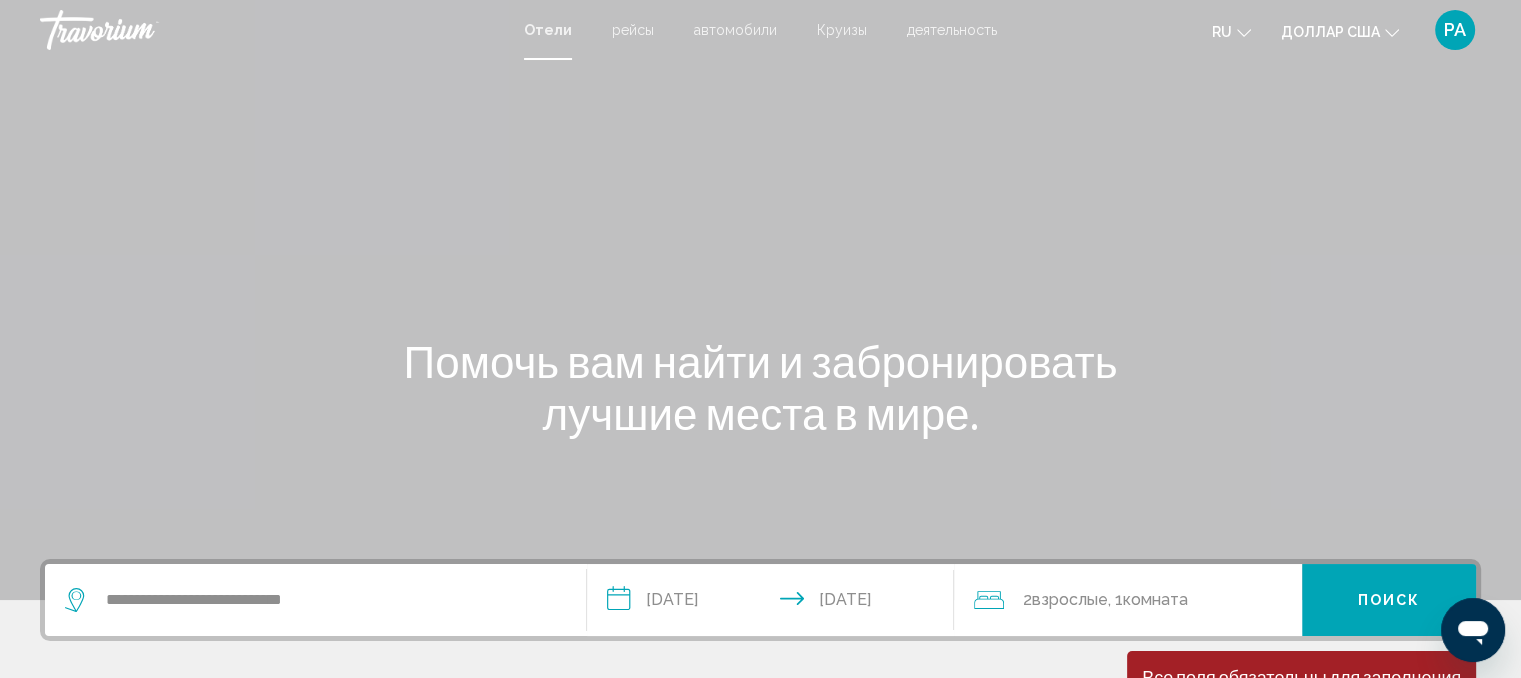 click on "Круизы" at bounding box center (842, 30) 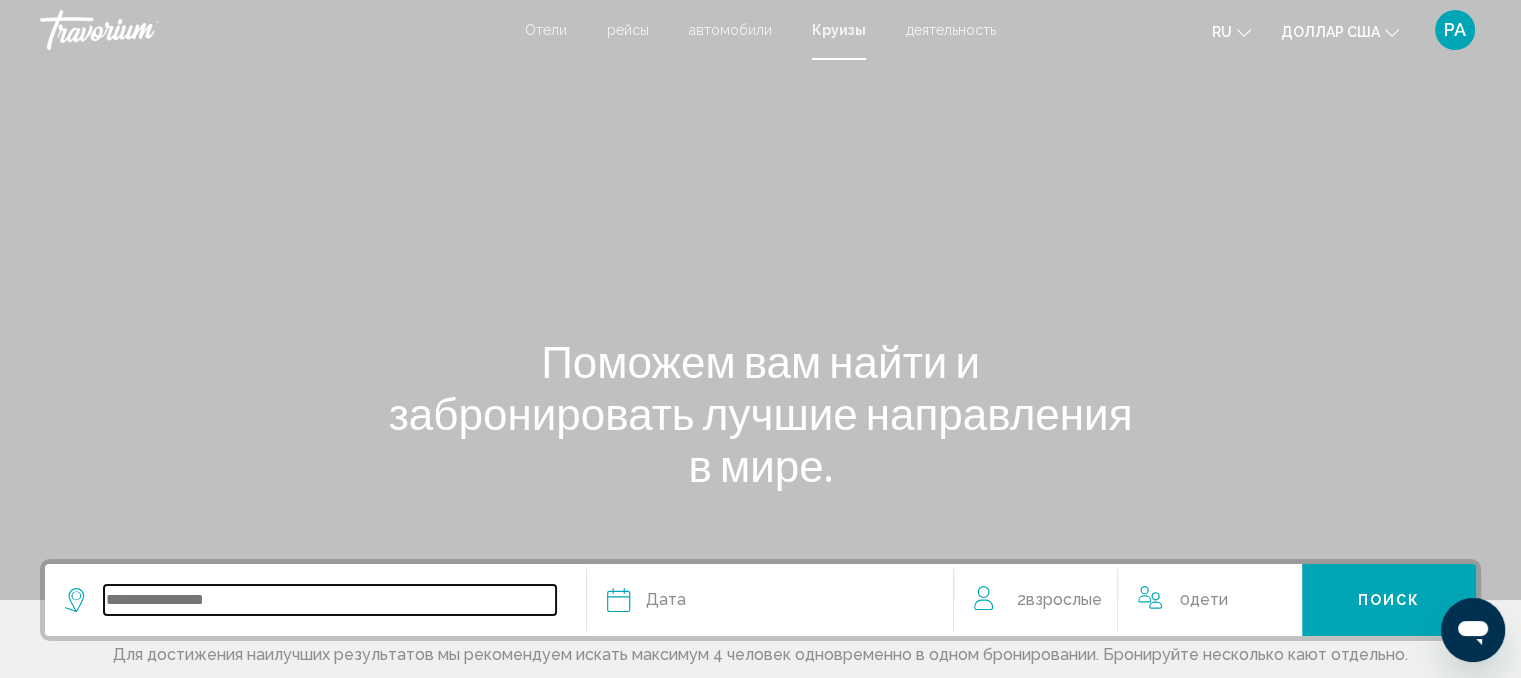click at bounding box center [330, 600] 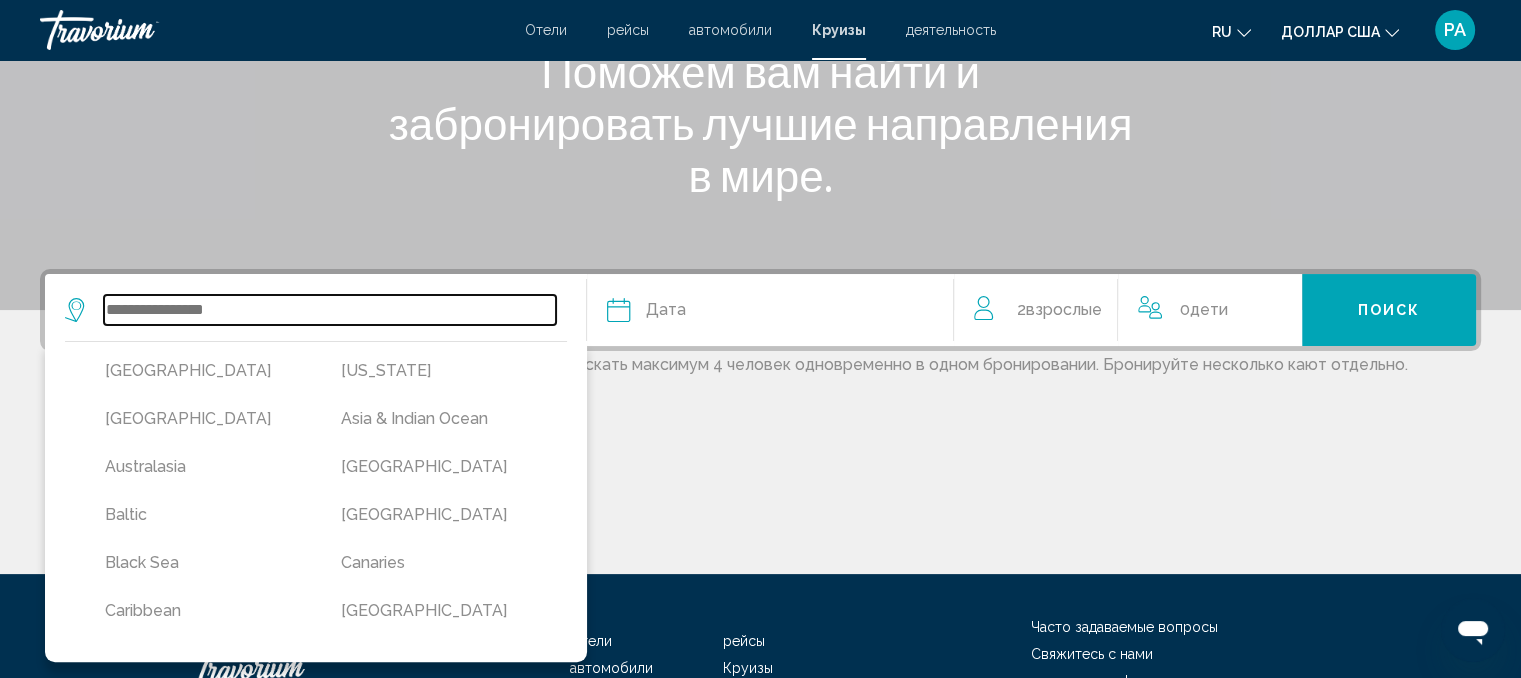 scroll, scrollTop: 431, scrollLeft: 0, axis: vertical 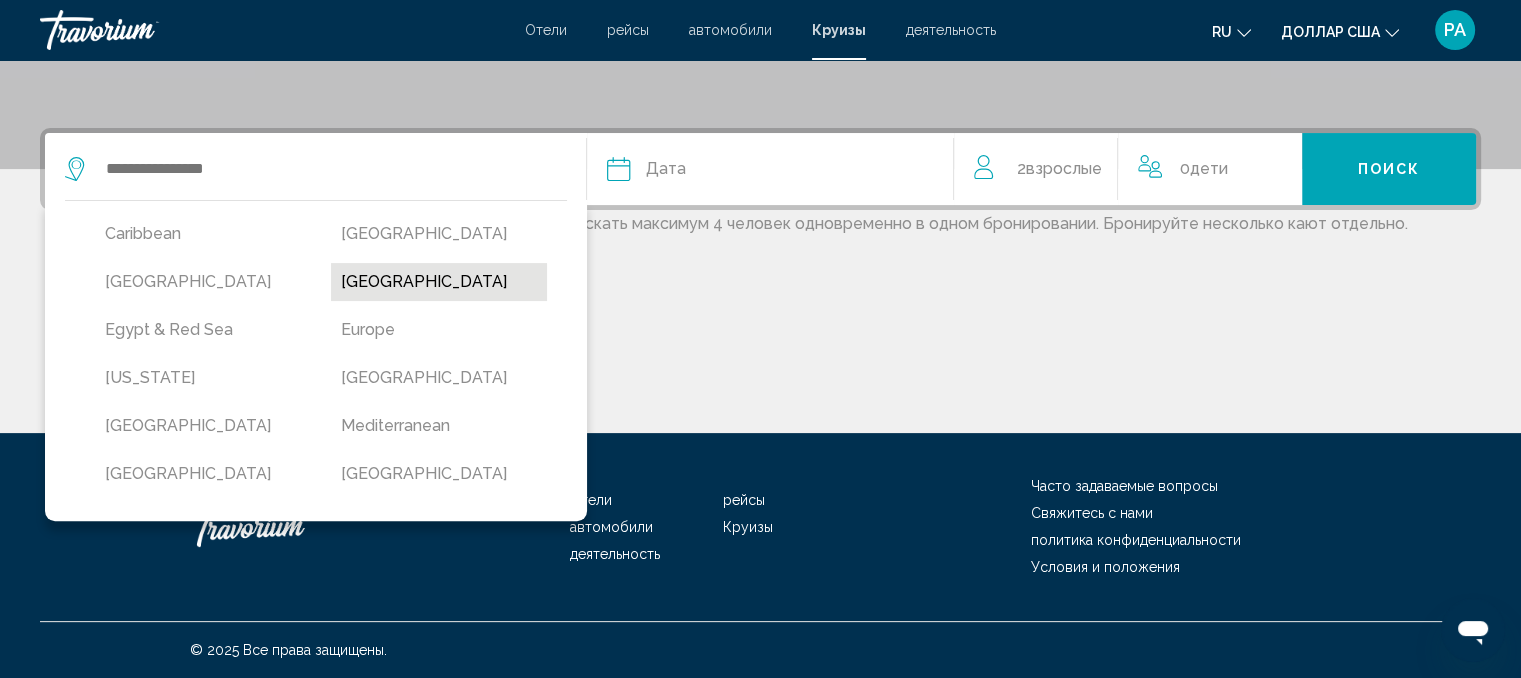 click on "[GEOGRAPHIC_DATA]" at bounding box center [439, 282] 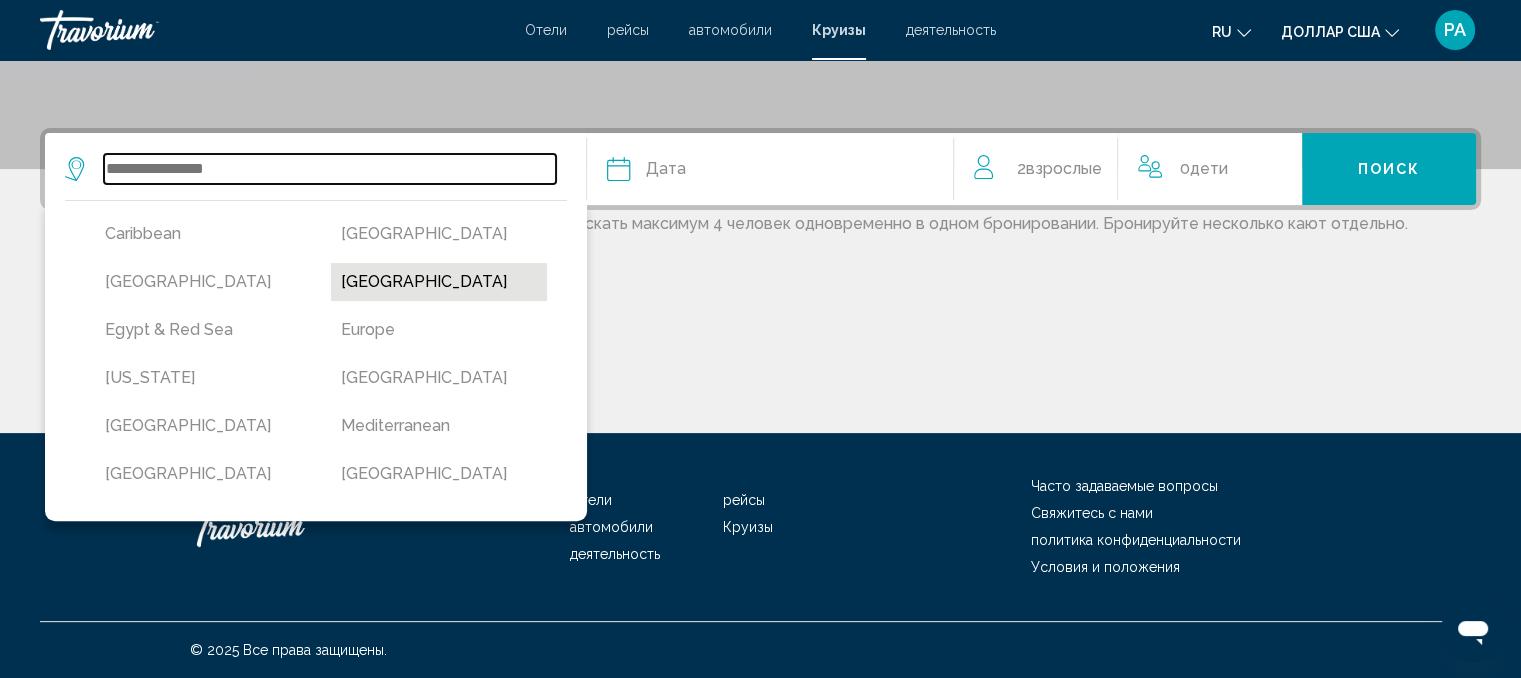 type on "**********" 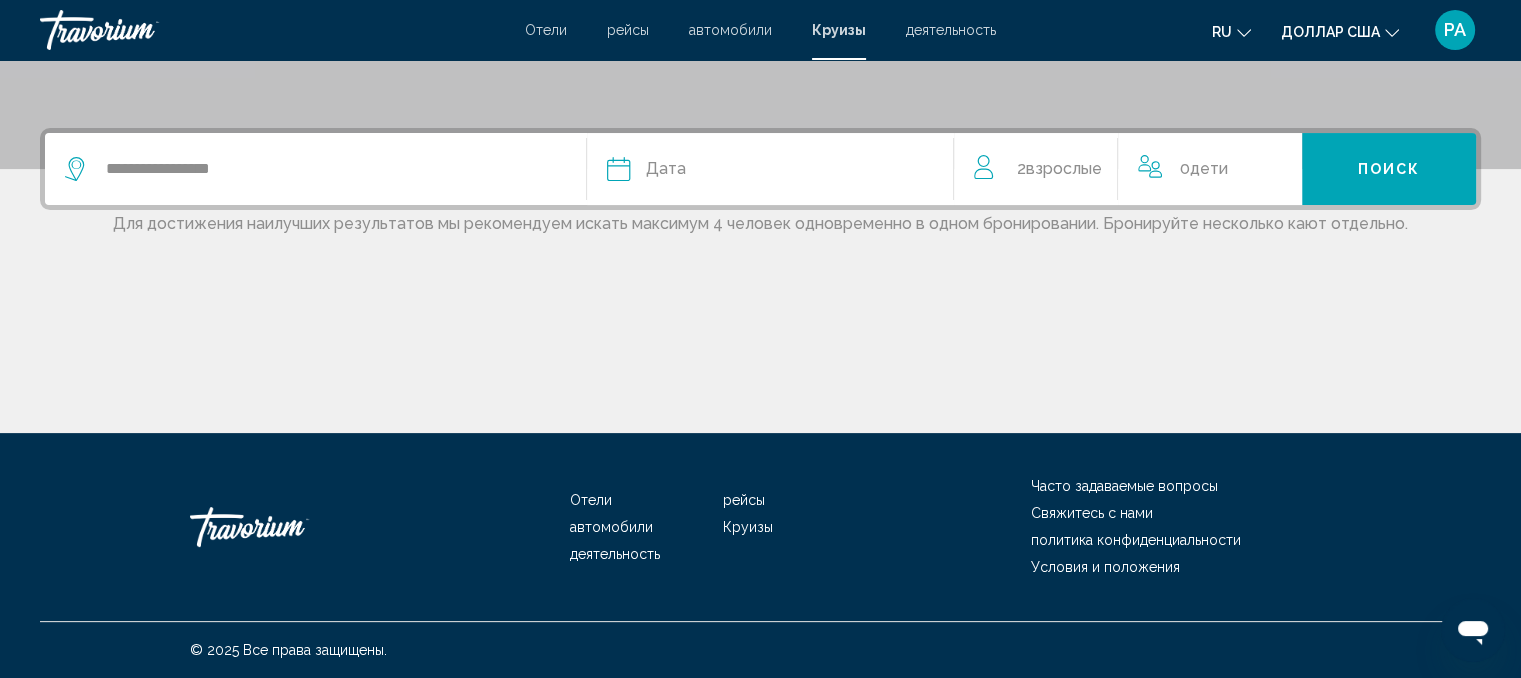 click on "Дата" 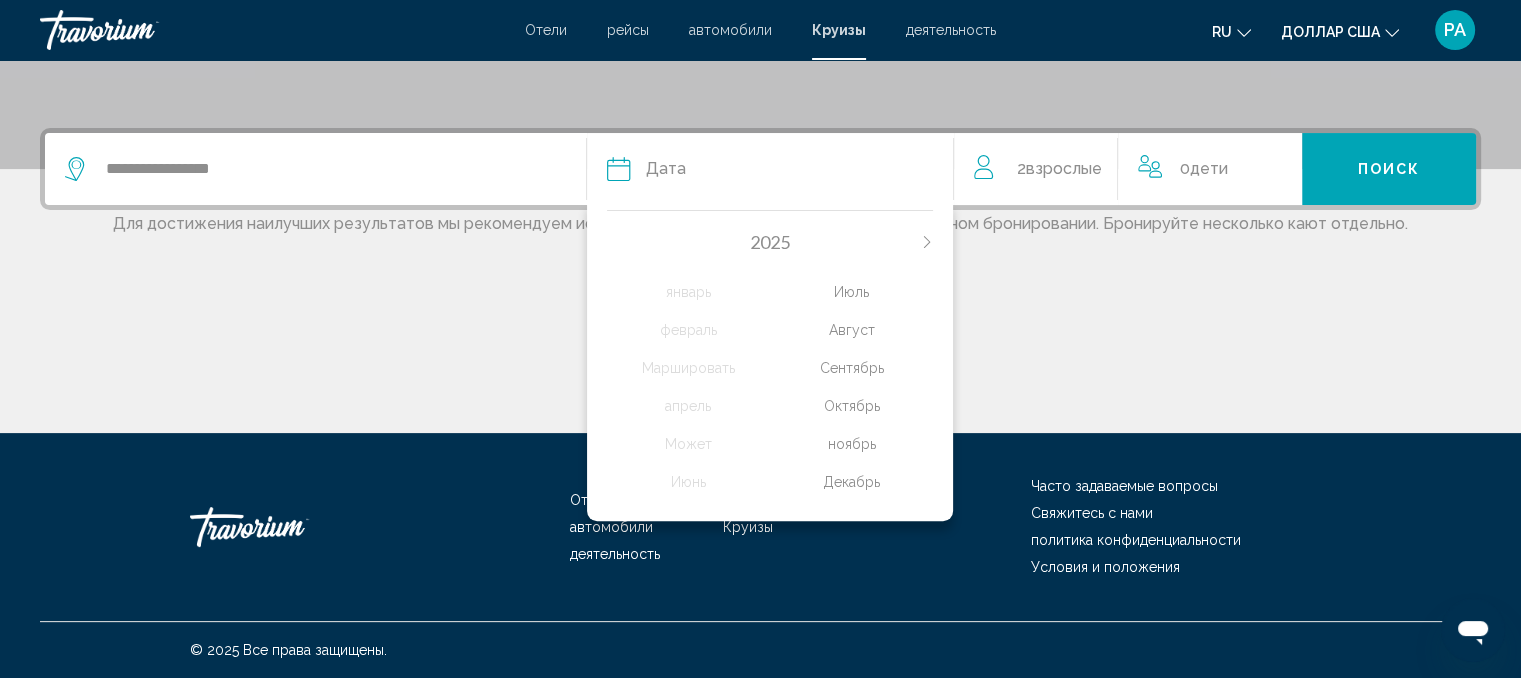 click on "Август" 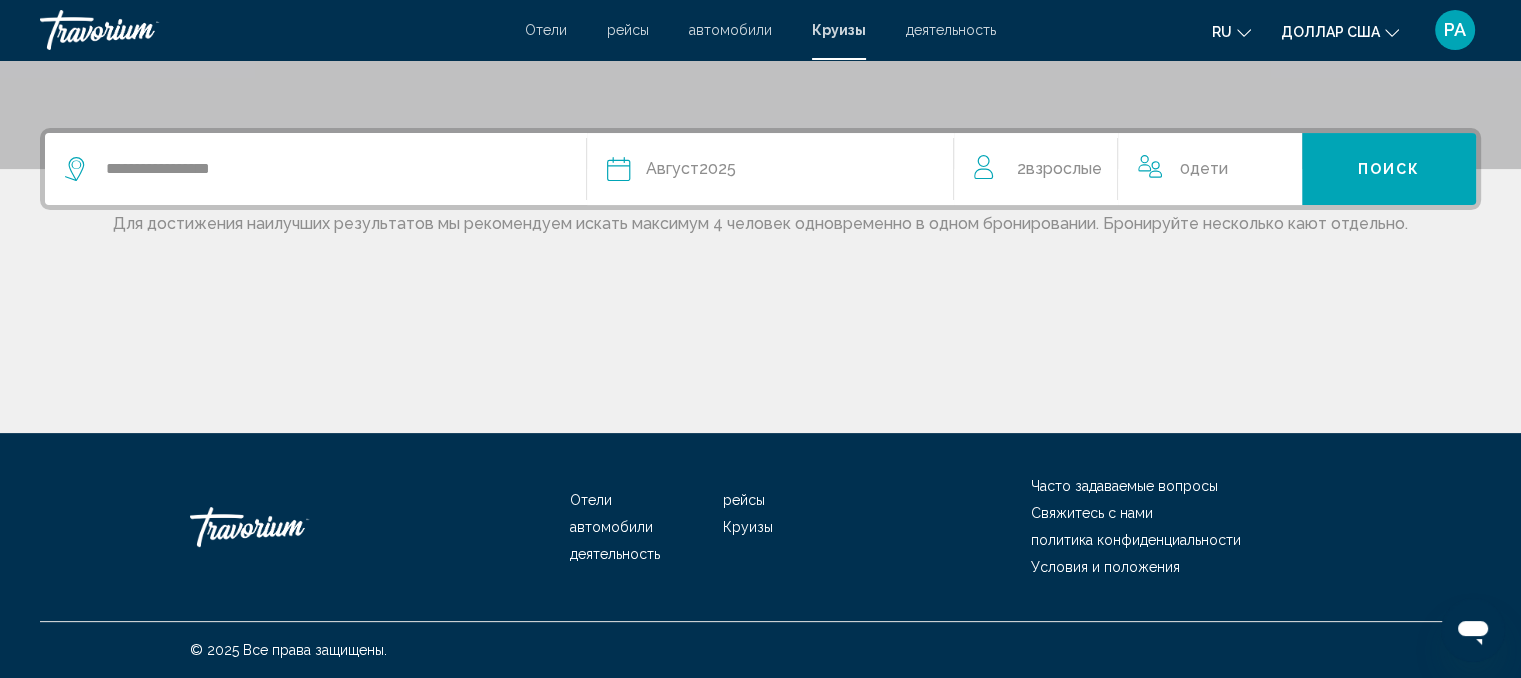 click on "Дети" 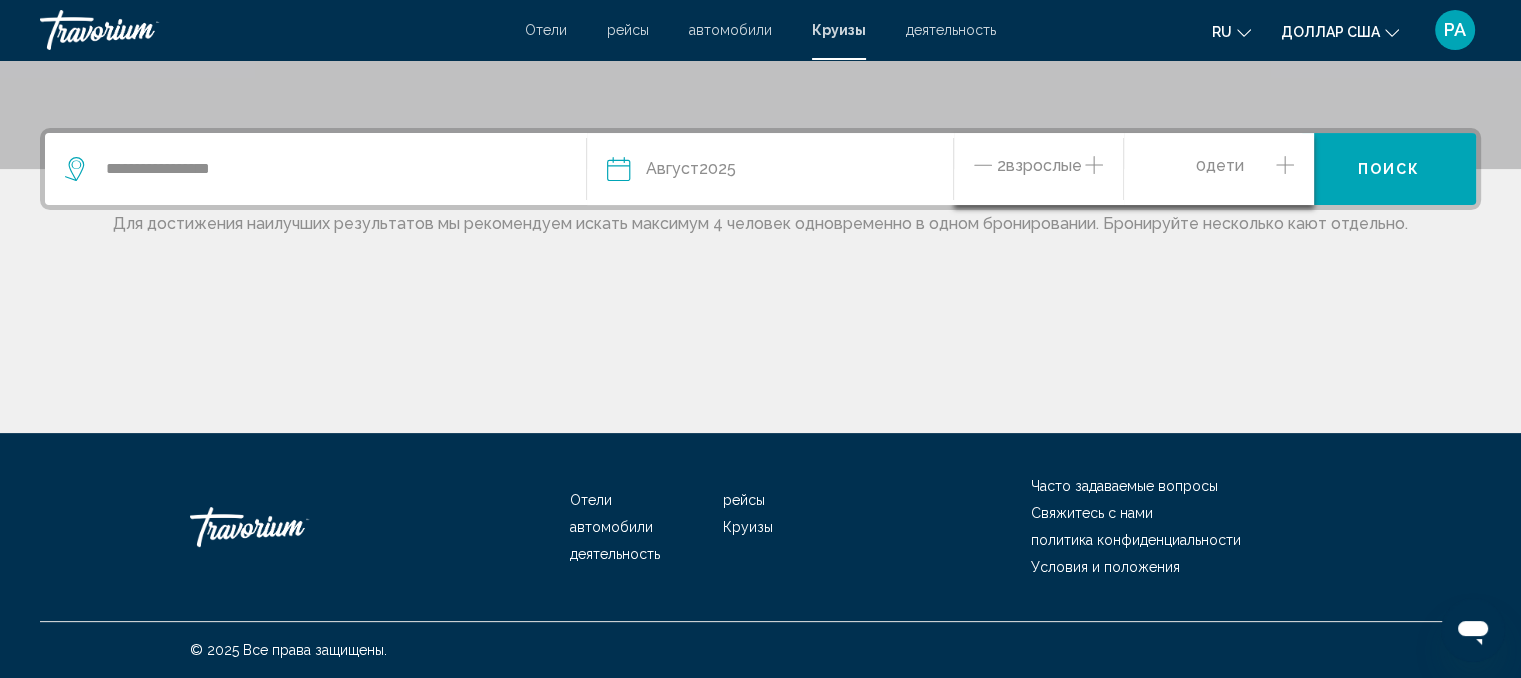 click 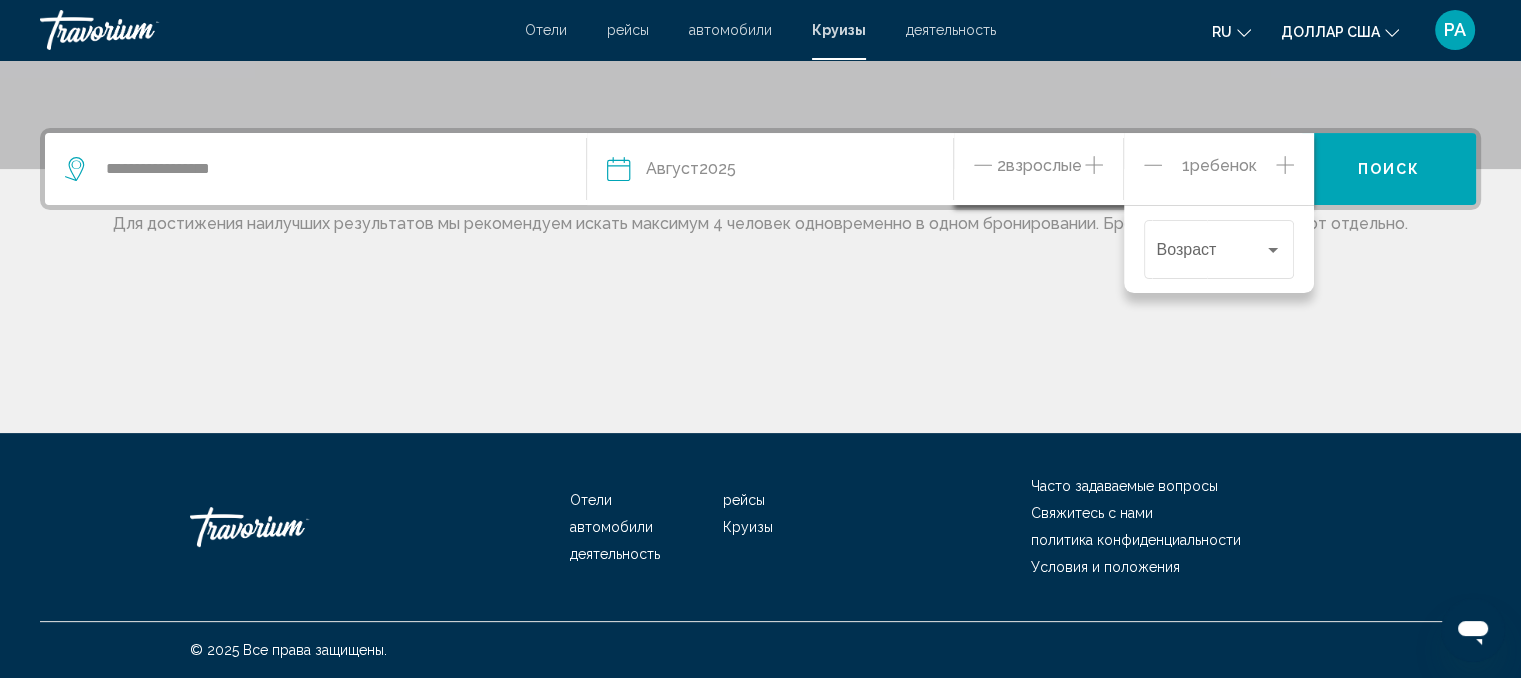 click 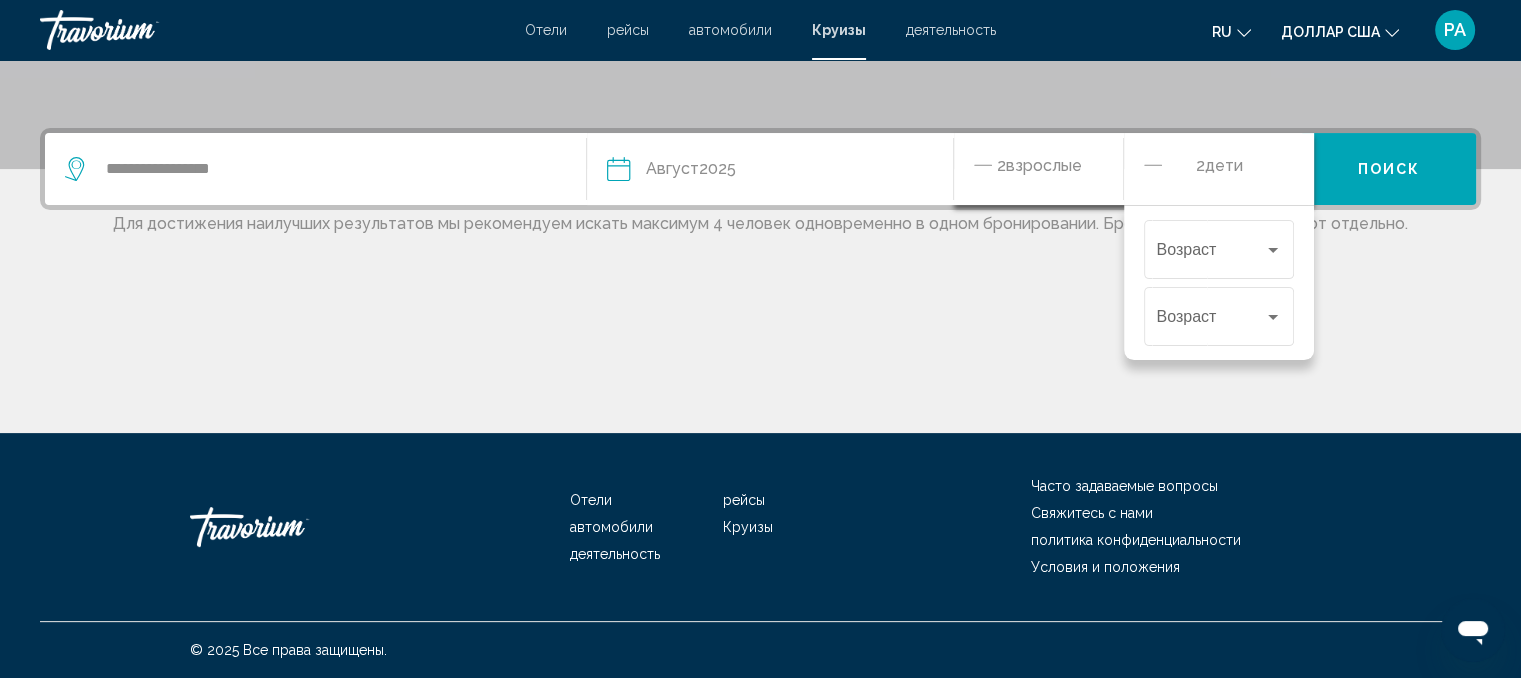 click on "2  Ребенок Дети" 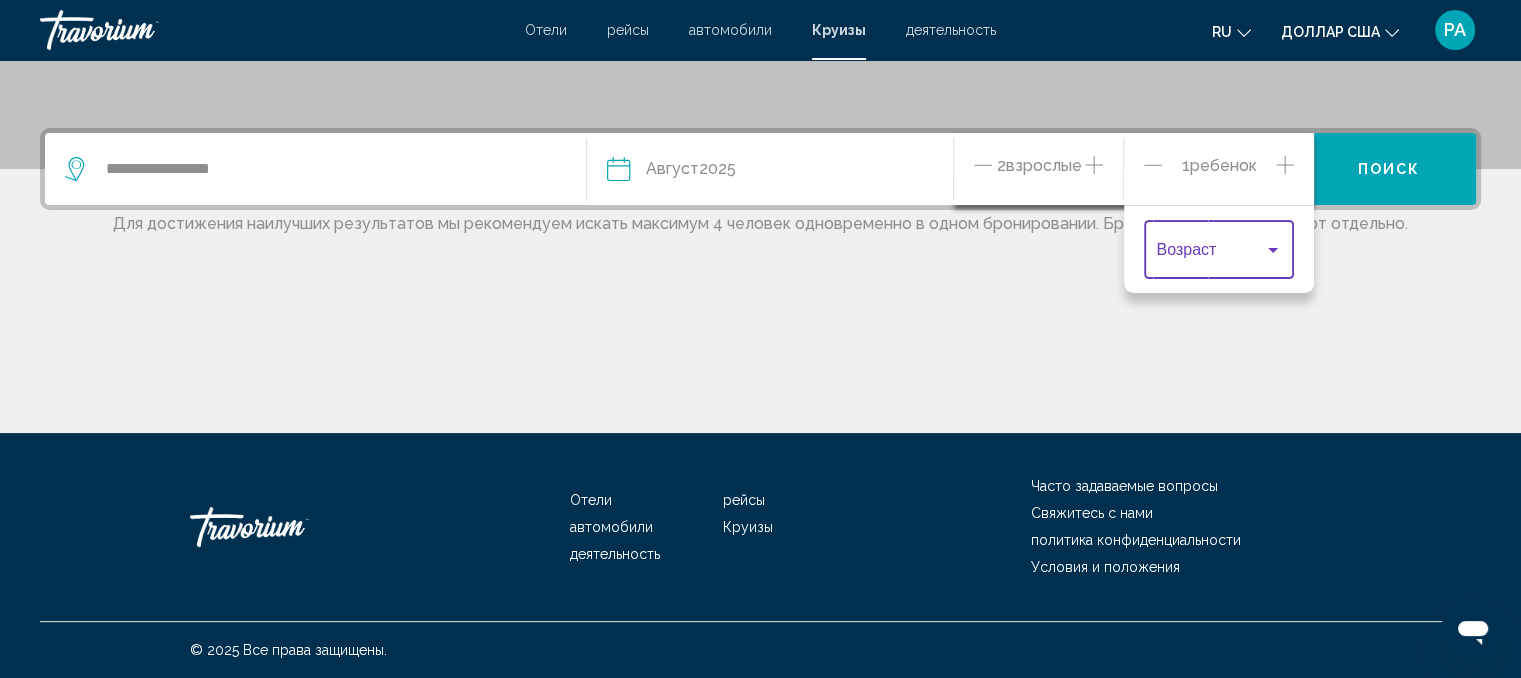 click at bounding box center (1273, 250) 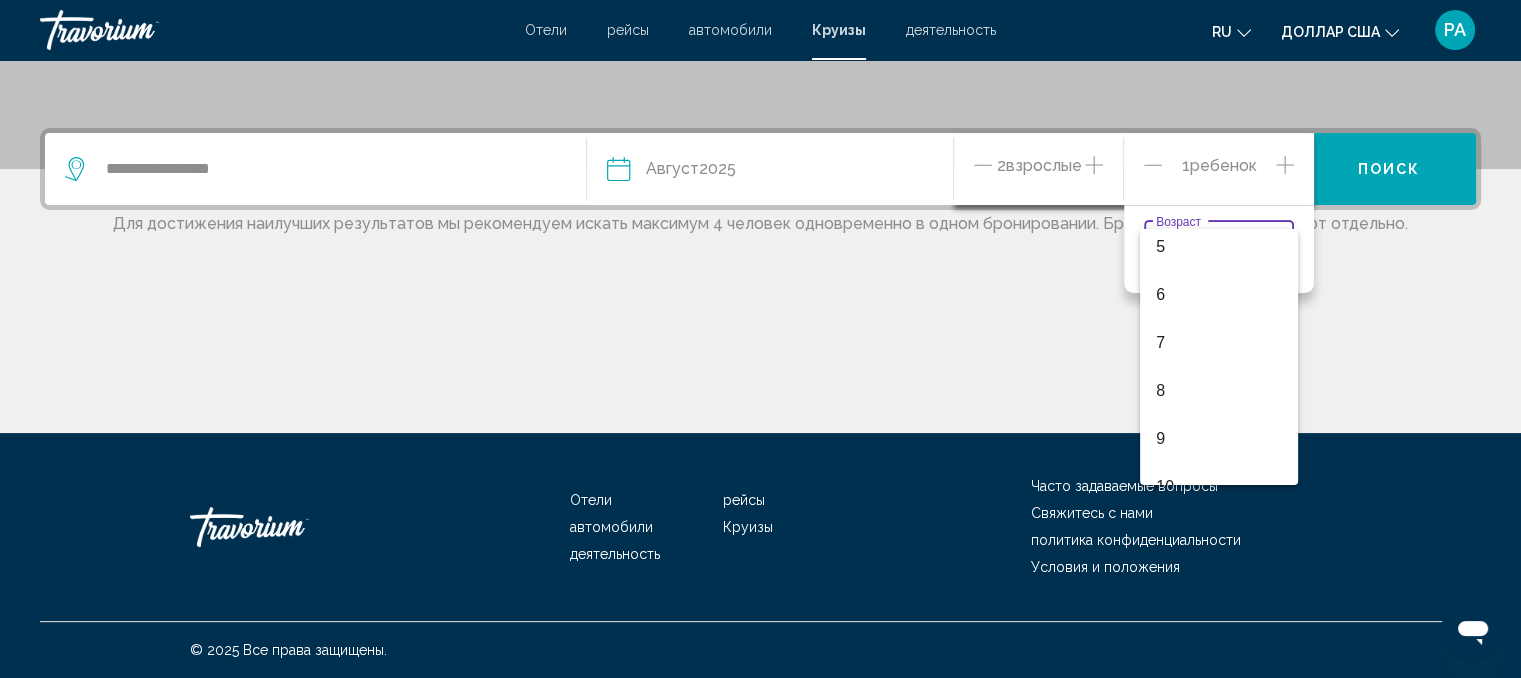 scroll, scrollTop: 264, scrollLeft: 0, axis: vertical 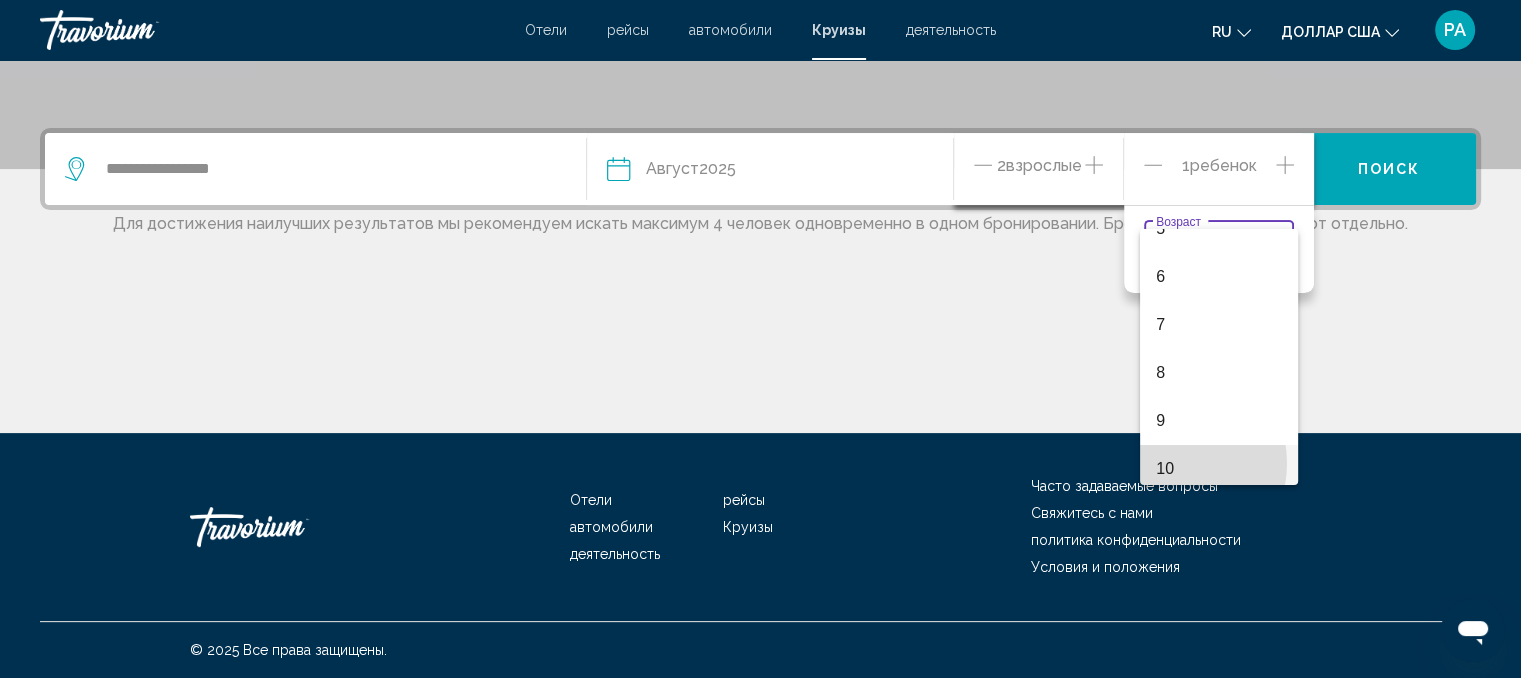 click on "10" at bounding box center [1165, 468] 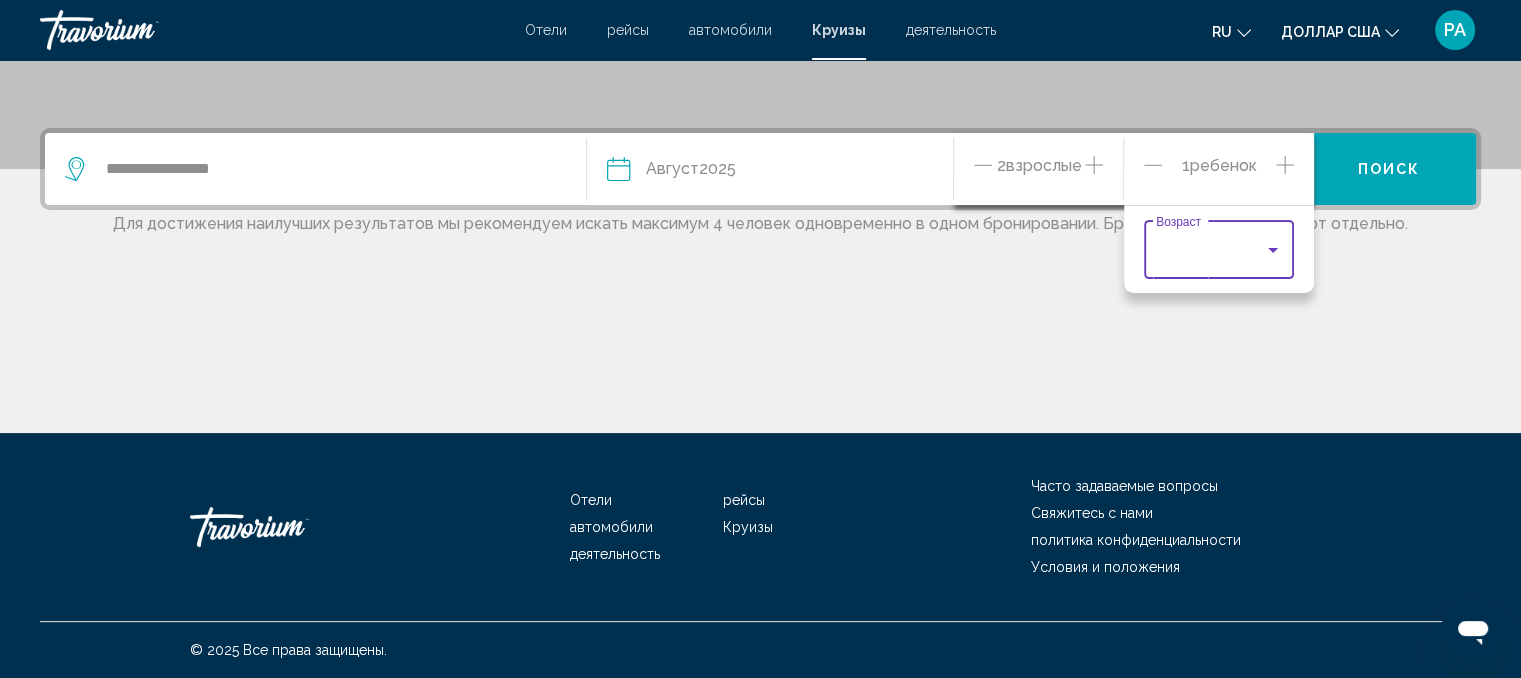 scroll, scrollTop: 272, scrollLeft: 0, axis: vertical 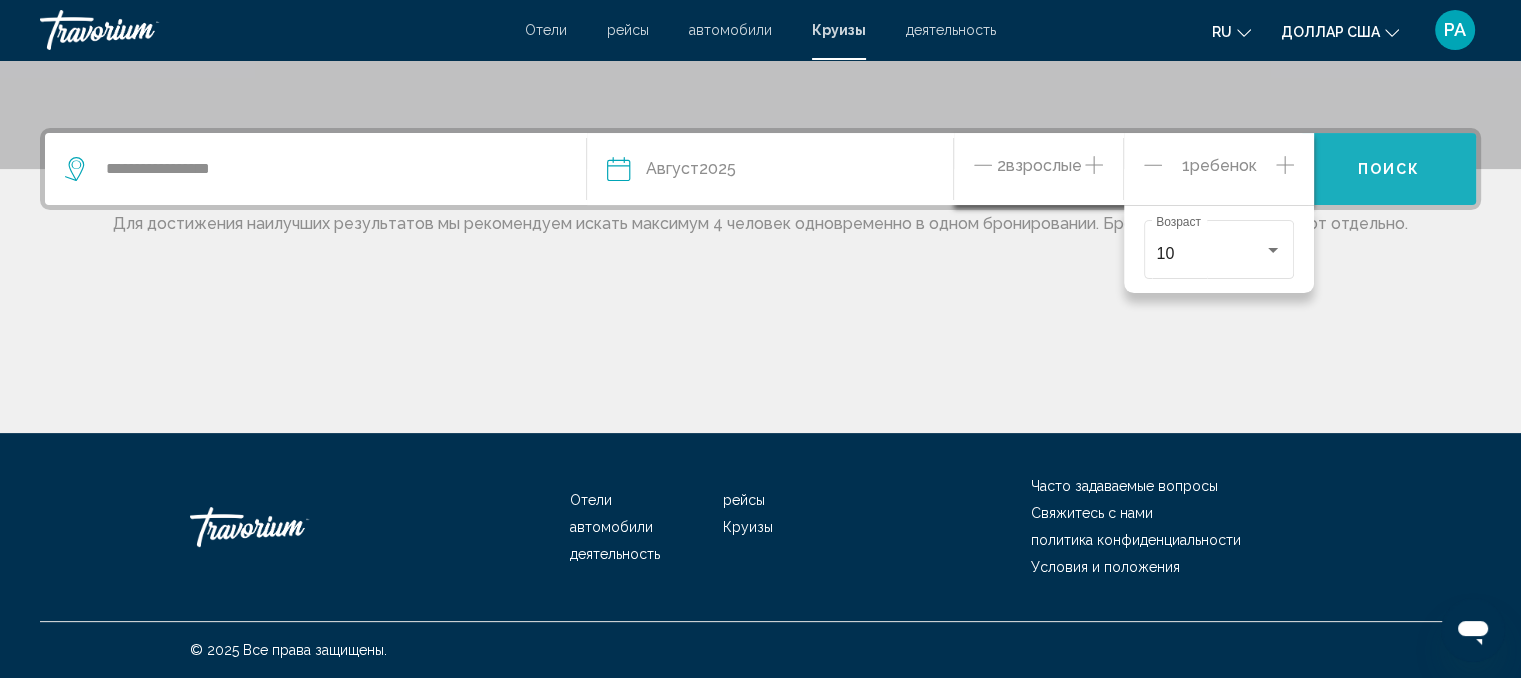 click on "Поиск" at bounding box center (1389, 170) 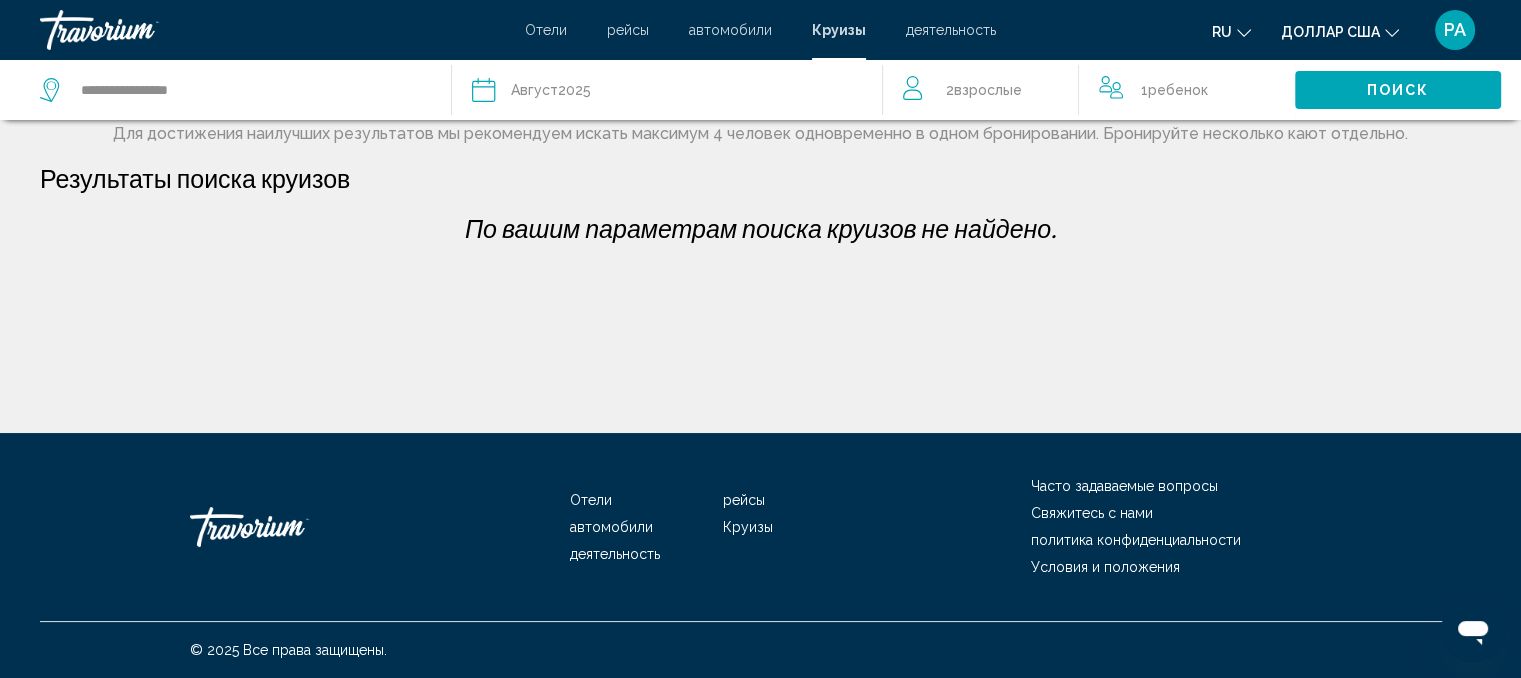 scroll, scrollTop: 0, scrollLeft: 0, axis: both 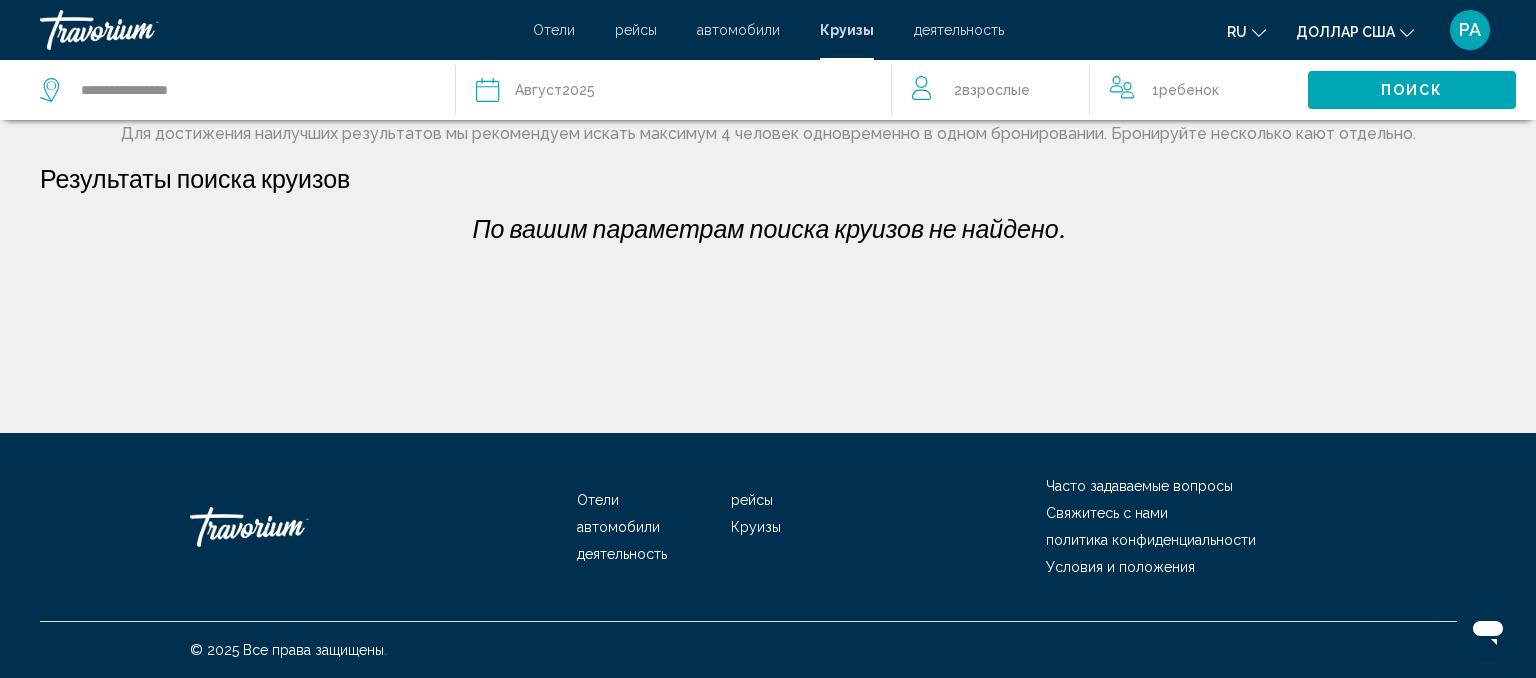 click on "Дата [DATE]" 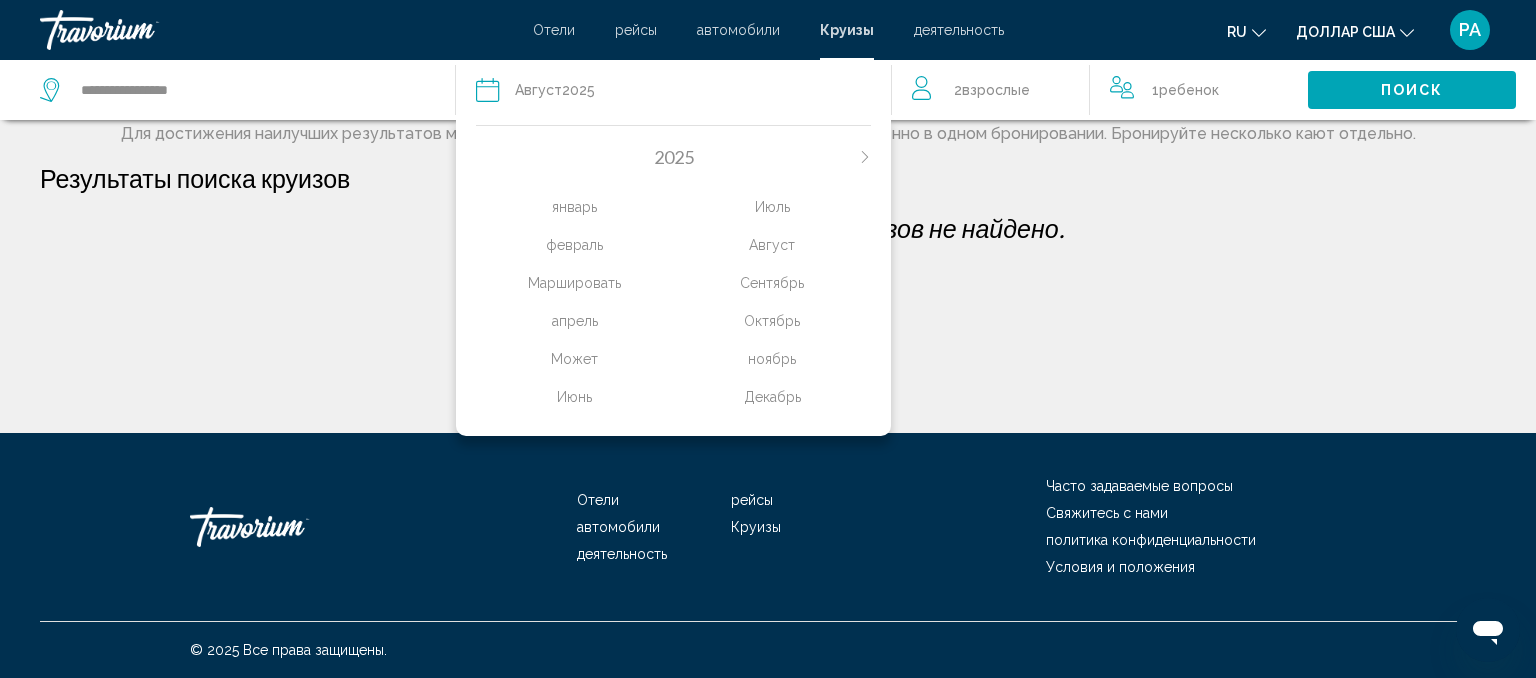 click on "Сентябрь" 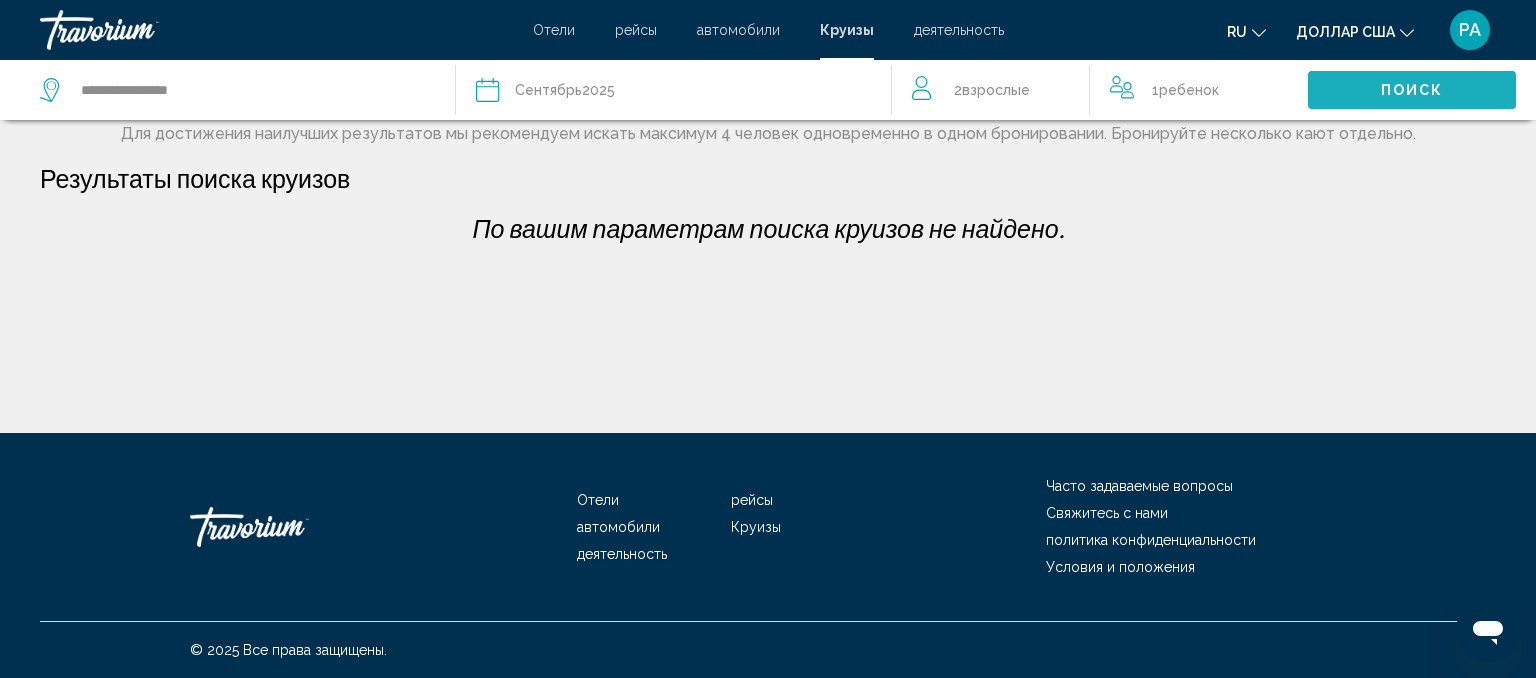 click on "Поиск" 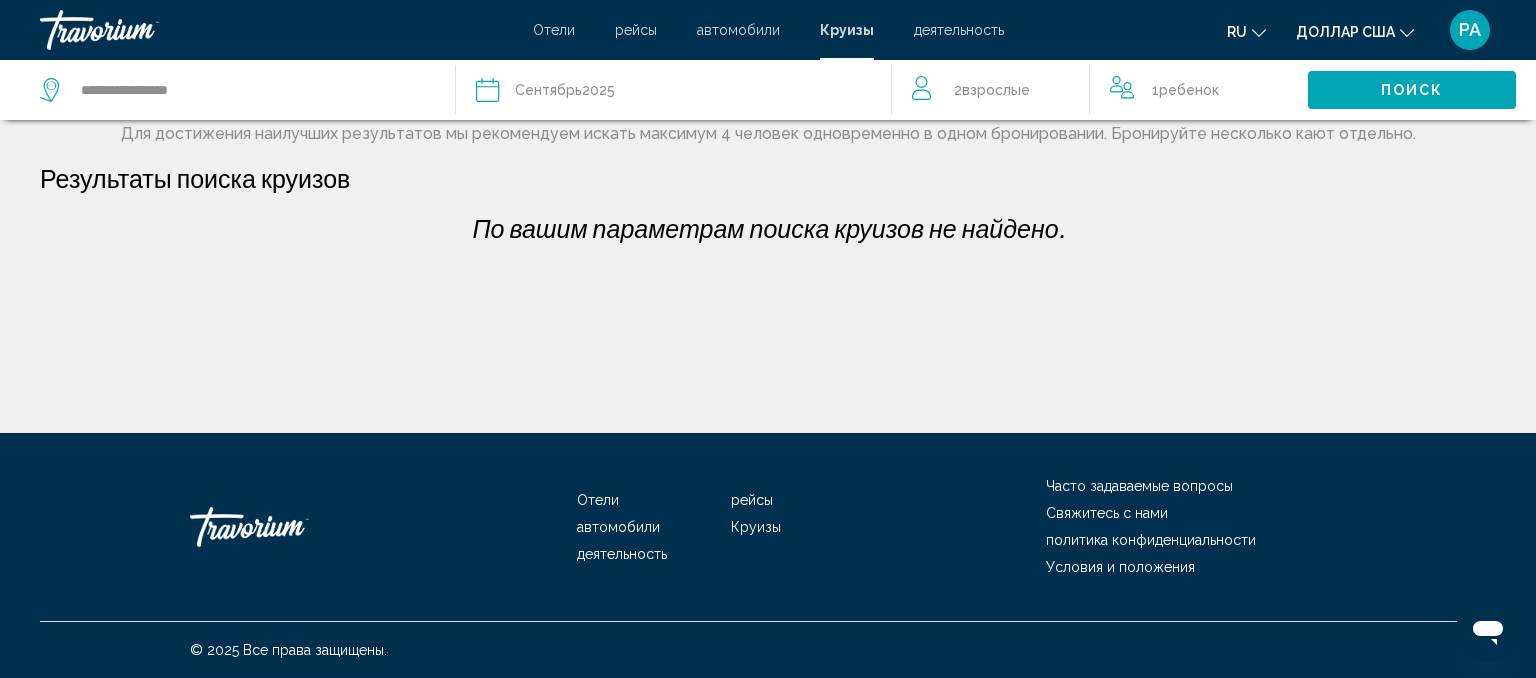 click on "Сентябрь" 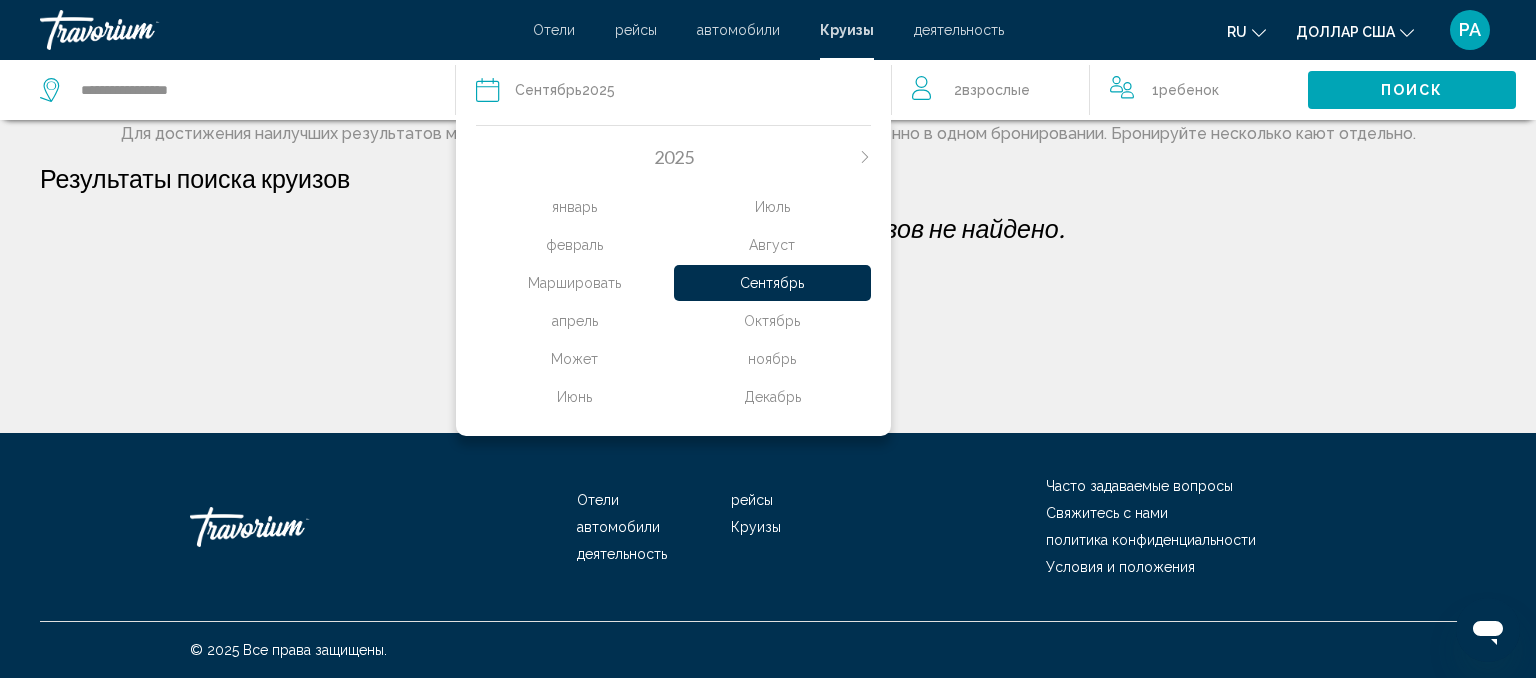click on "Октябрь" 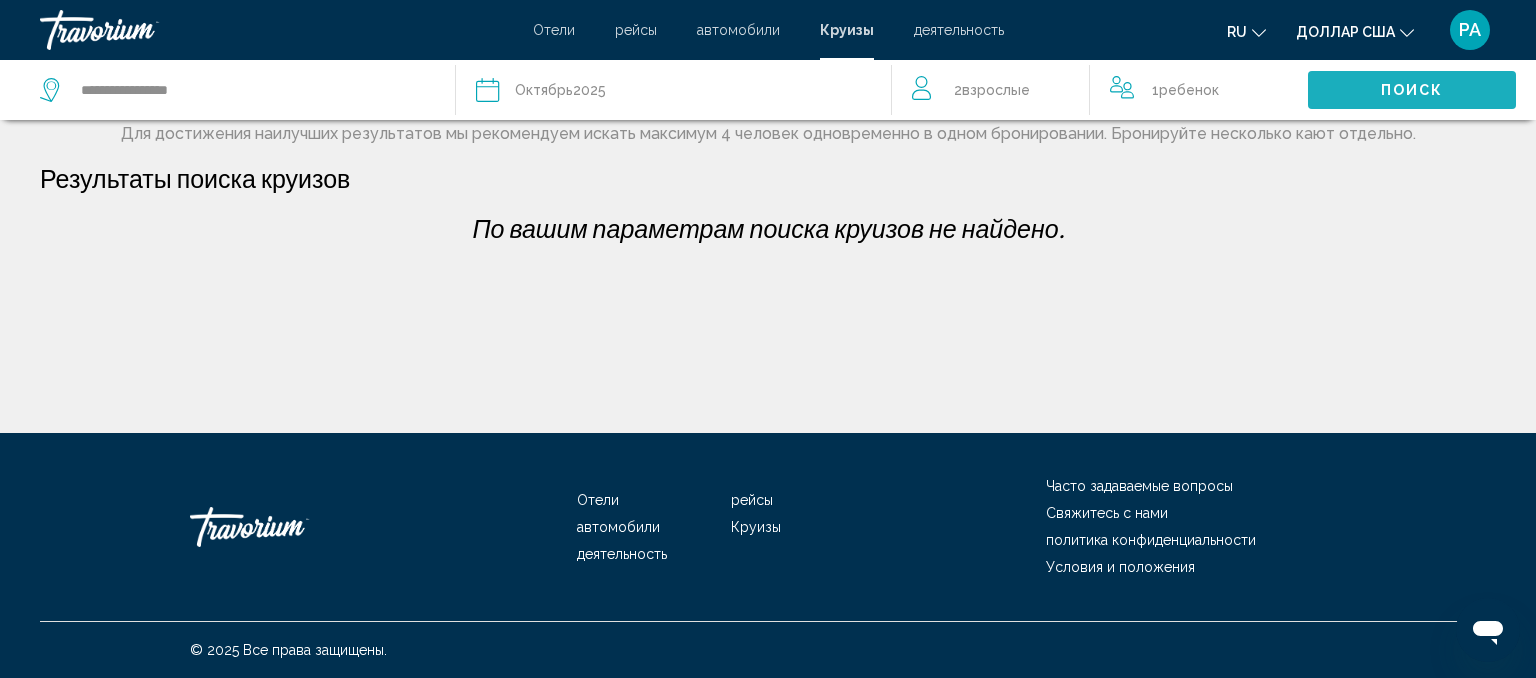 click on "Поиск" 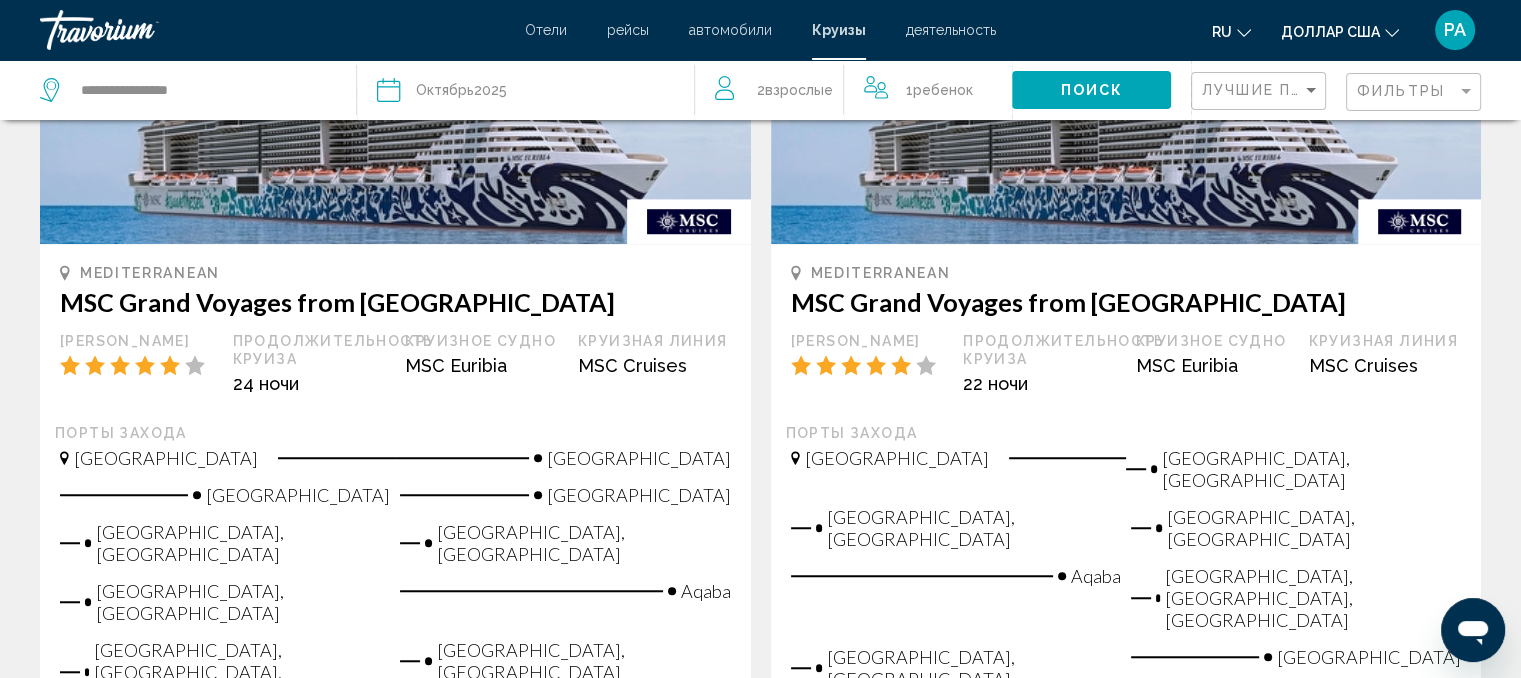 scroll, scrollTop: 1466, scrollLeft: 0, axis: vertical 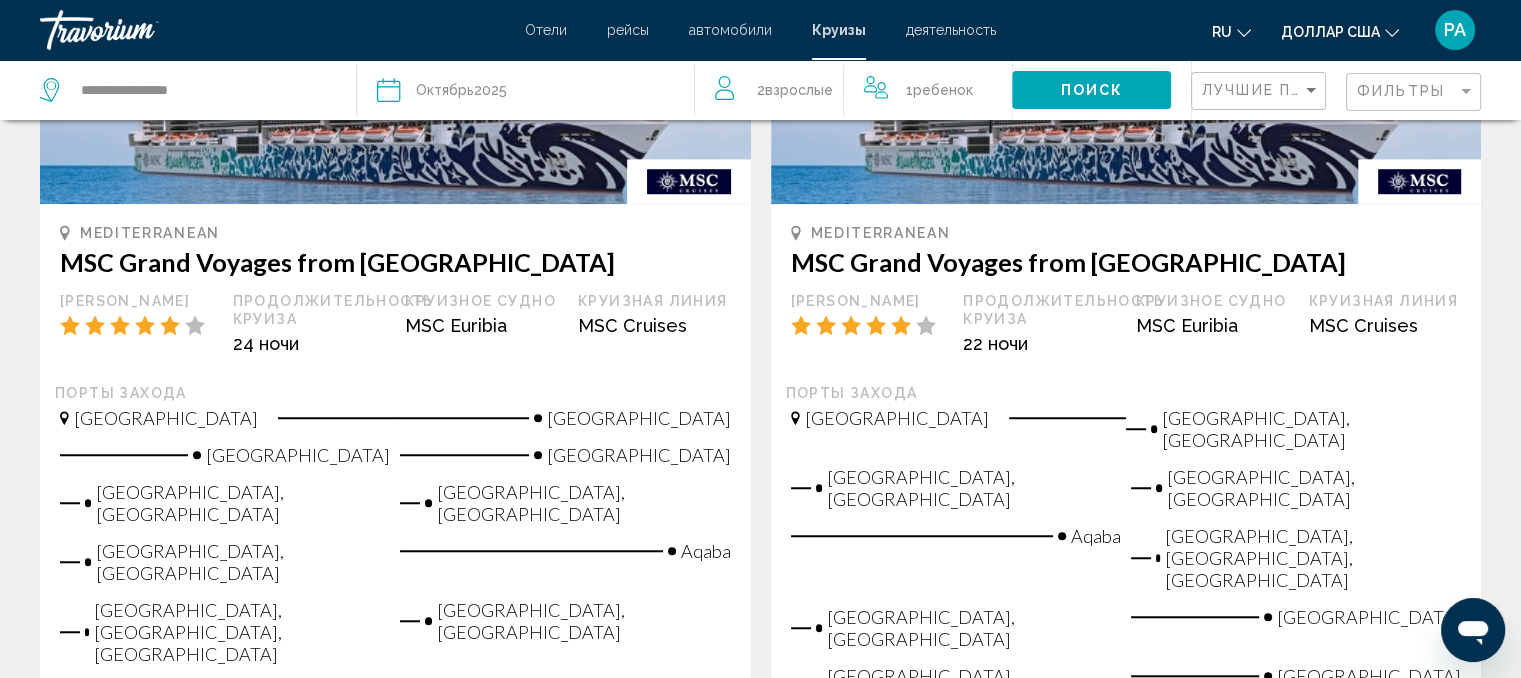 click on "вид на океан" at bounding box center (455, 838) 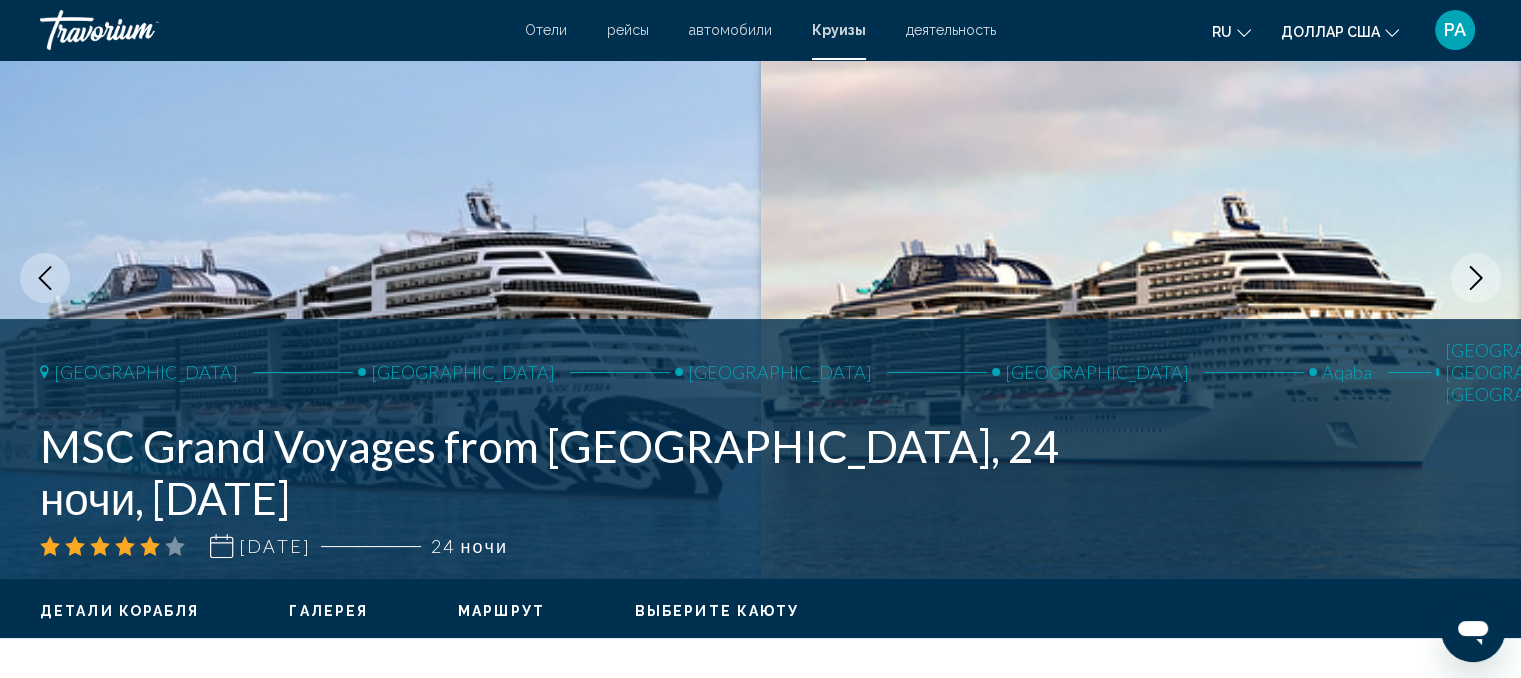 scroll, scrollTop: 101, scrollLeft: 0, axis: vertical 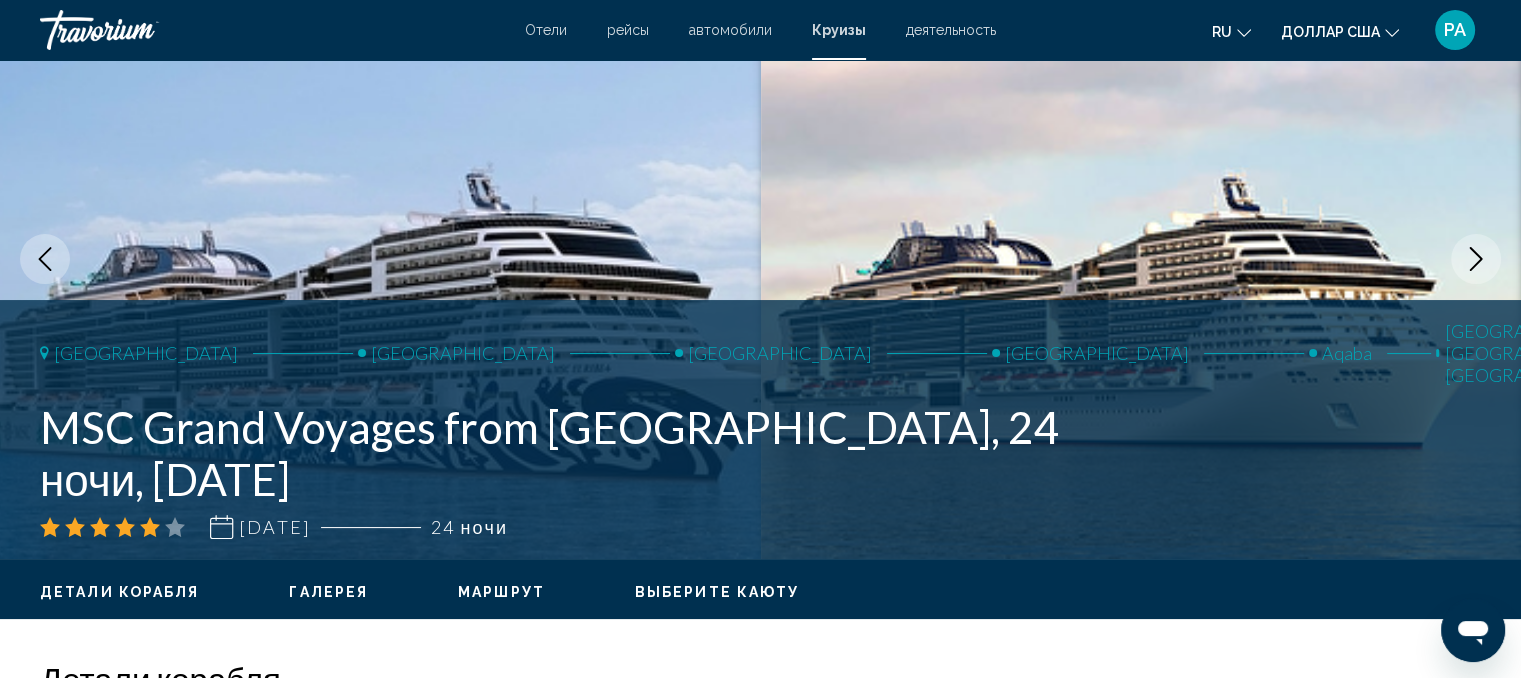 click on "Детали корабля" at bounding box center (119, 592) 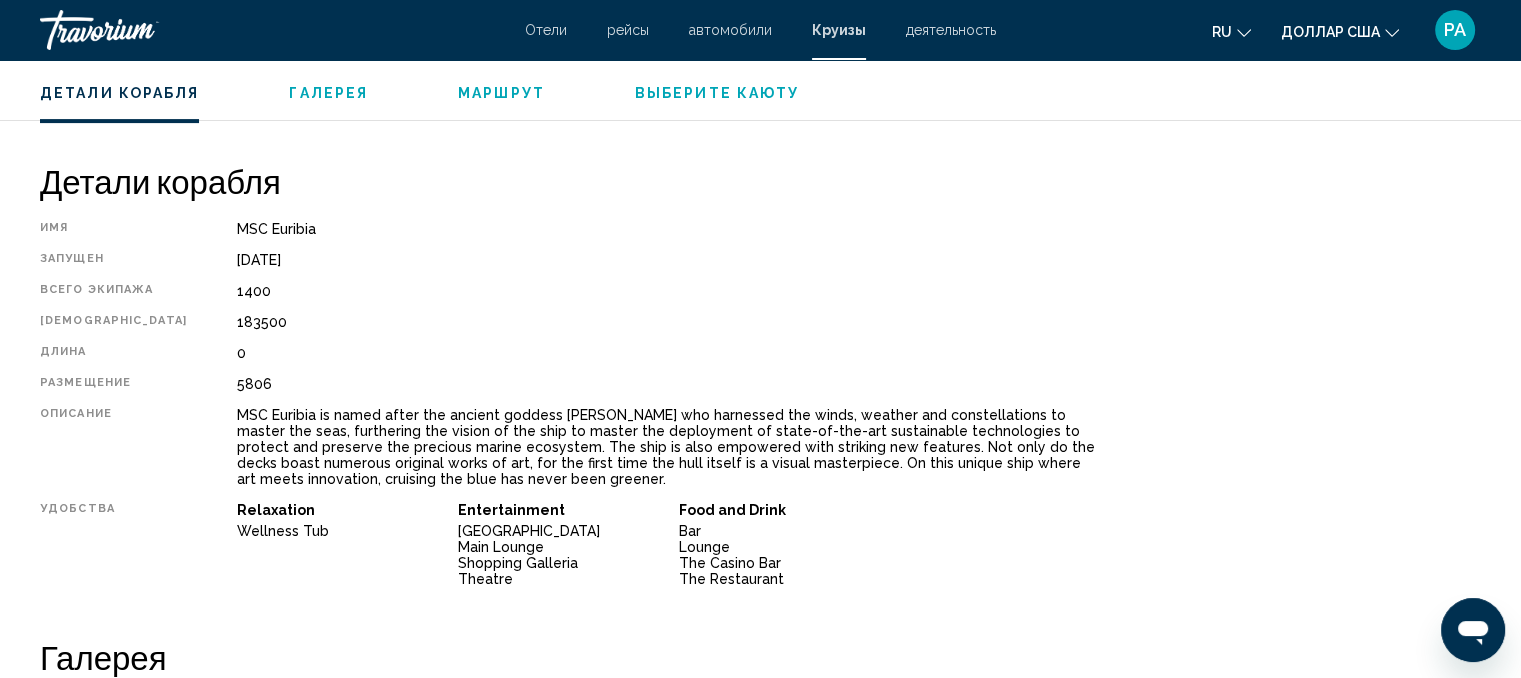 scroll, scrollTop: 640, scrollLeft: 0, axis: vertical 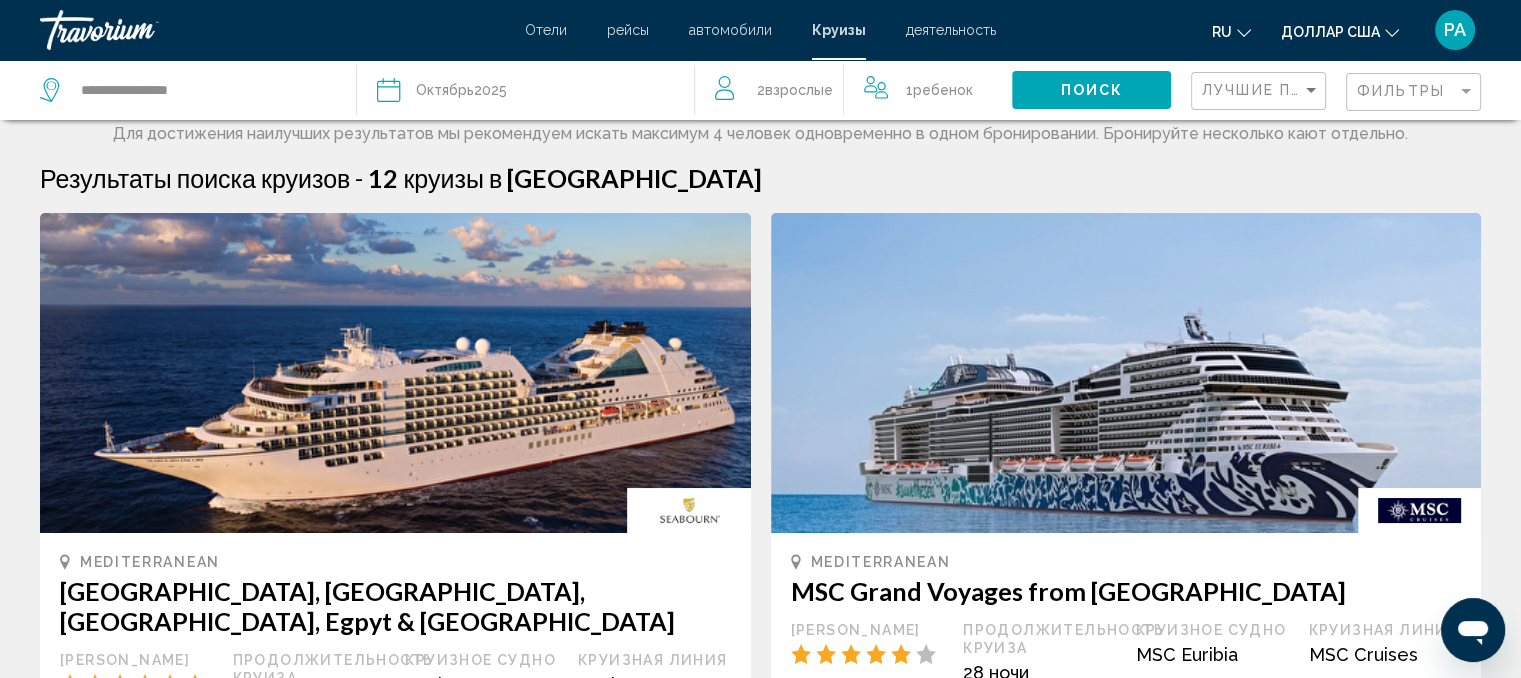 click on "Дата [DATE]" 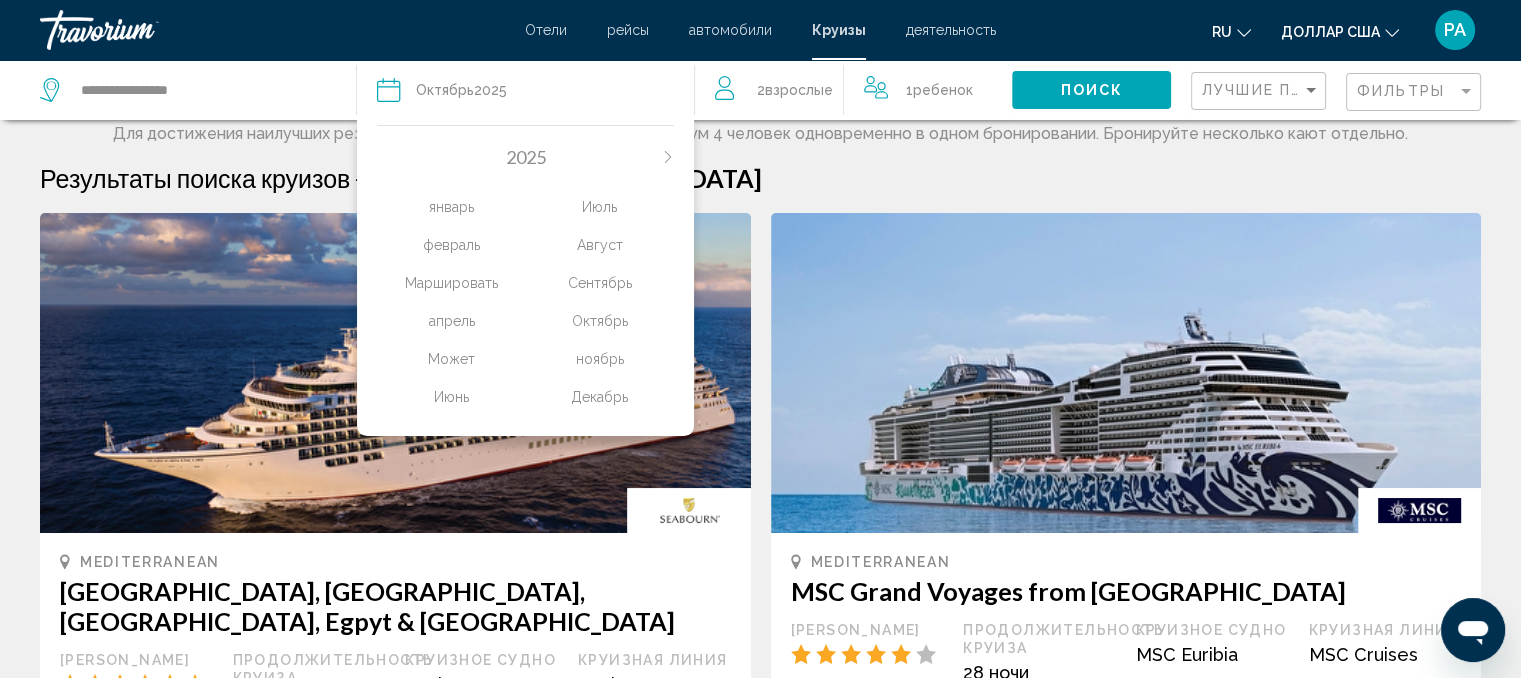click on "Август" 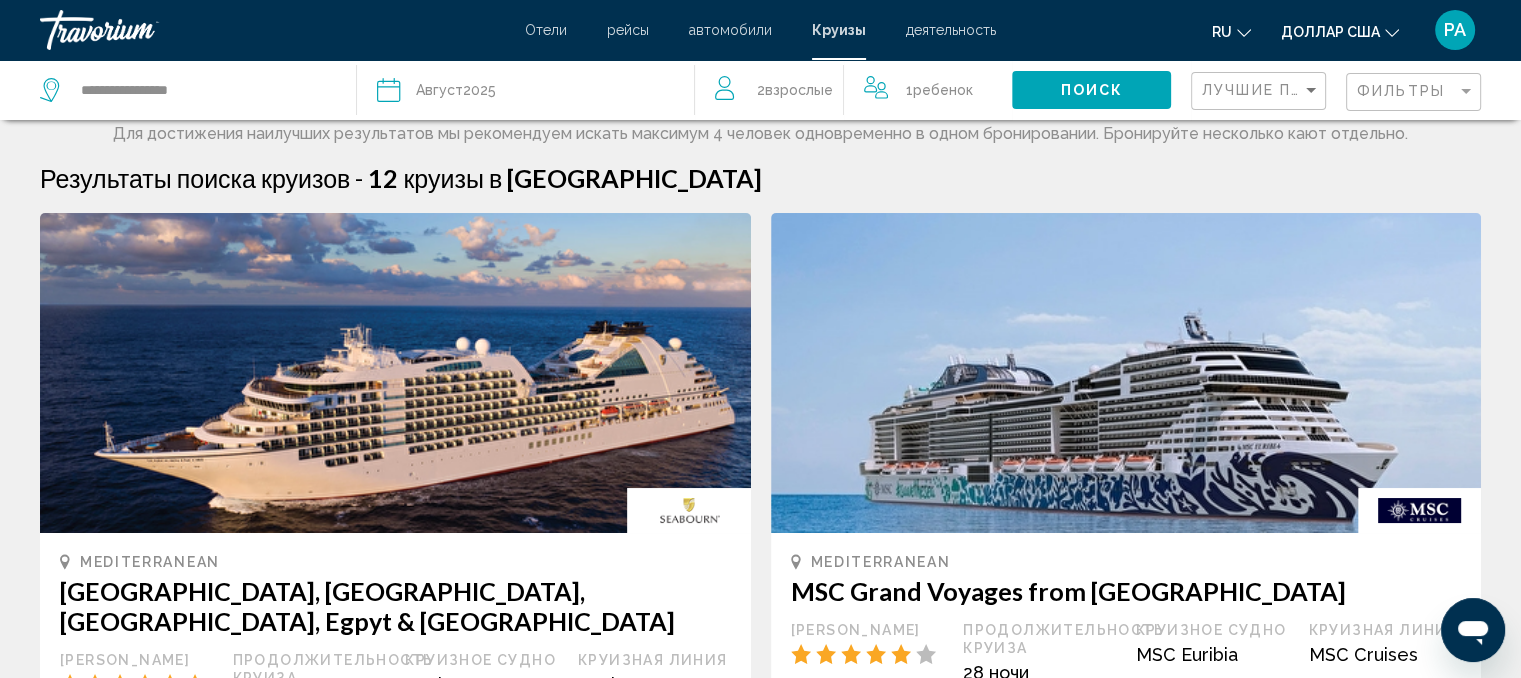 click on "Поиск" 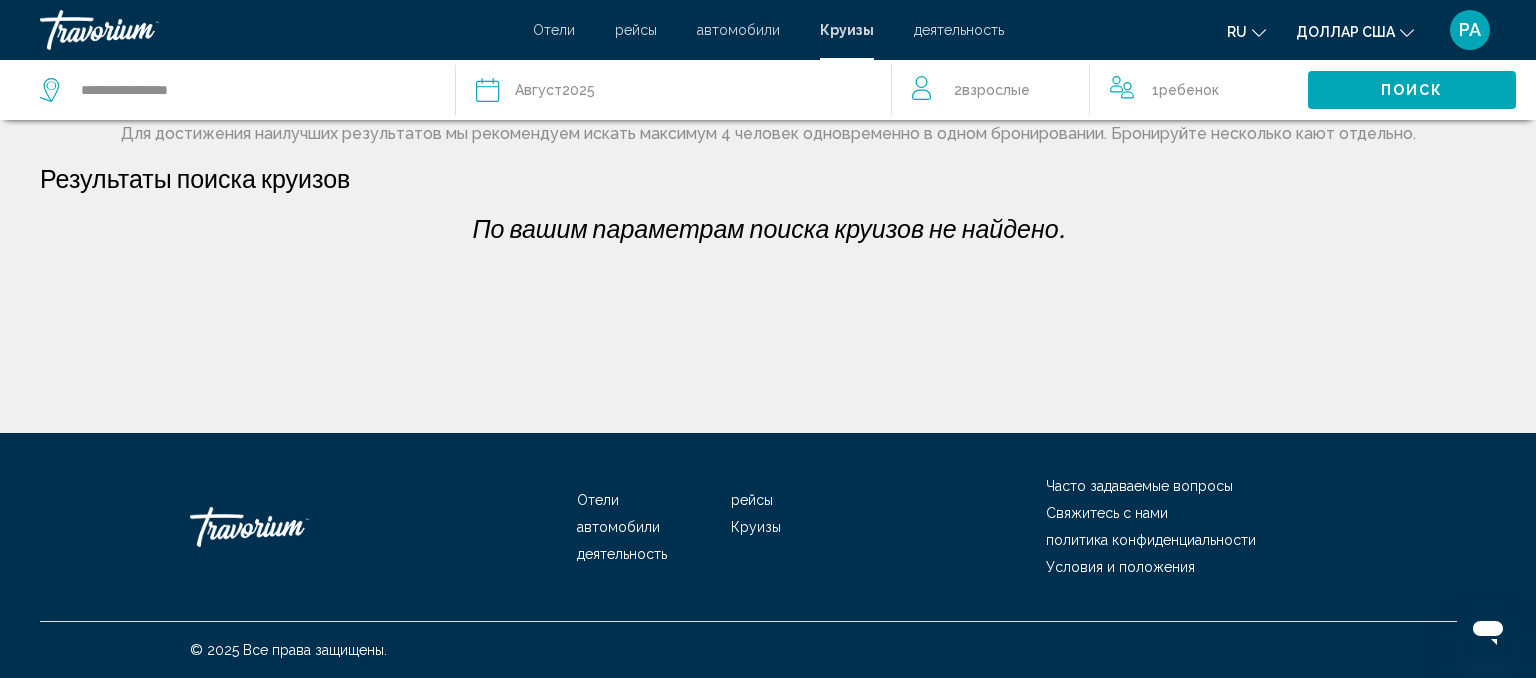 click on "Дата [DATE]" 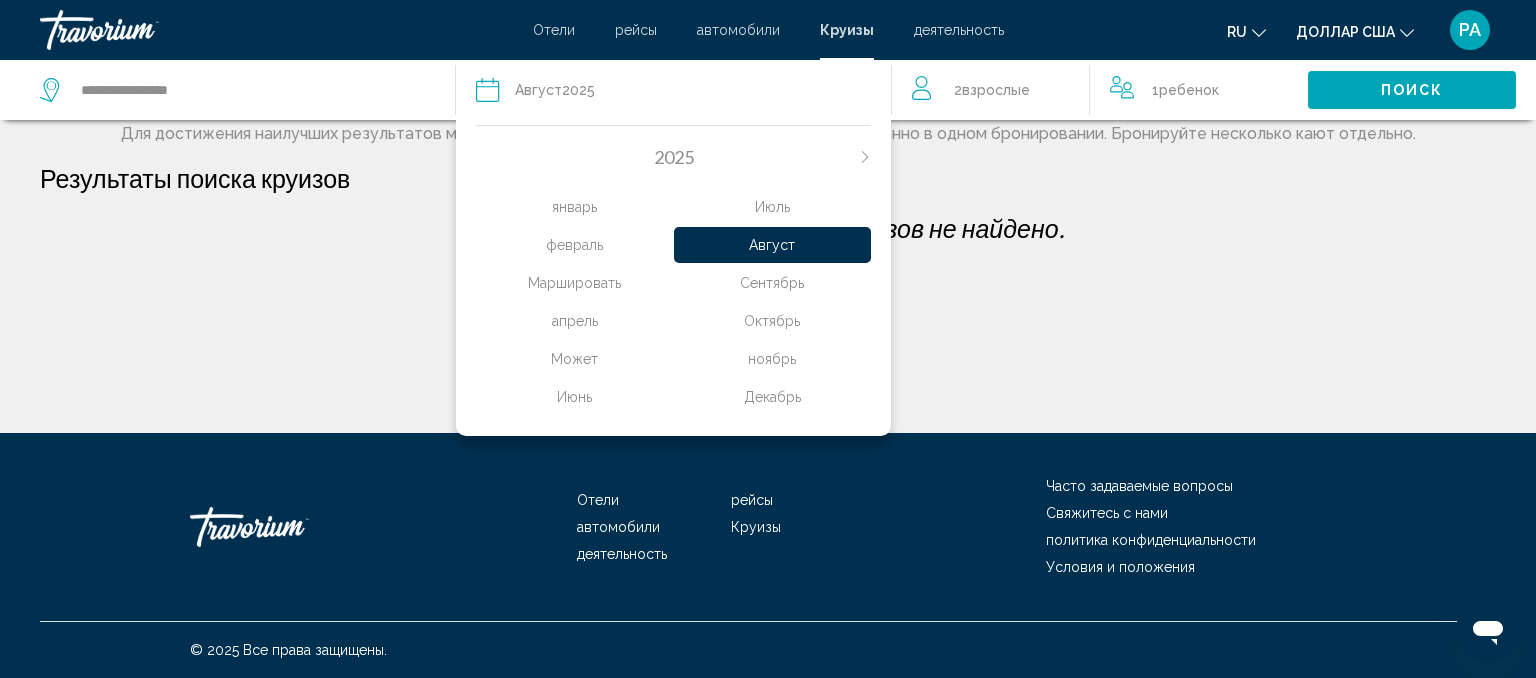 click on "Сентябрь" 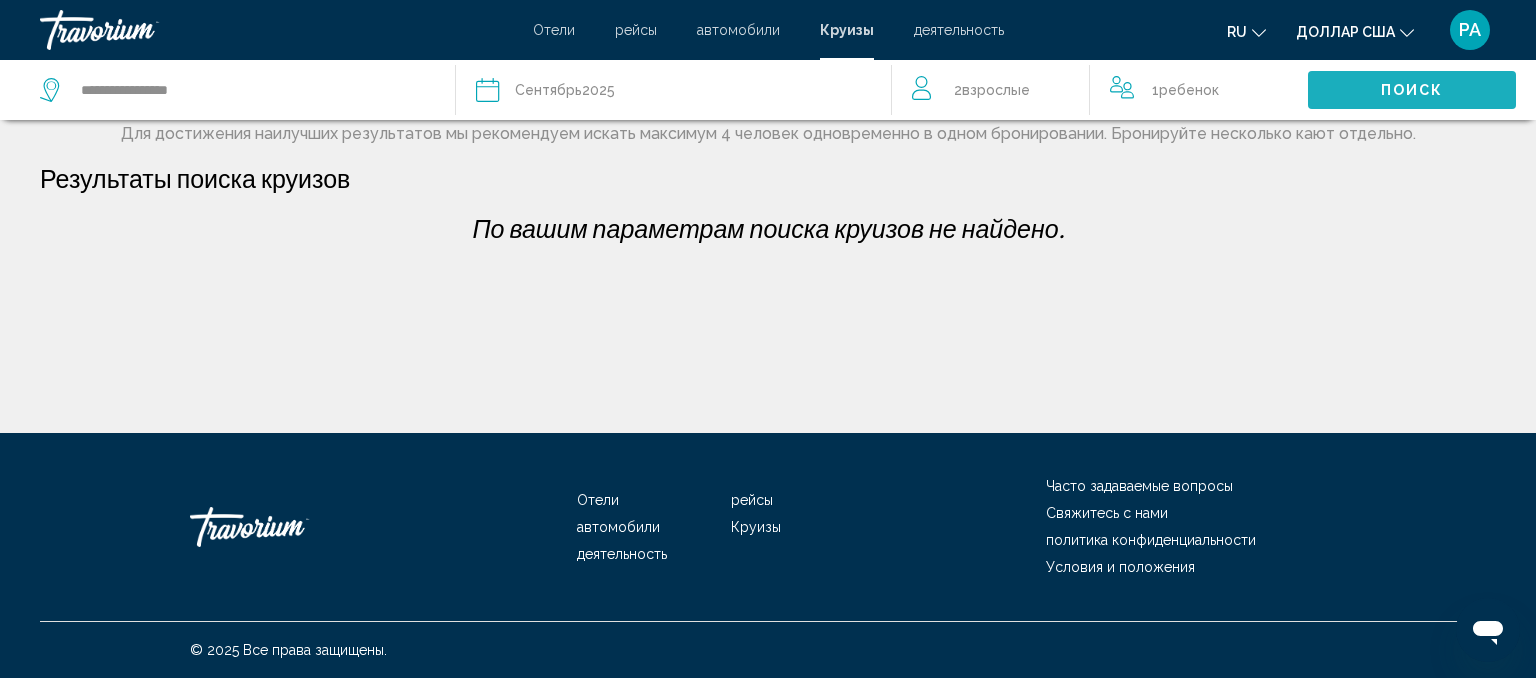 click on "Поиск" 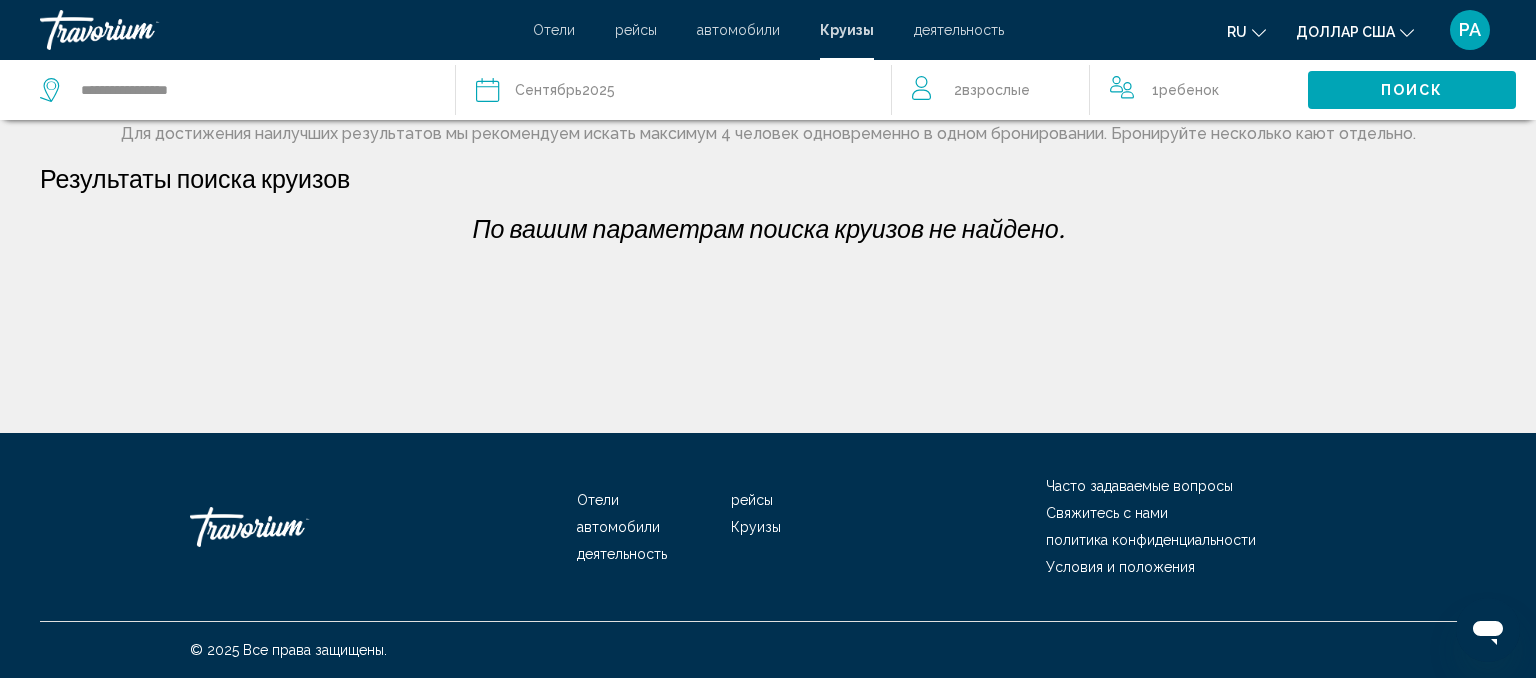 click on "Дата [DATE]" 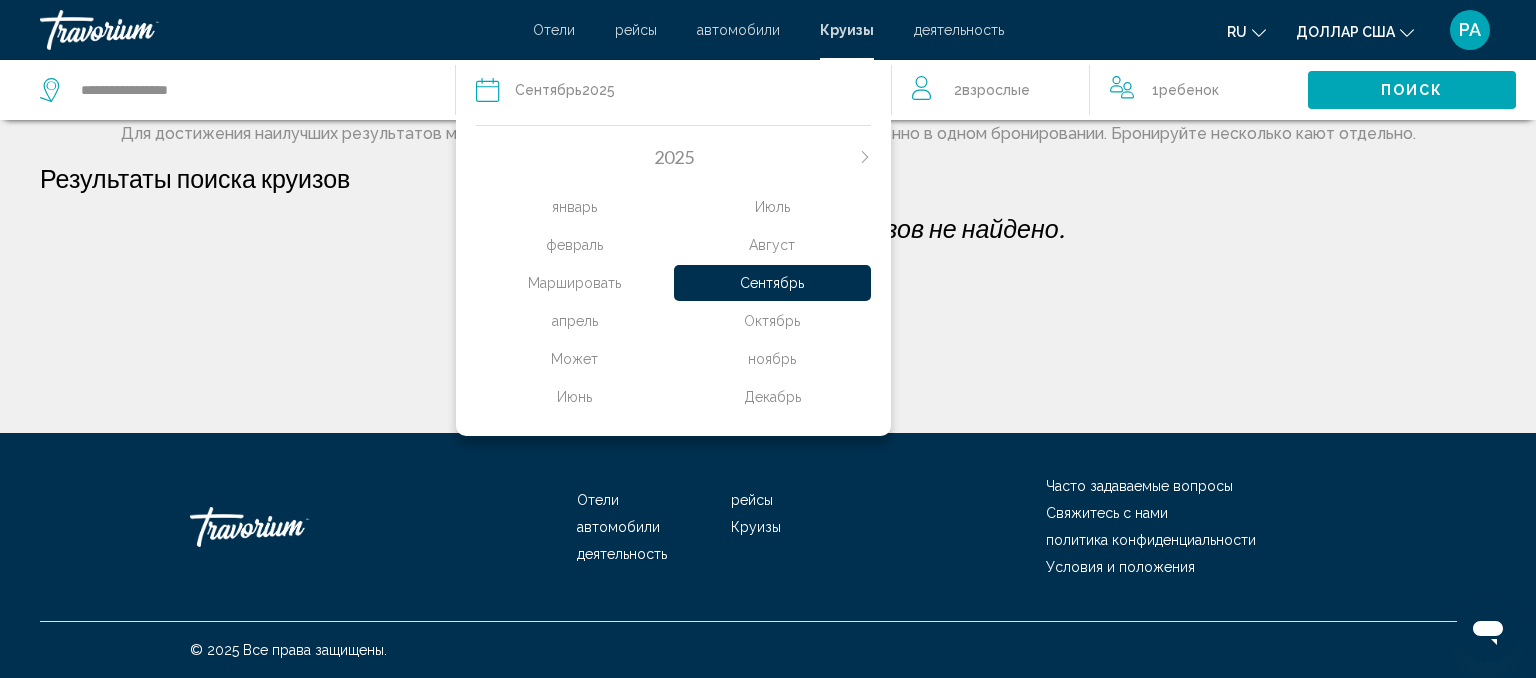 click on "Октябрь" 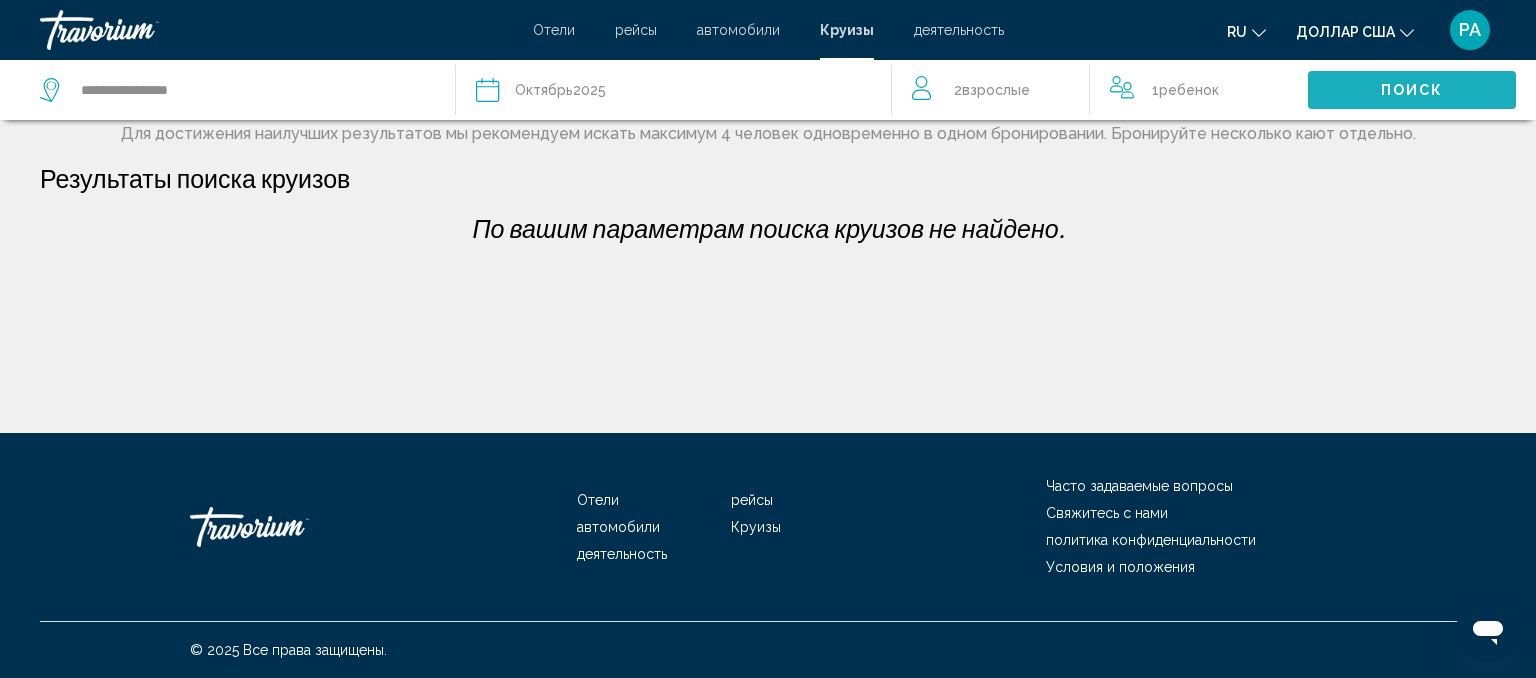 click on "Поиск" 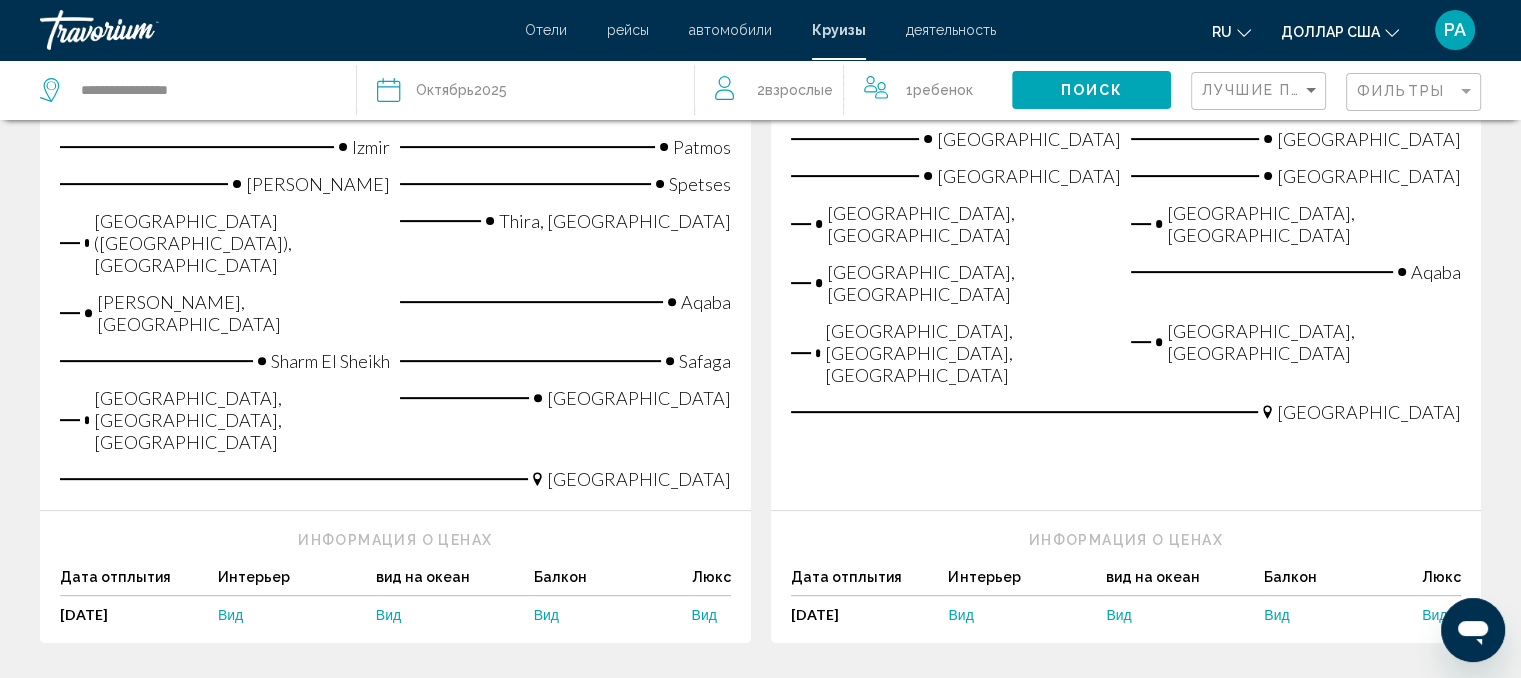 scroll, scrollTop: 680, scrollLeft: 0, axis: vertical 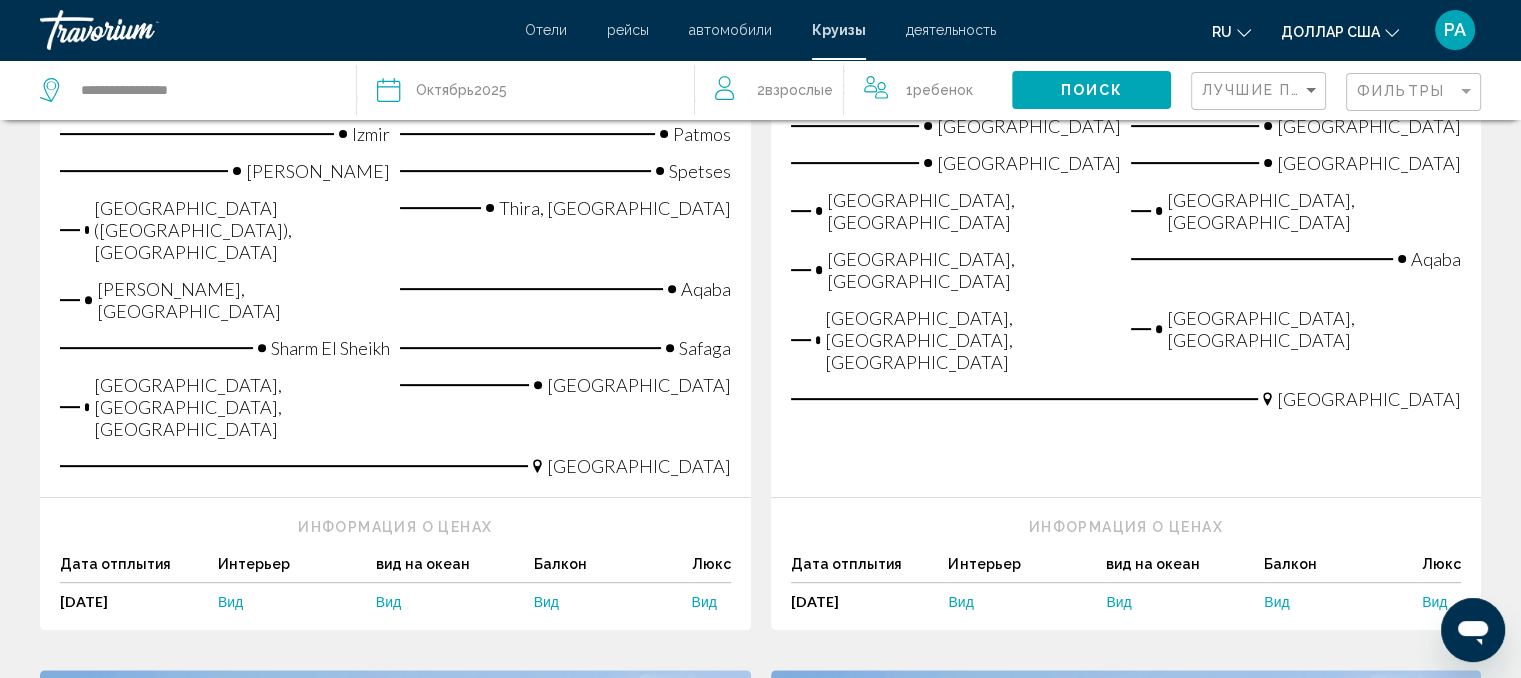 click on "Балкон" at bounding box center (613, 569) 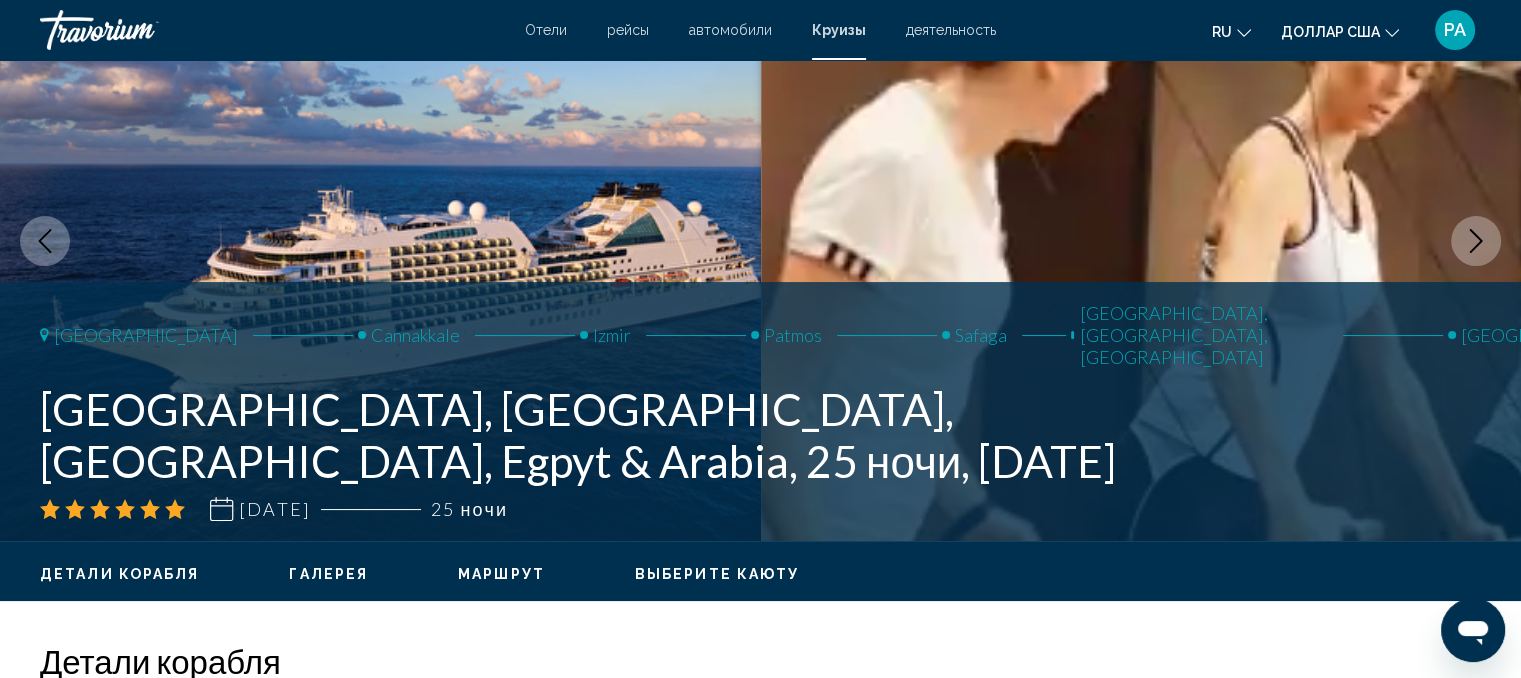 scroll, scrollTop: 120, scrollLeft: 0, axis: vertical 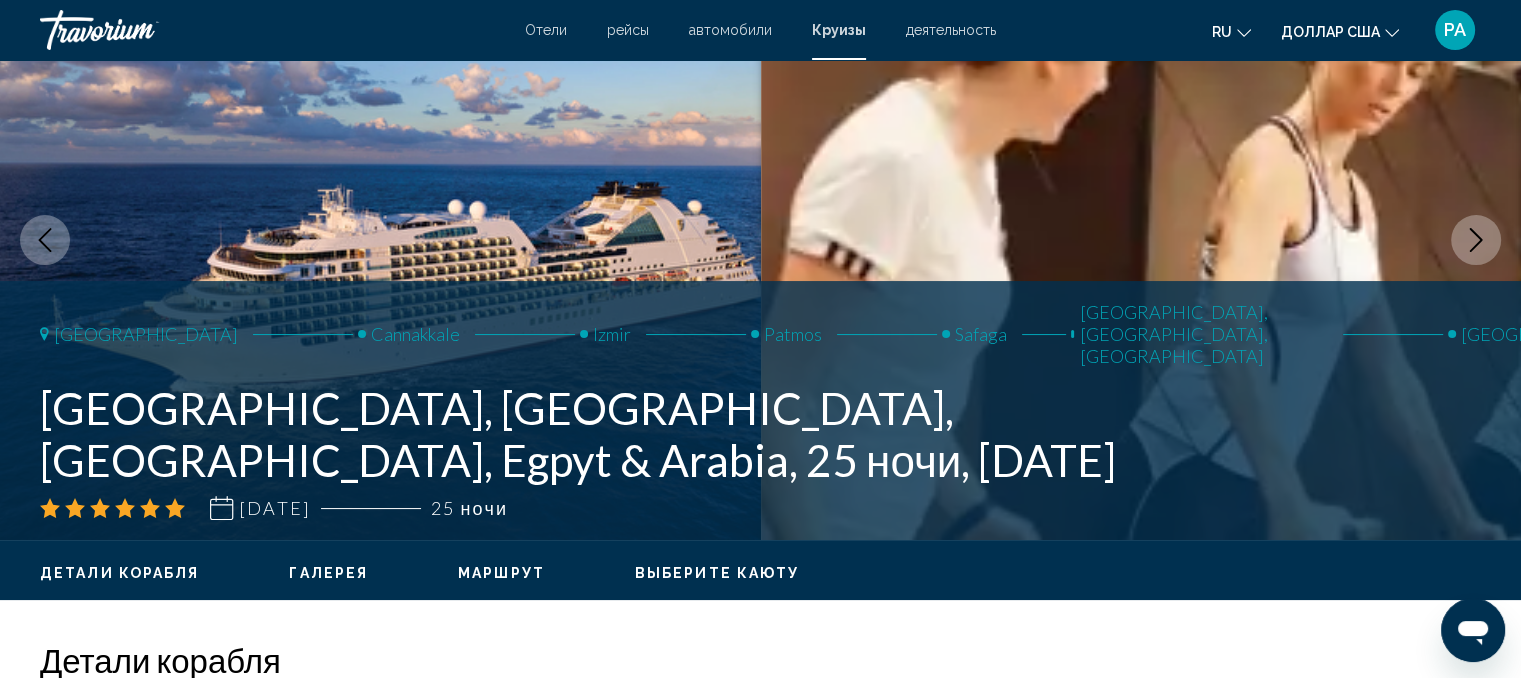 click on "Маршрут" at bounding box center (501, 573) 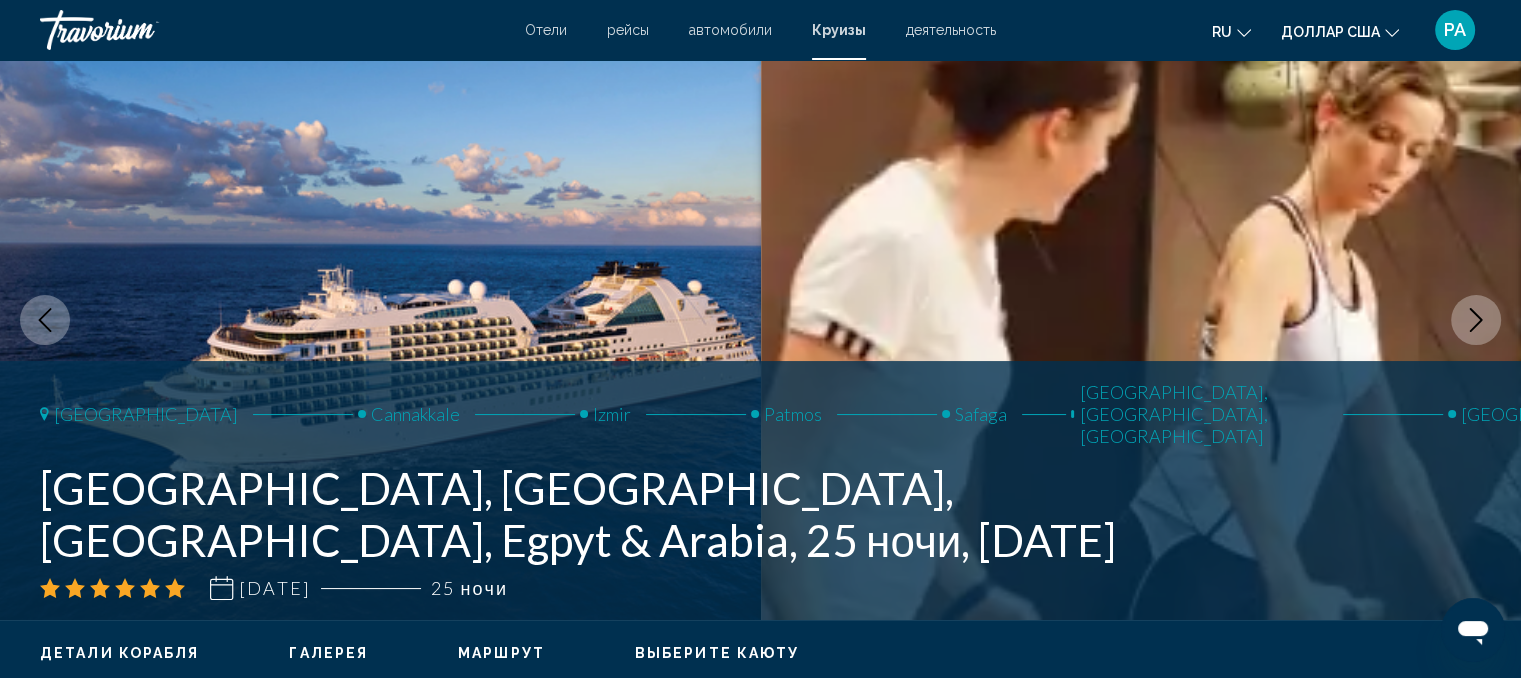 scroll, scrollTop: 40, scrollLeft: 0, axis: vertical 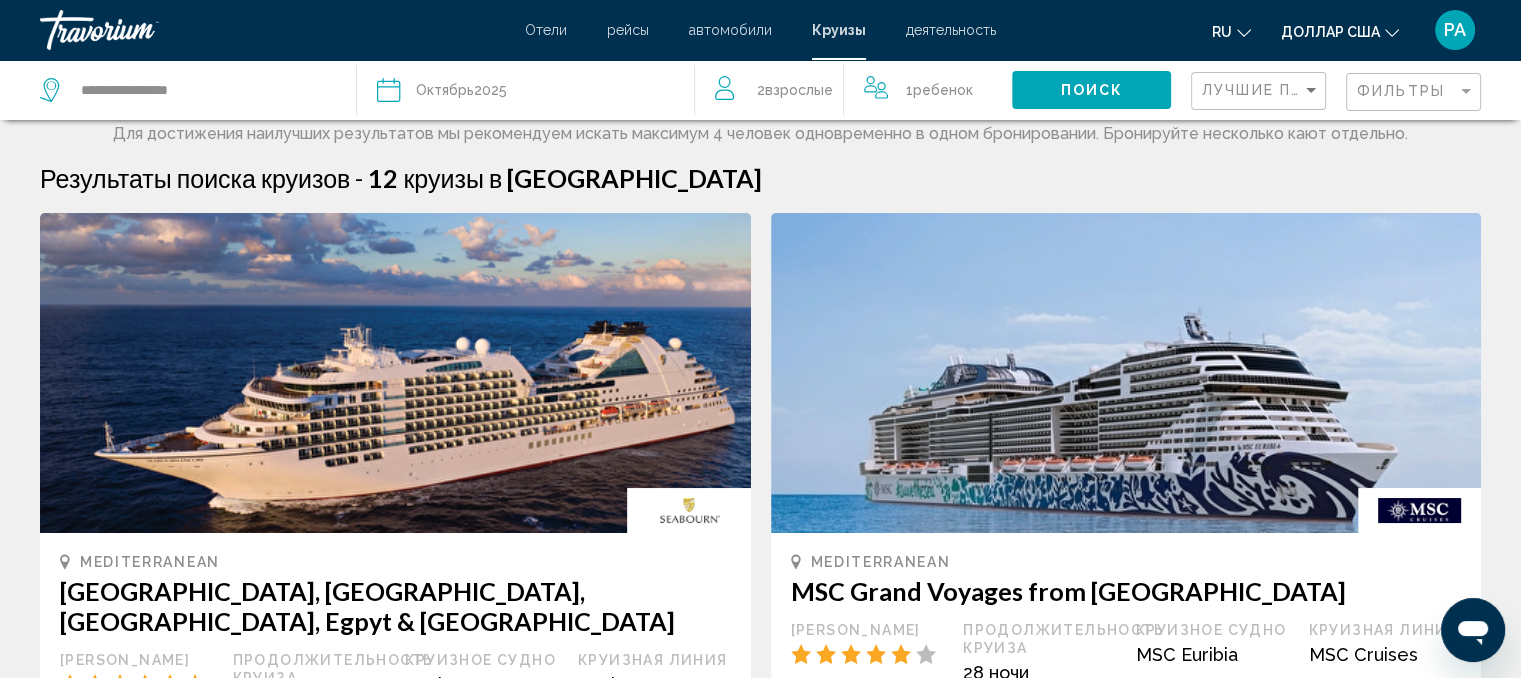 click on "Дата [DATE]" 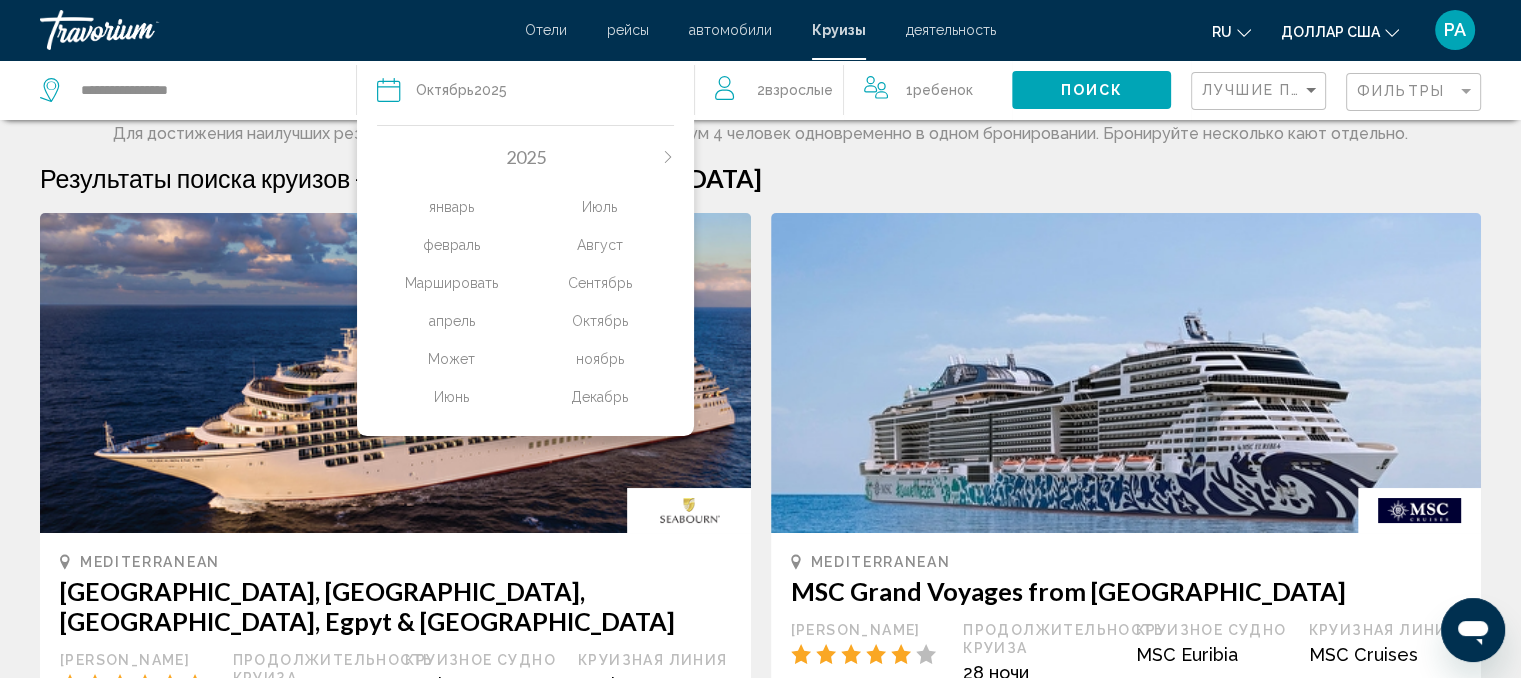 click on "ноябрь" 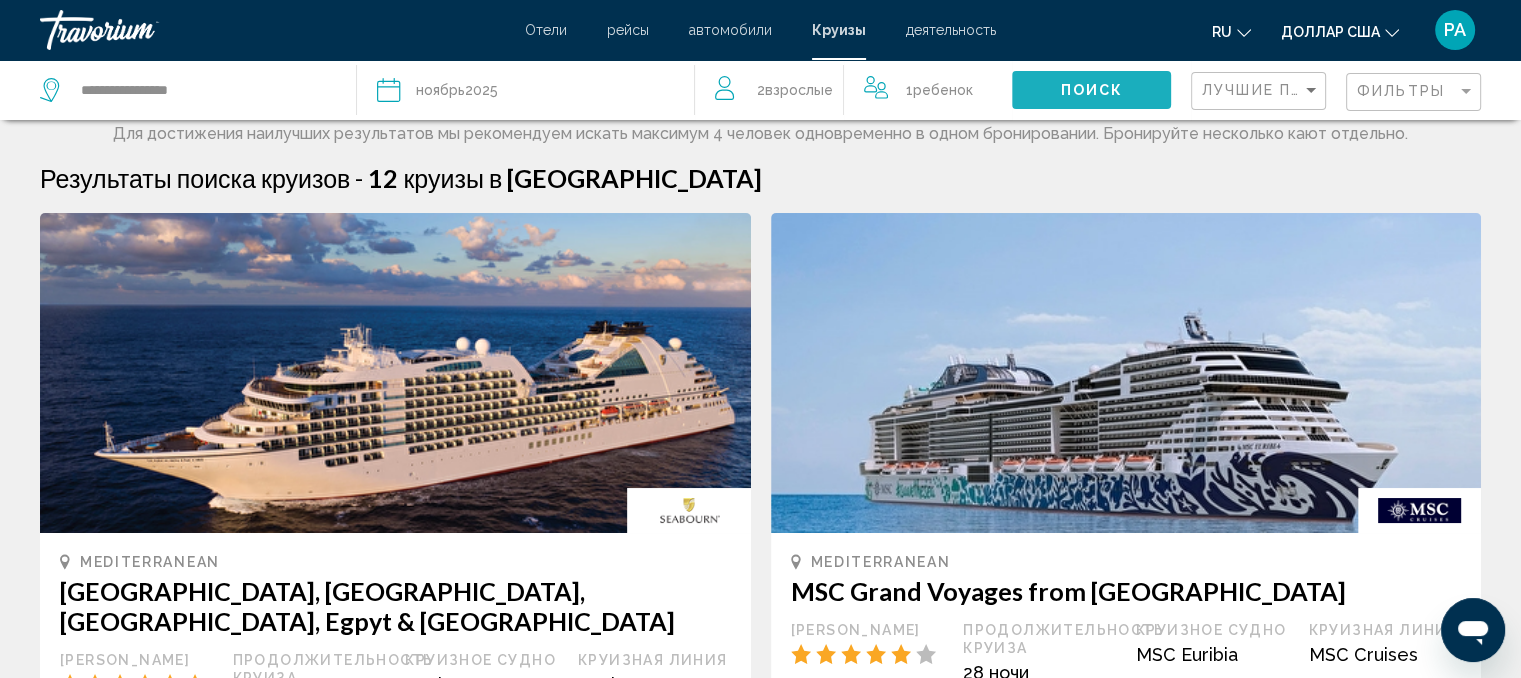click on "Поиск" 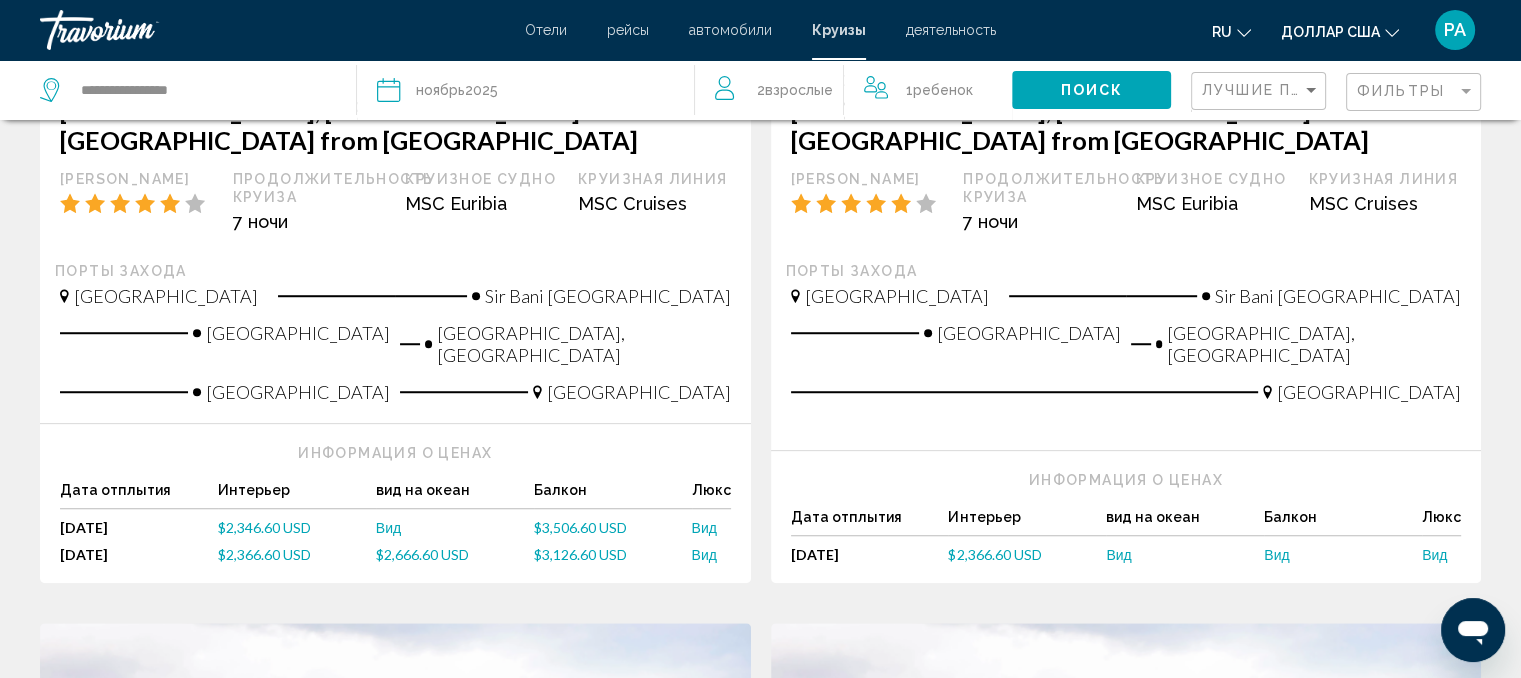 scroll, scrollTop: 1400, scrollLeft: 0, axis: vertical 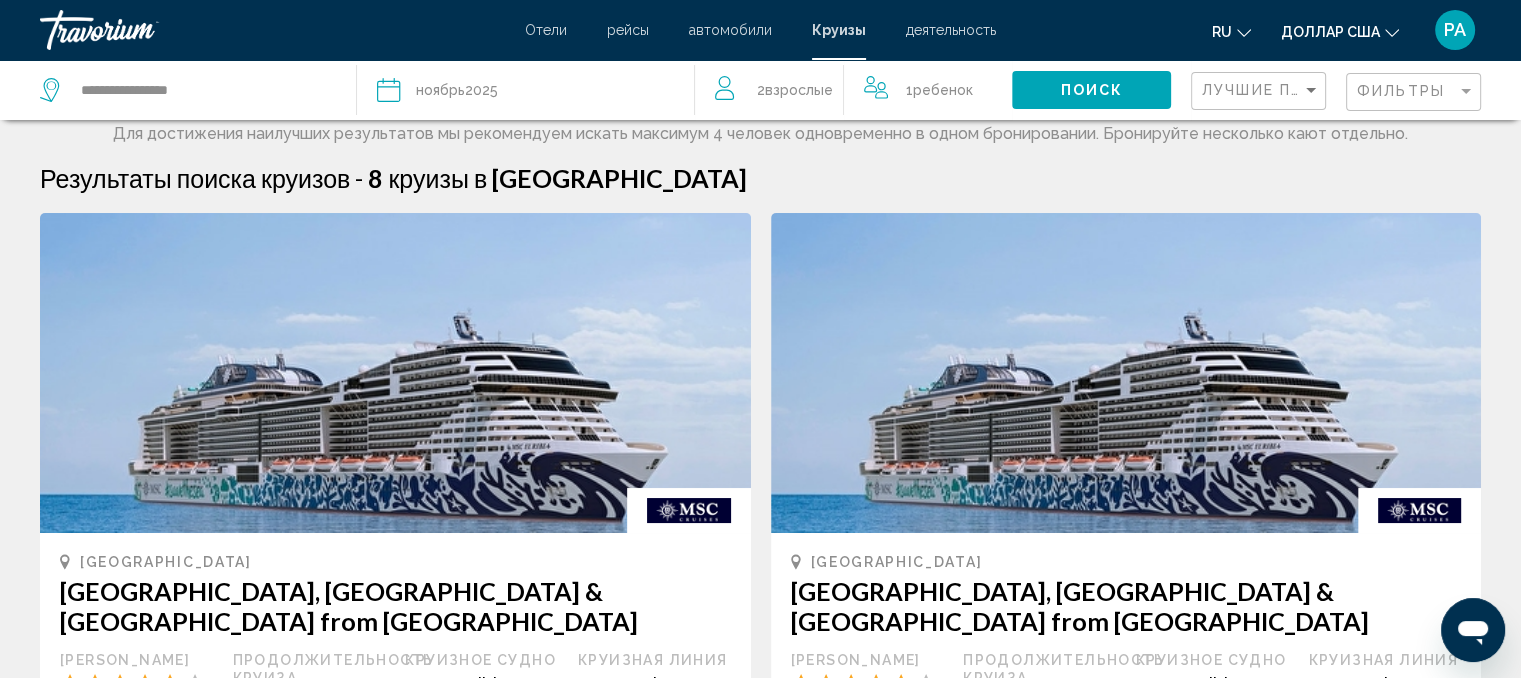 click on "рейсы" at bounding box center [628, 30] 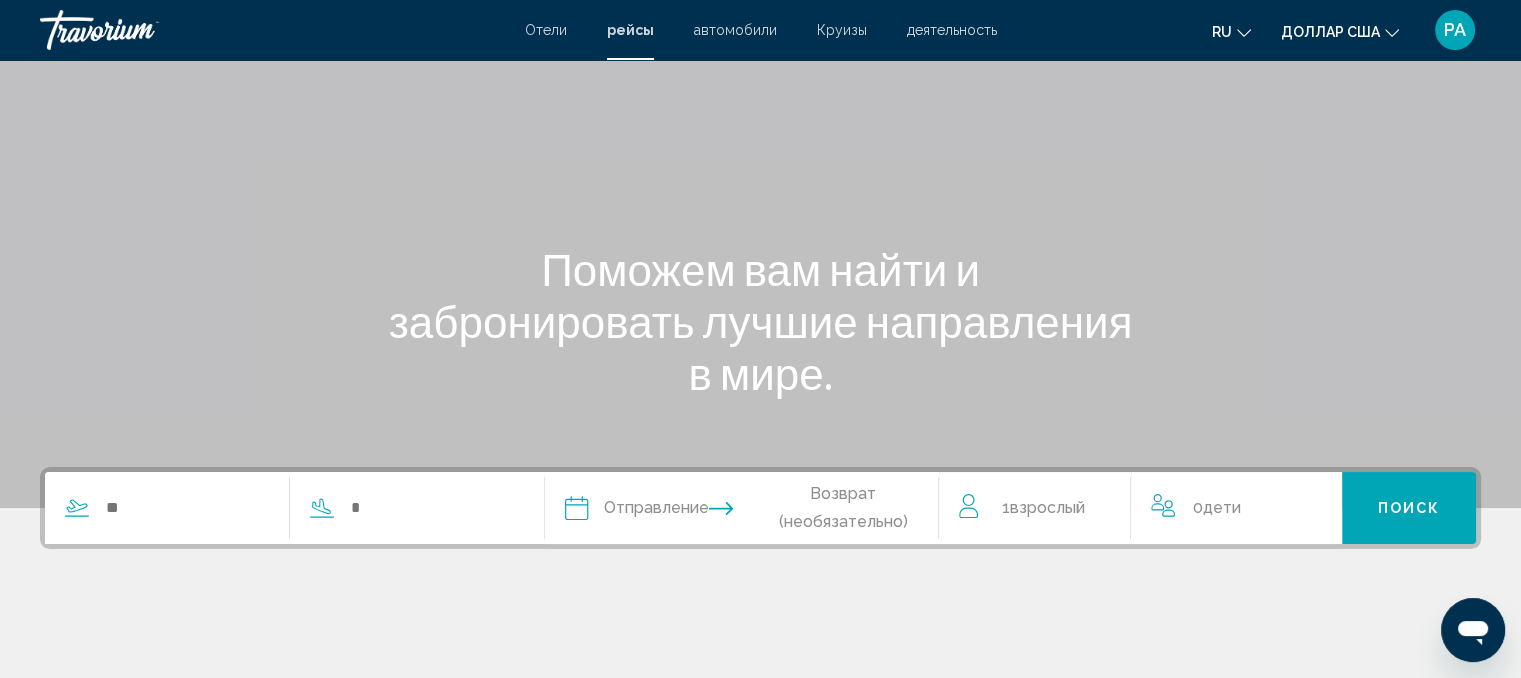 scroll, scrollTop: 200, scrollLeft: 0, axis: vertical 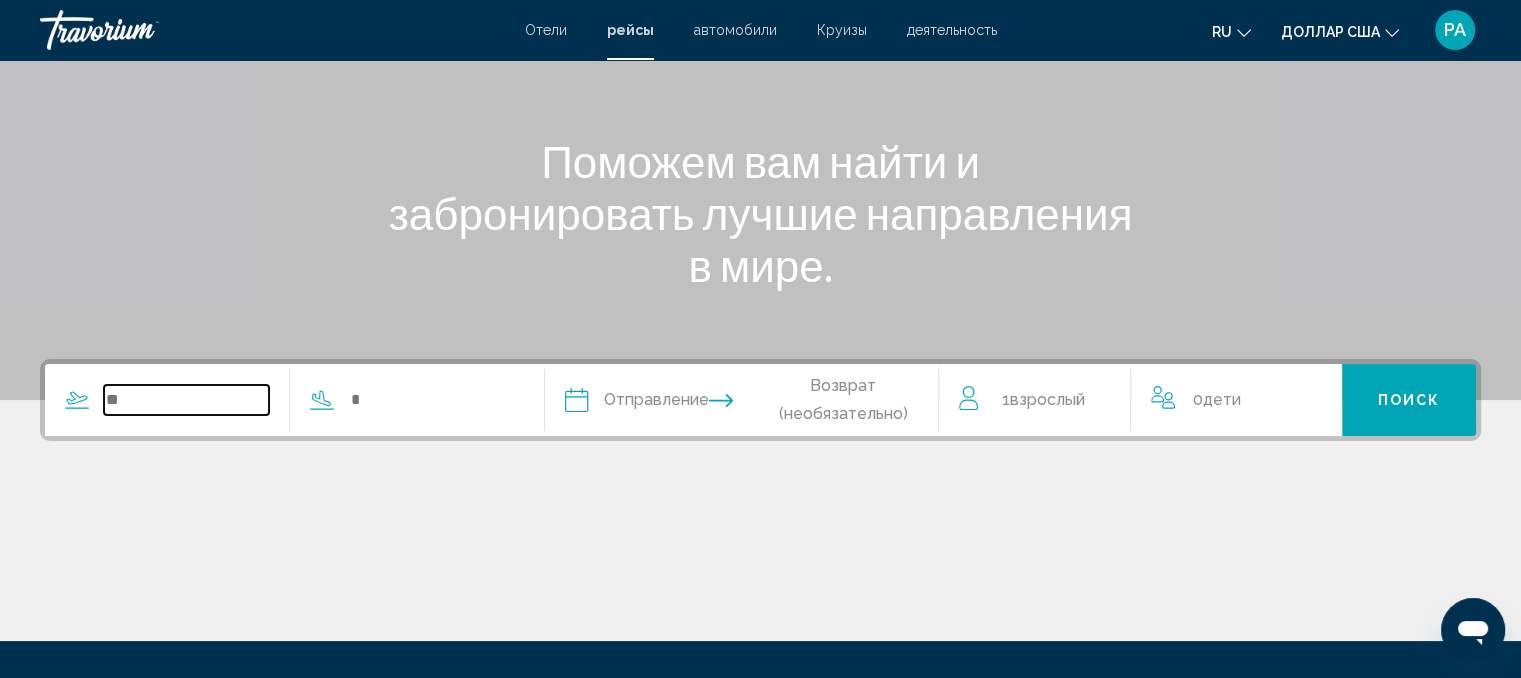 click at bounding box center (186, 400) 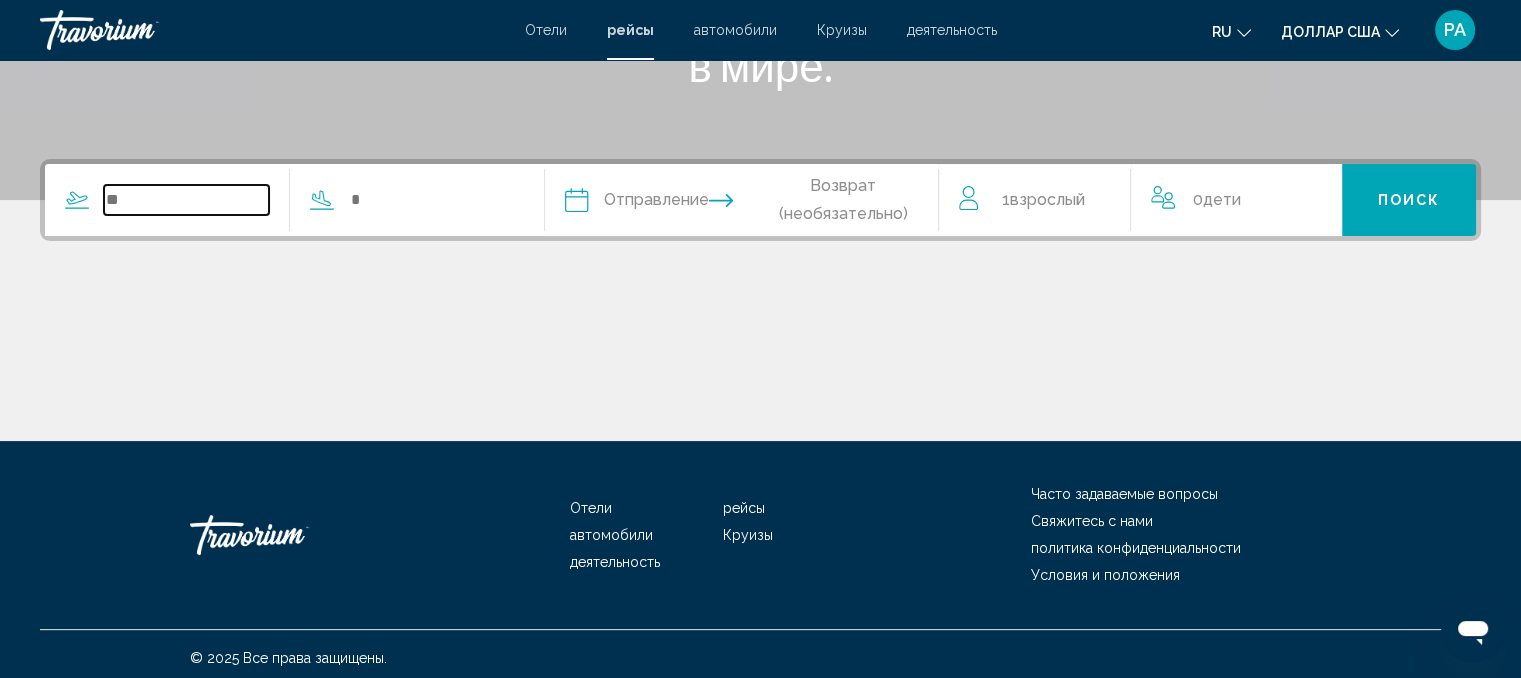 scroll, scrollTop: 408, scrollLeft: 0, axis: vertical 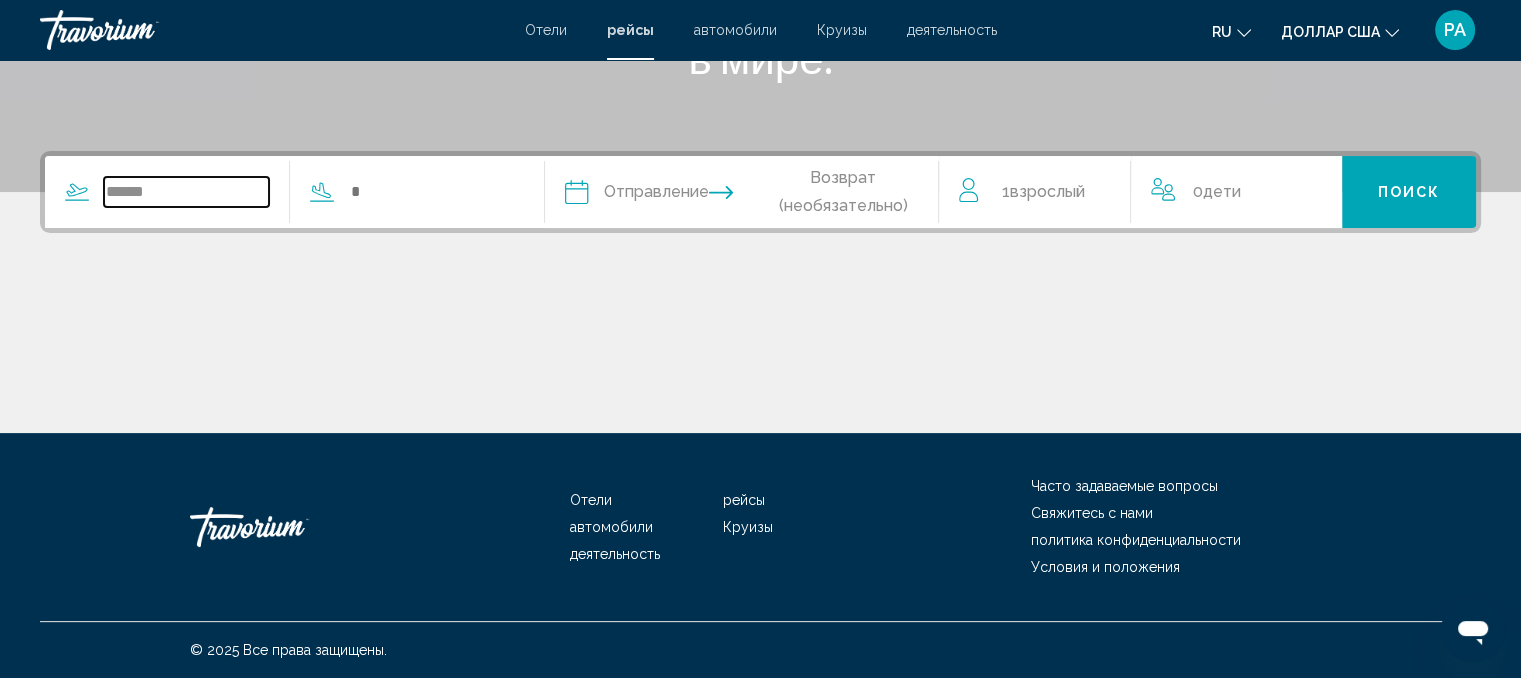 type on "******" 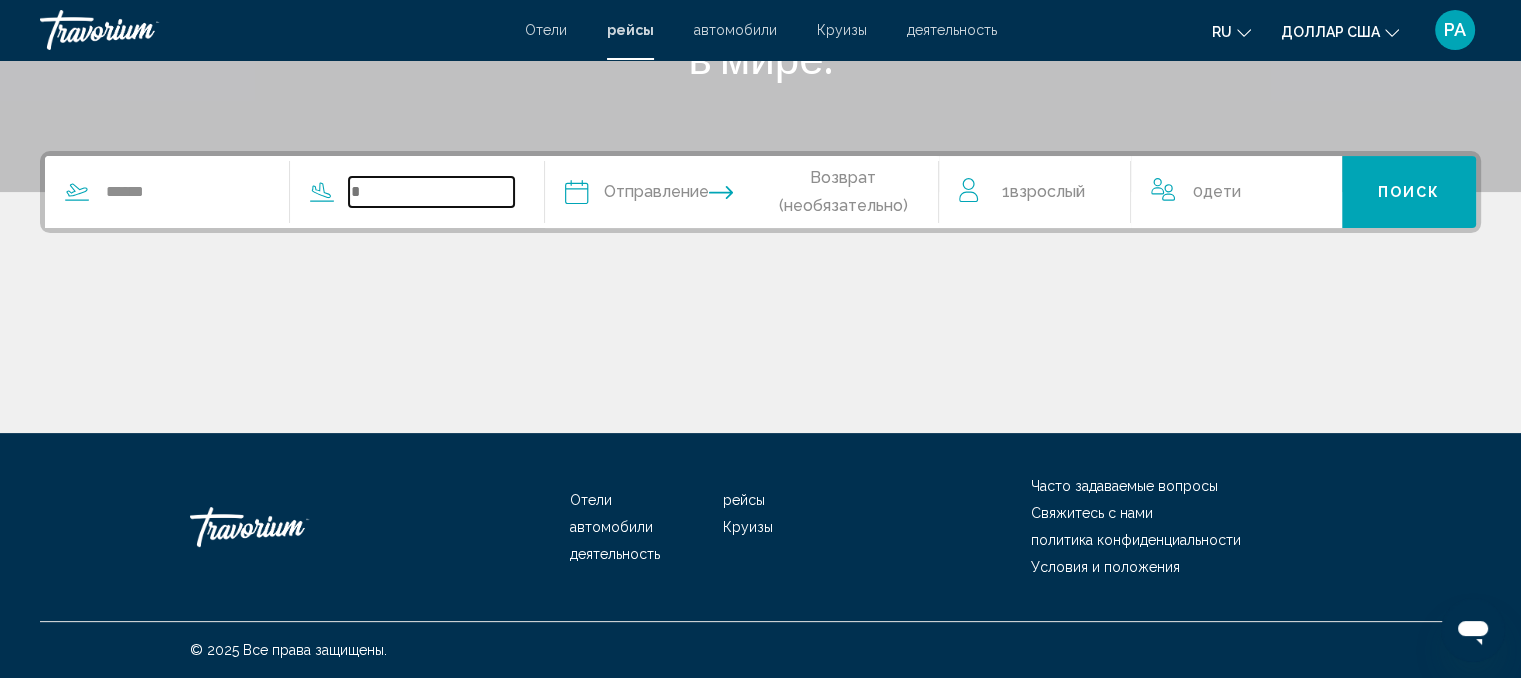 click at bounding box center (431, 192) 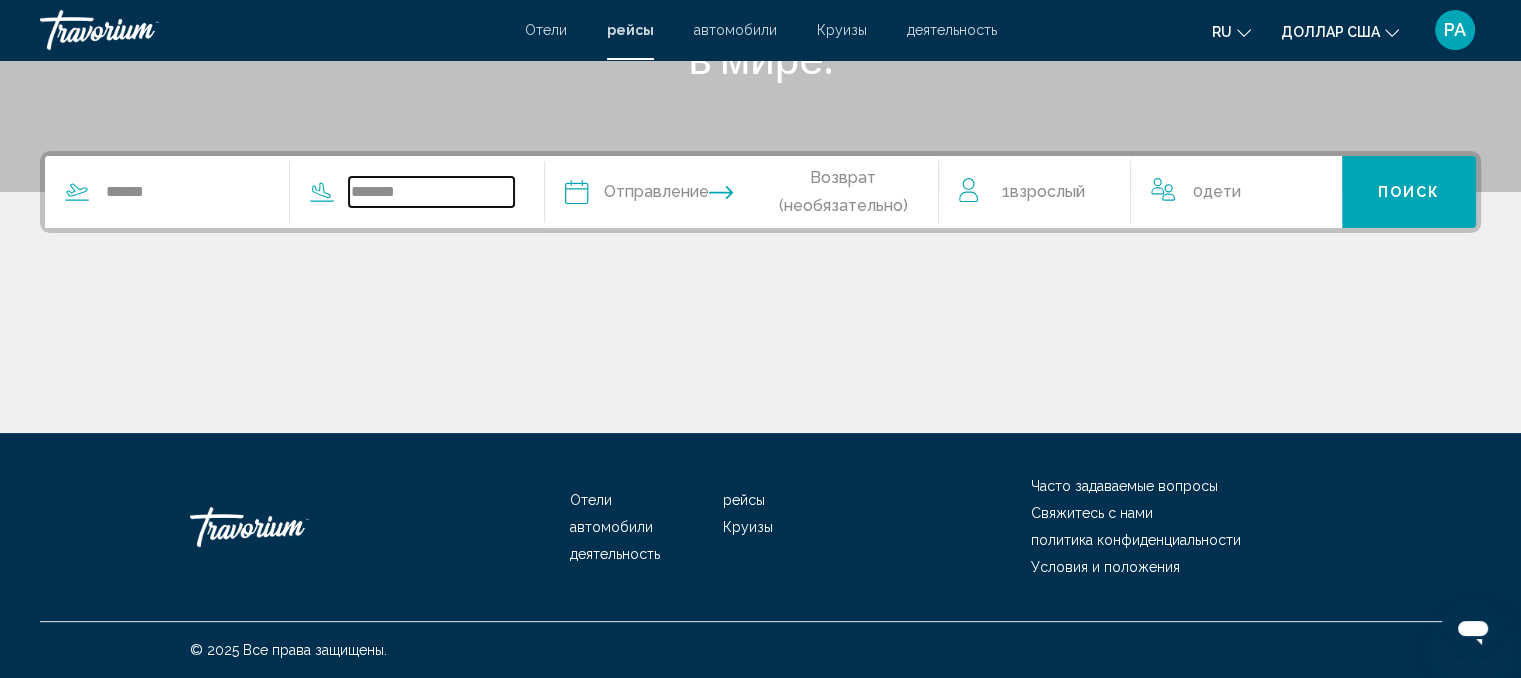 type on "*******" 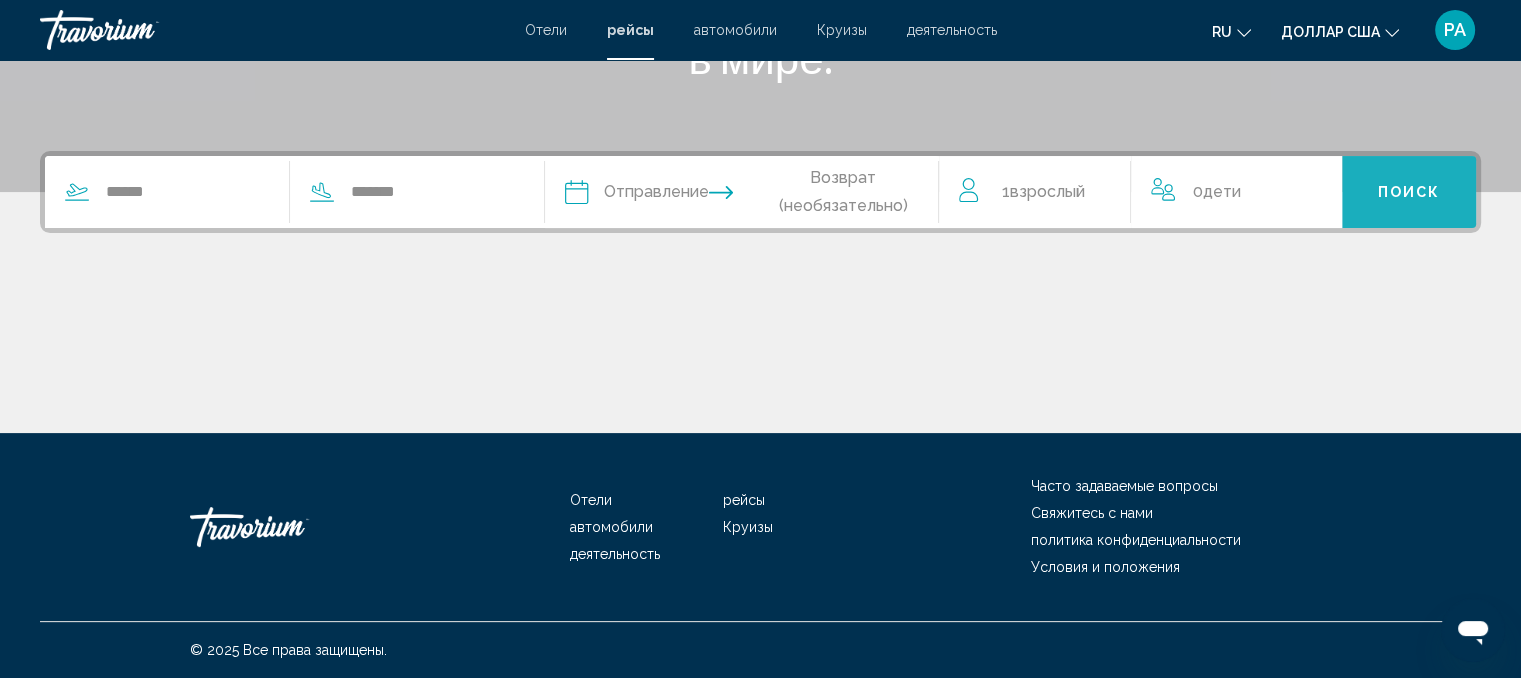 click on "Поиск" at bounding box center [1409, 193] 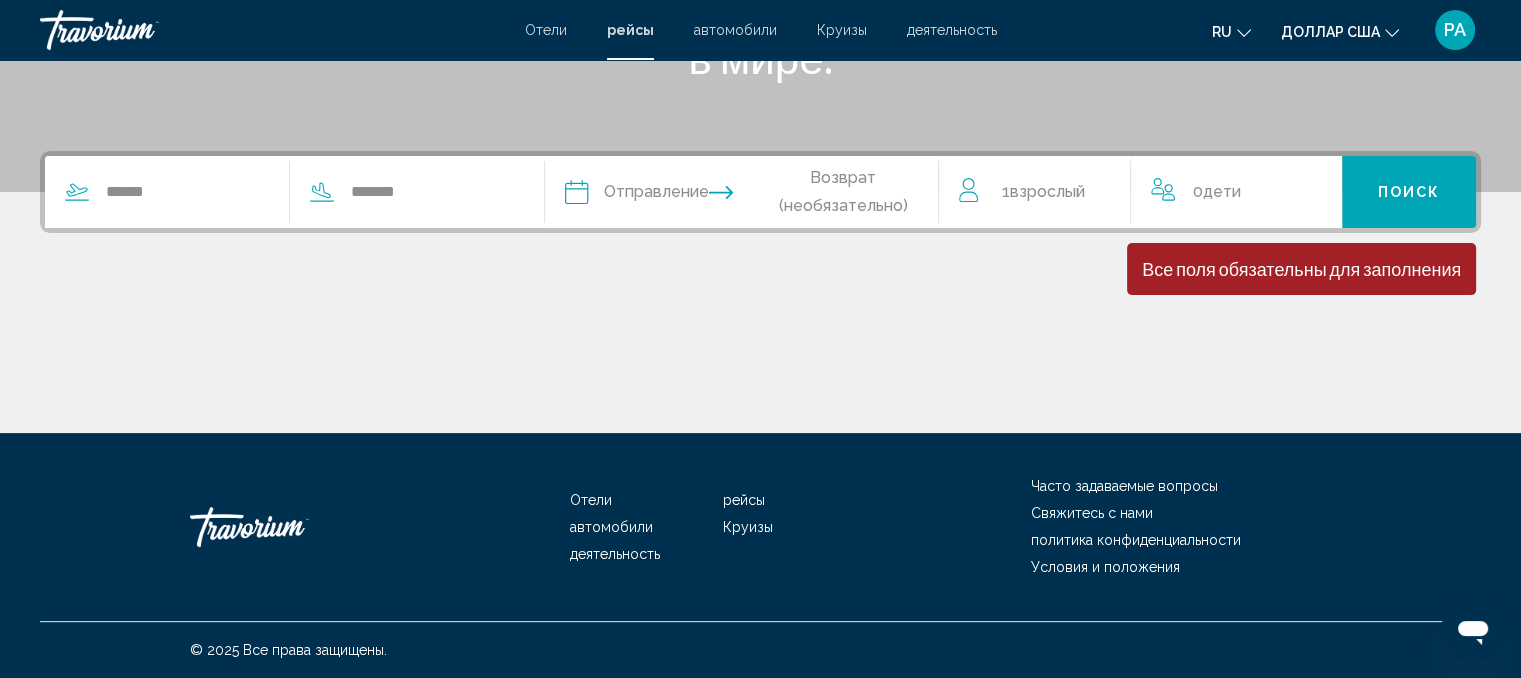 click at bounding box center (657, 195) 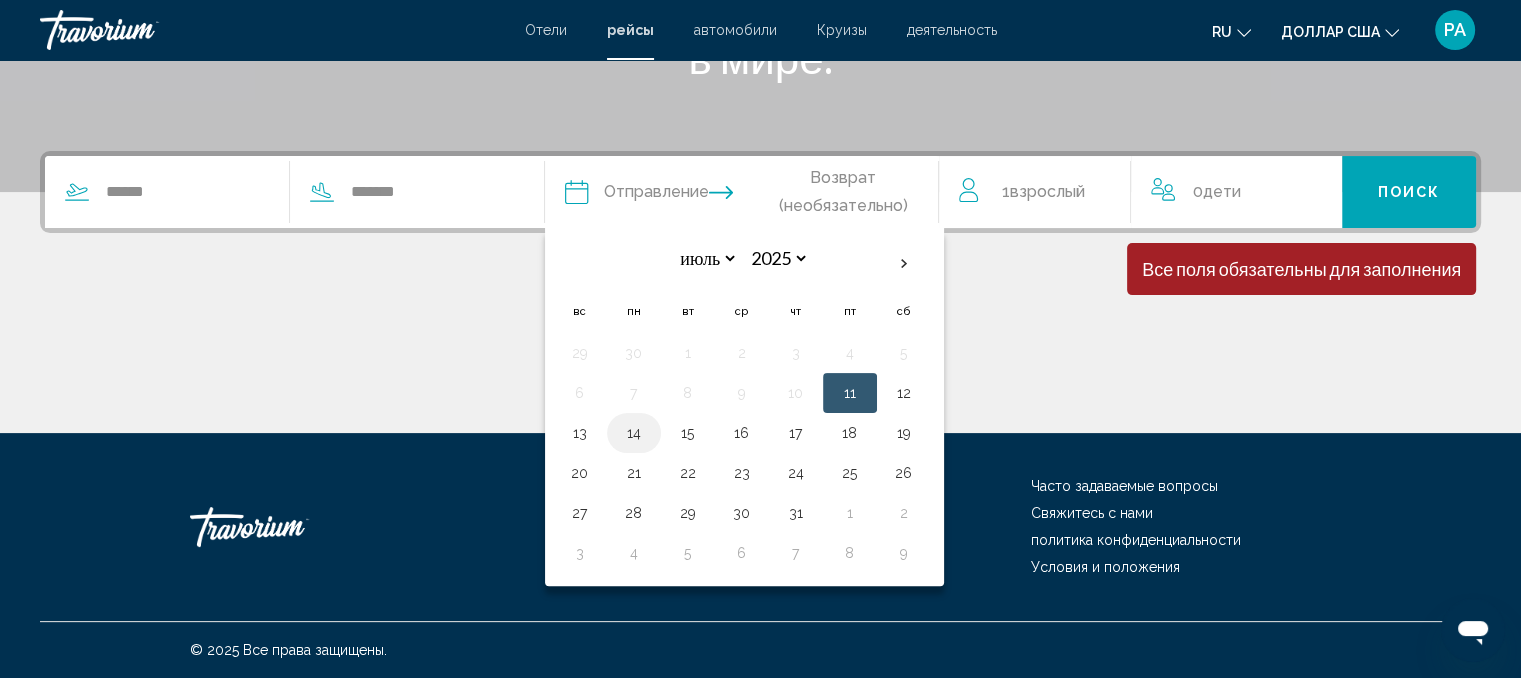 click on "14" at bounding box center [634, 433] 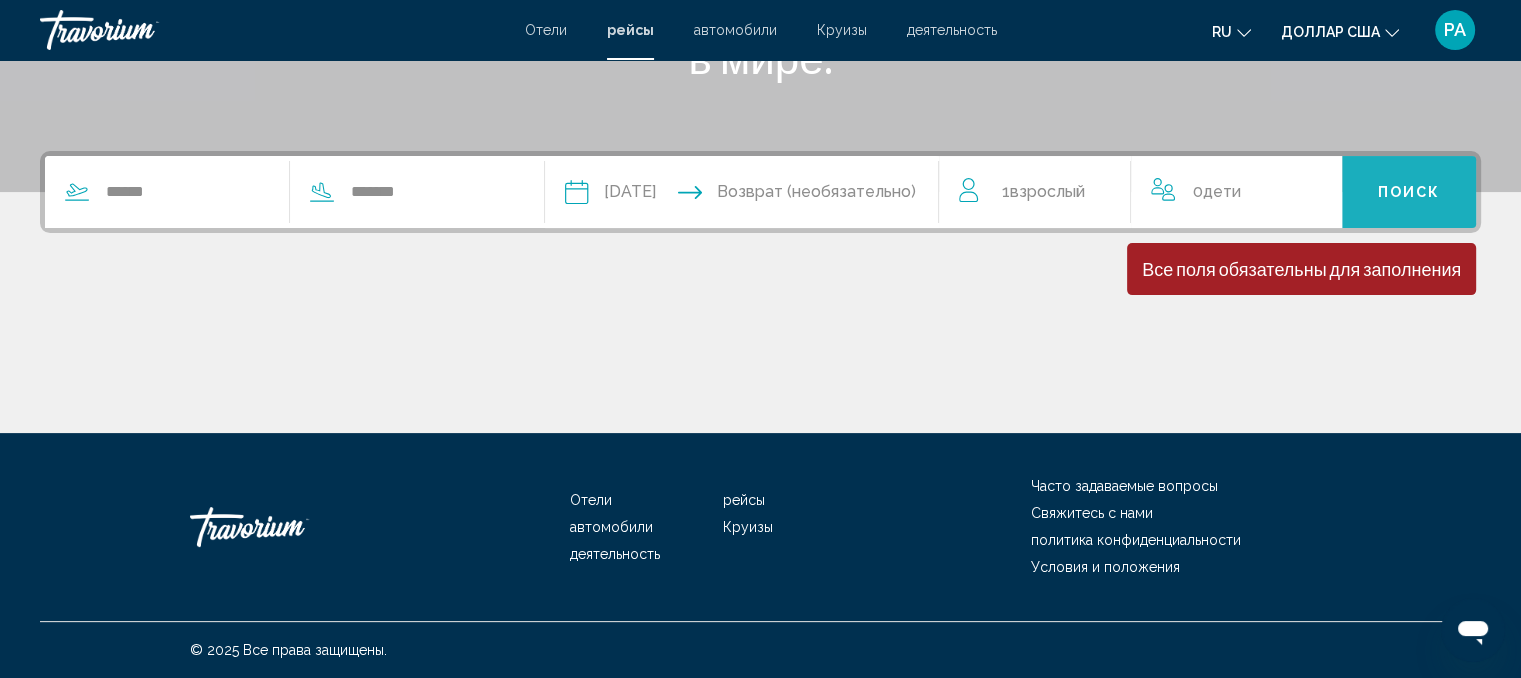 click on "Поиск" at bounding box center [1409, 193] 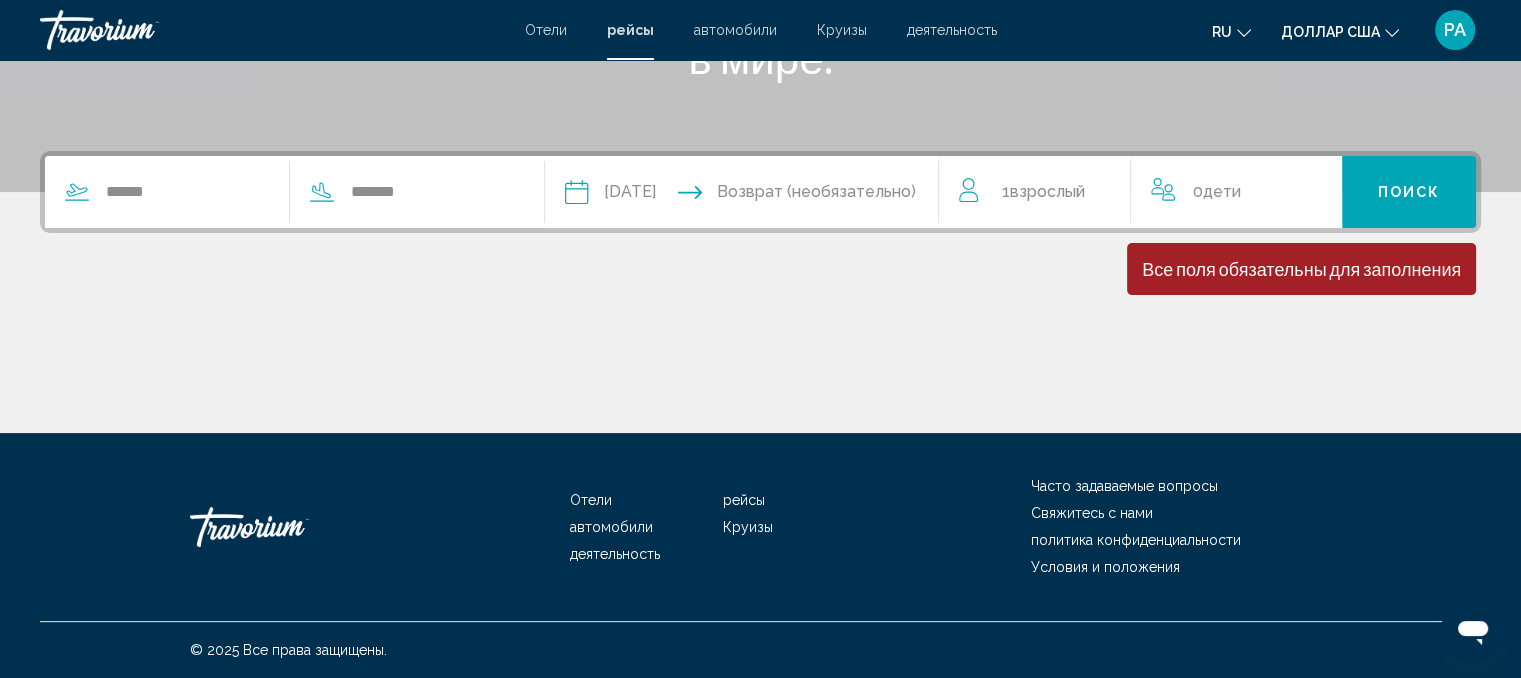 click on "Взрослый" at bounding box center (1046, 191) 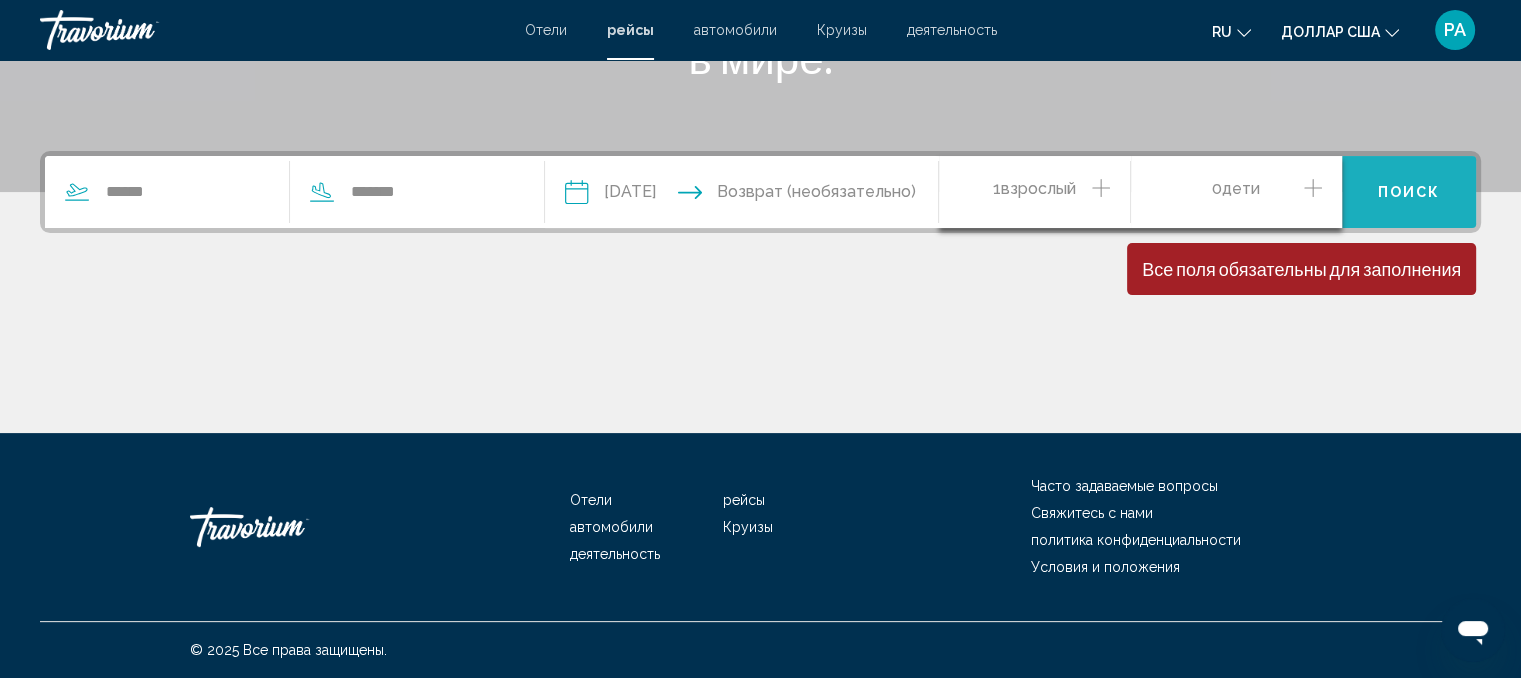 click on "Поиск" at bounding box center [1409, 192] 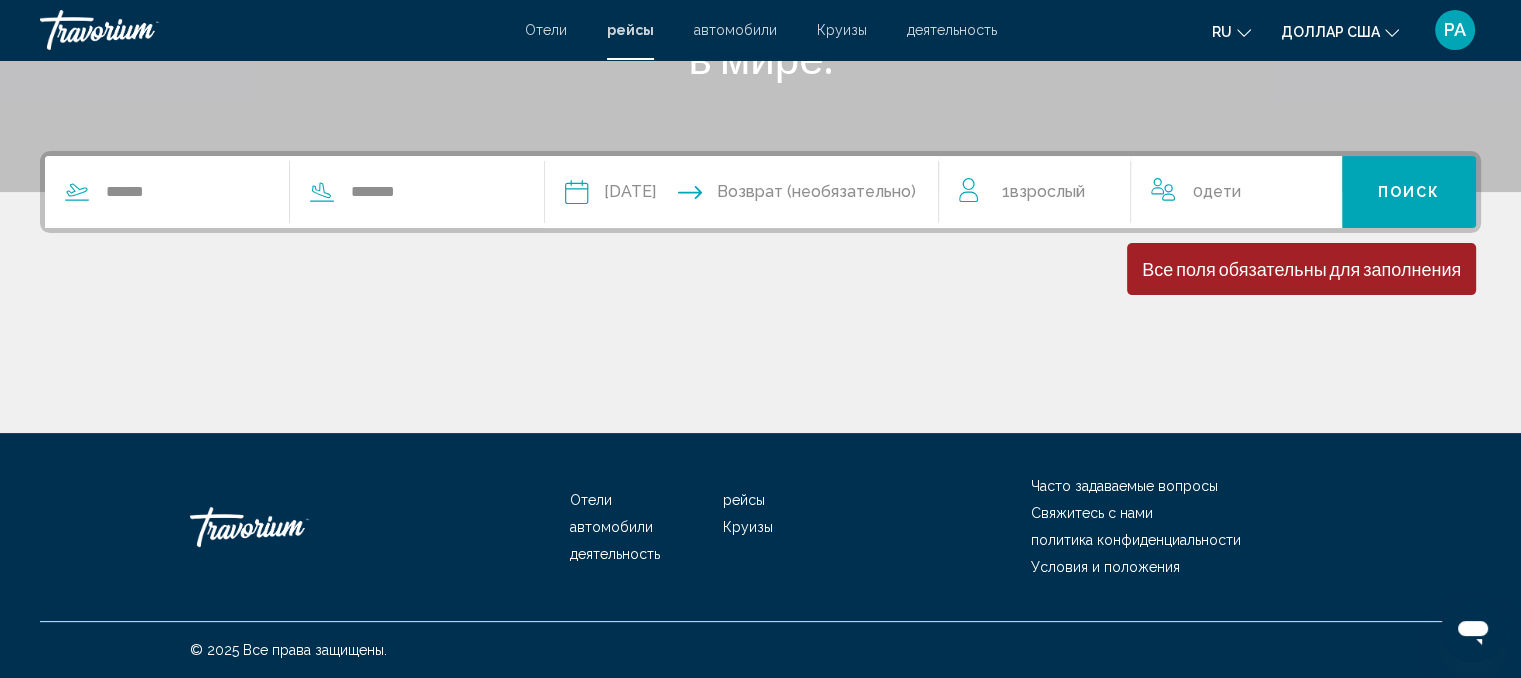click at bounding box center [849, 195] 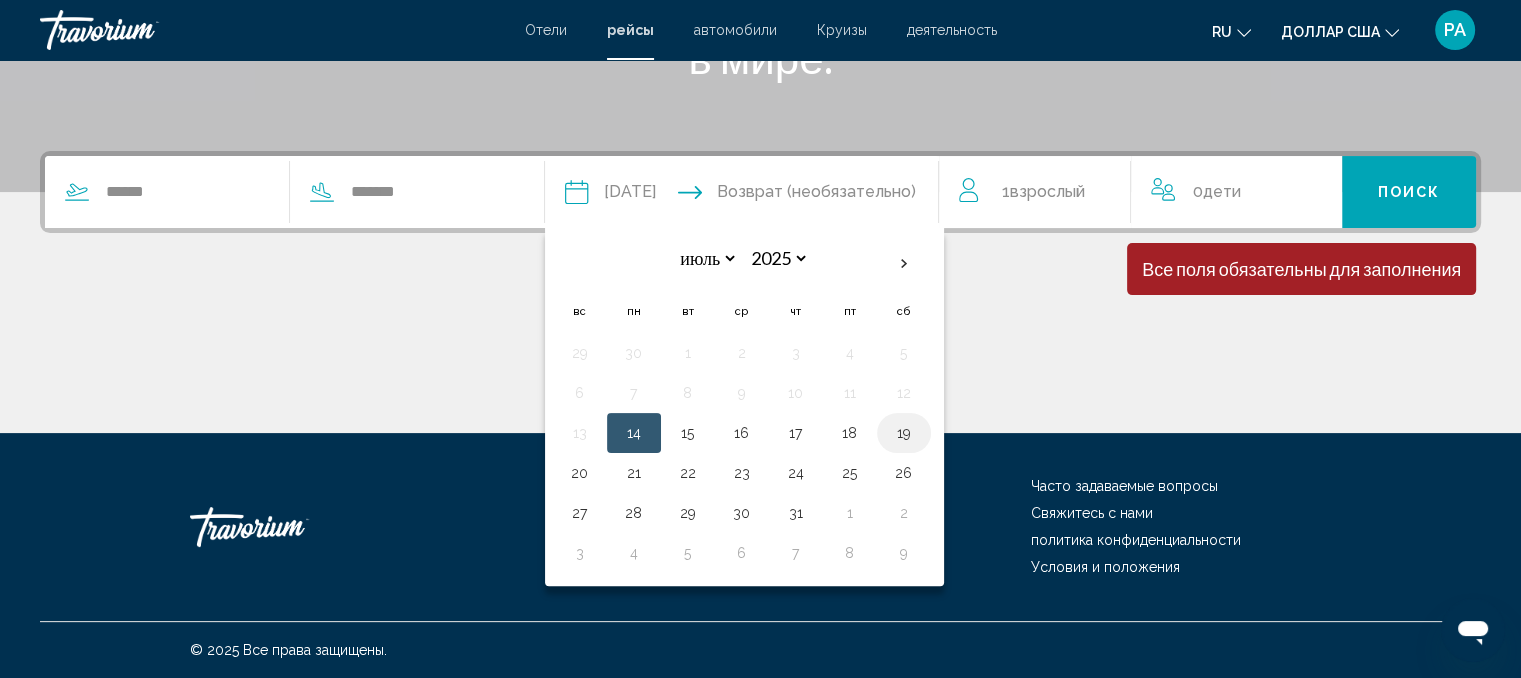 click on "19" at bounding box center [904, 433] 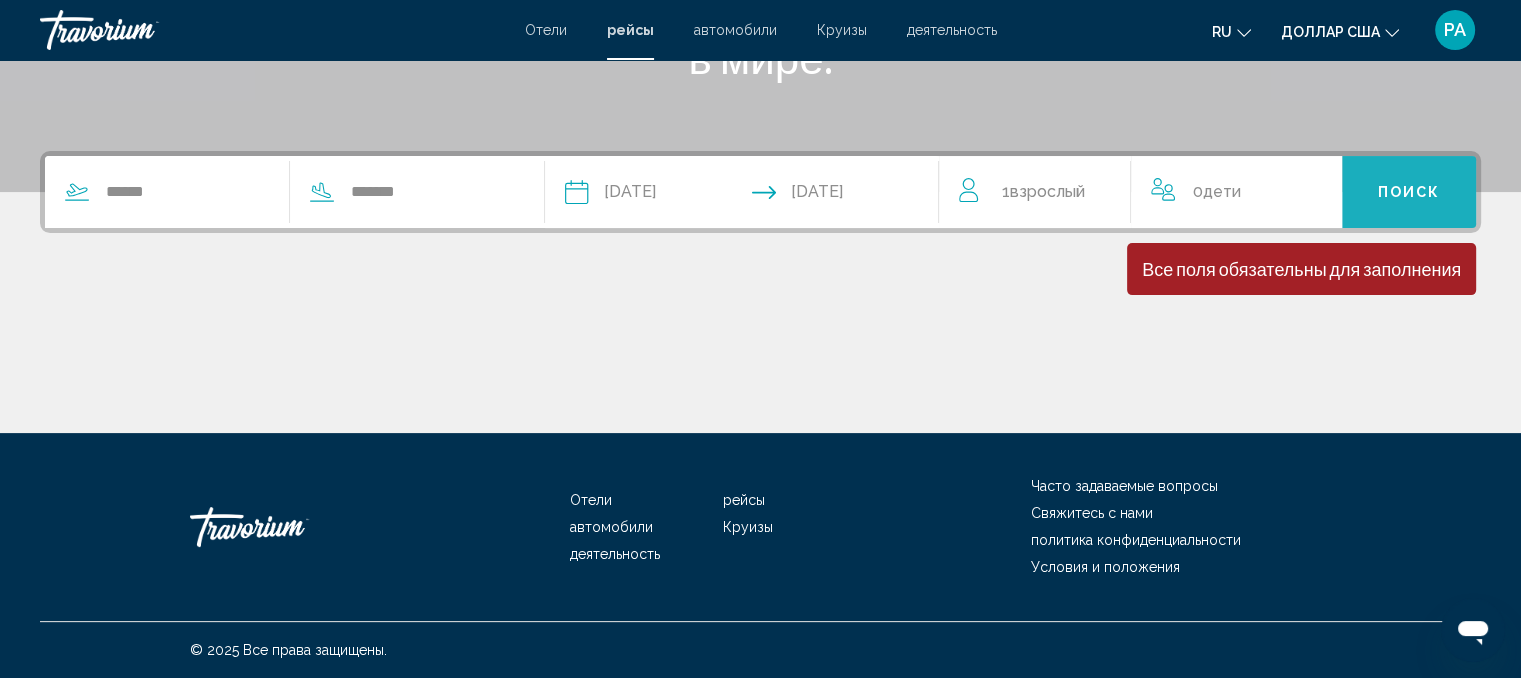 click on "Поиск" at bounding box center (1409, 193) 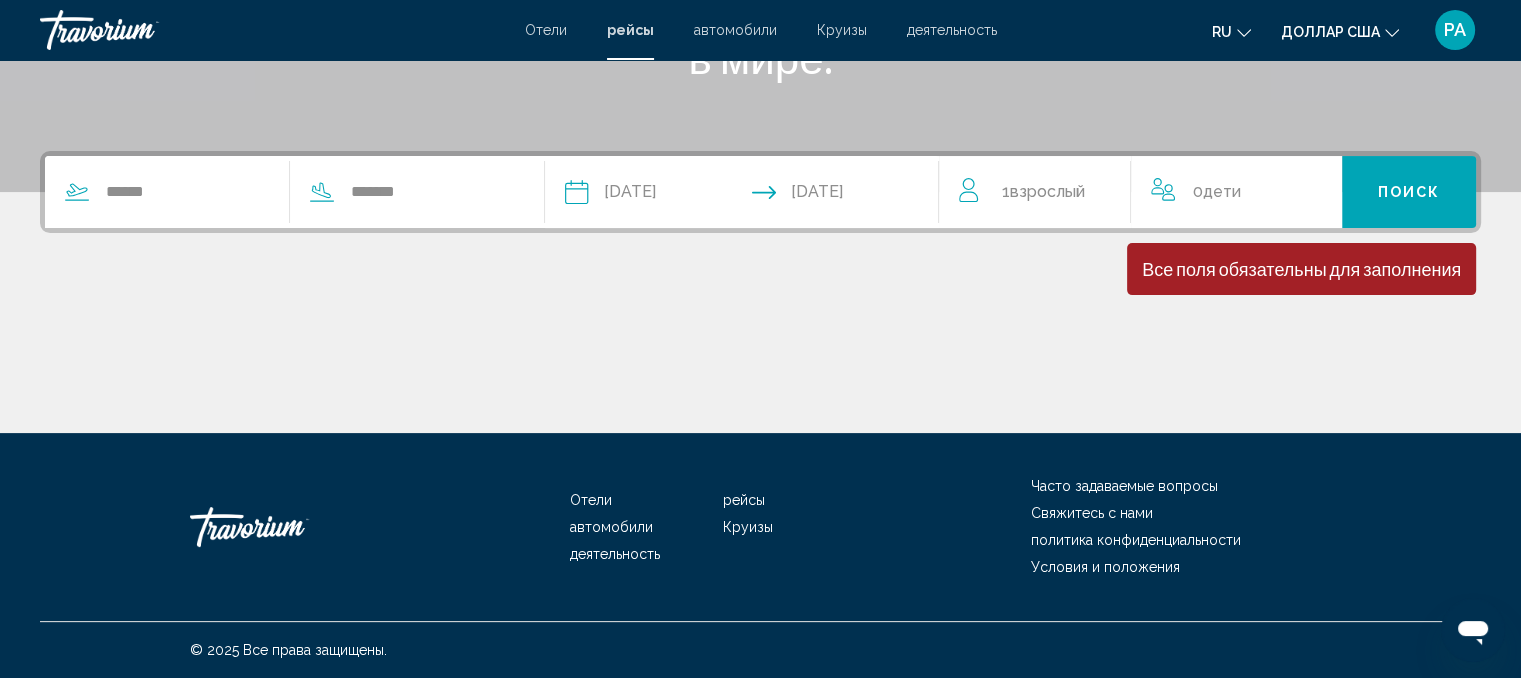 click on "**********" at bounding box center [657, 195] 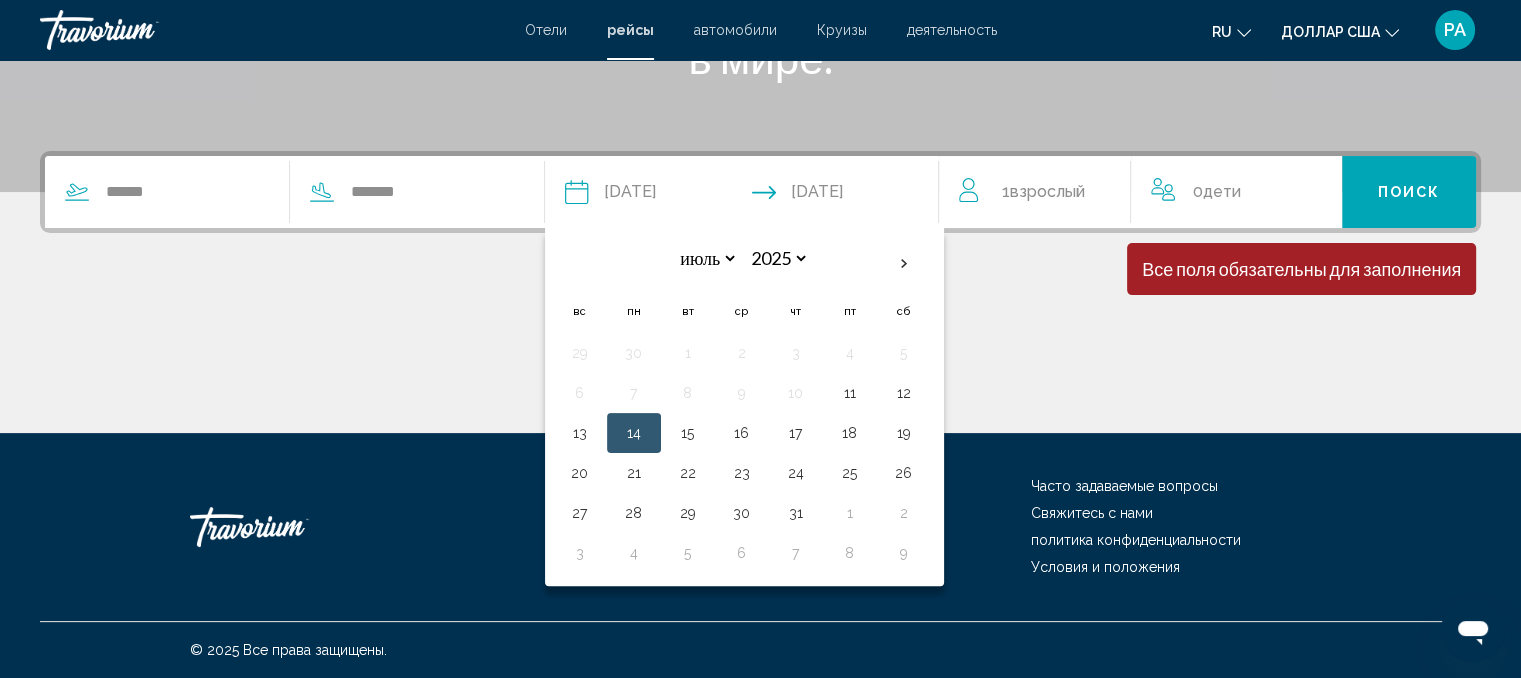 click on "**********" at bounding box center (849, 195) 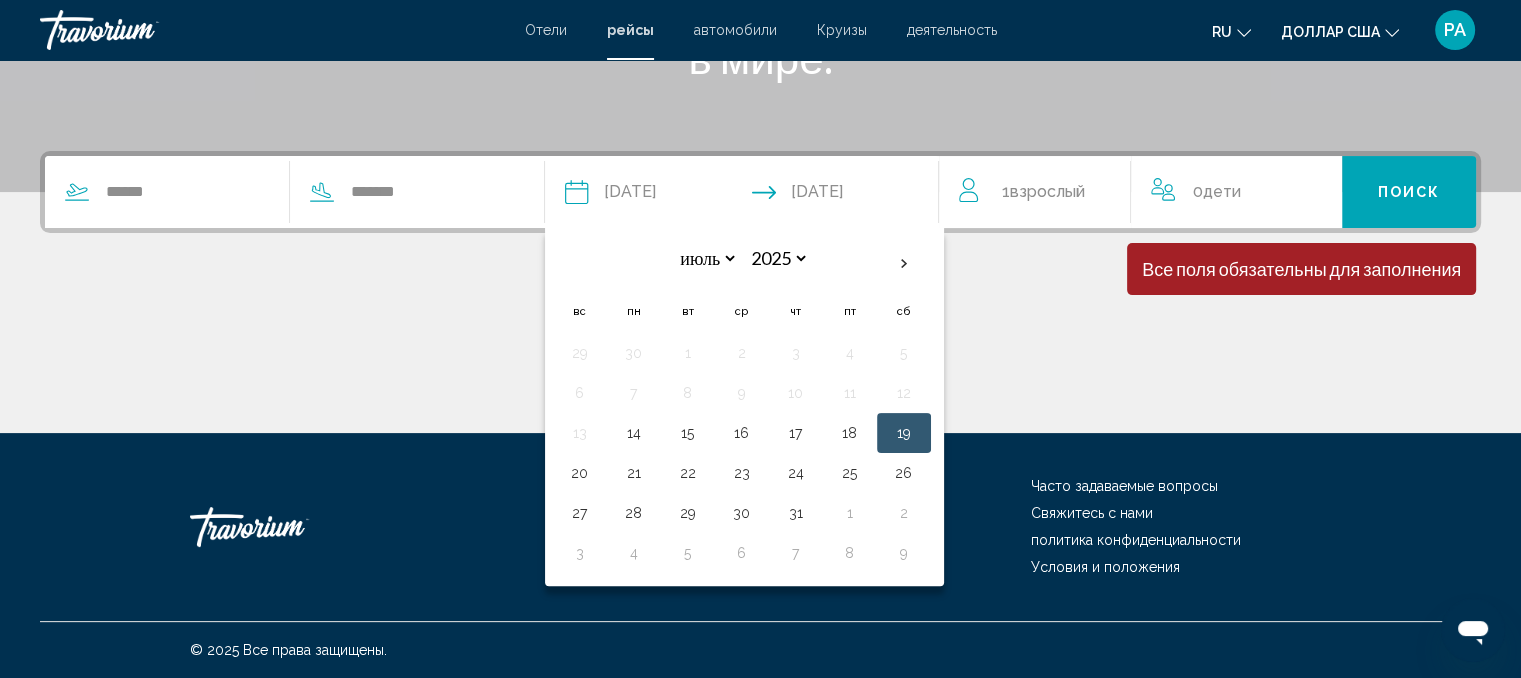 click on "Взрослый" at bounding box center (1046, 191) 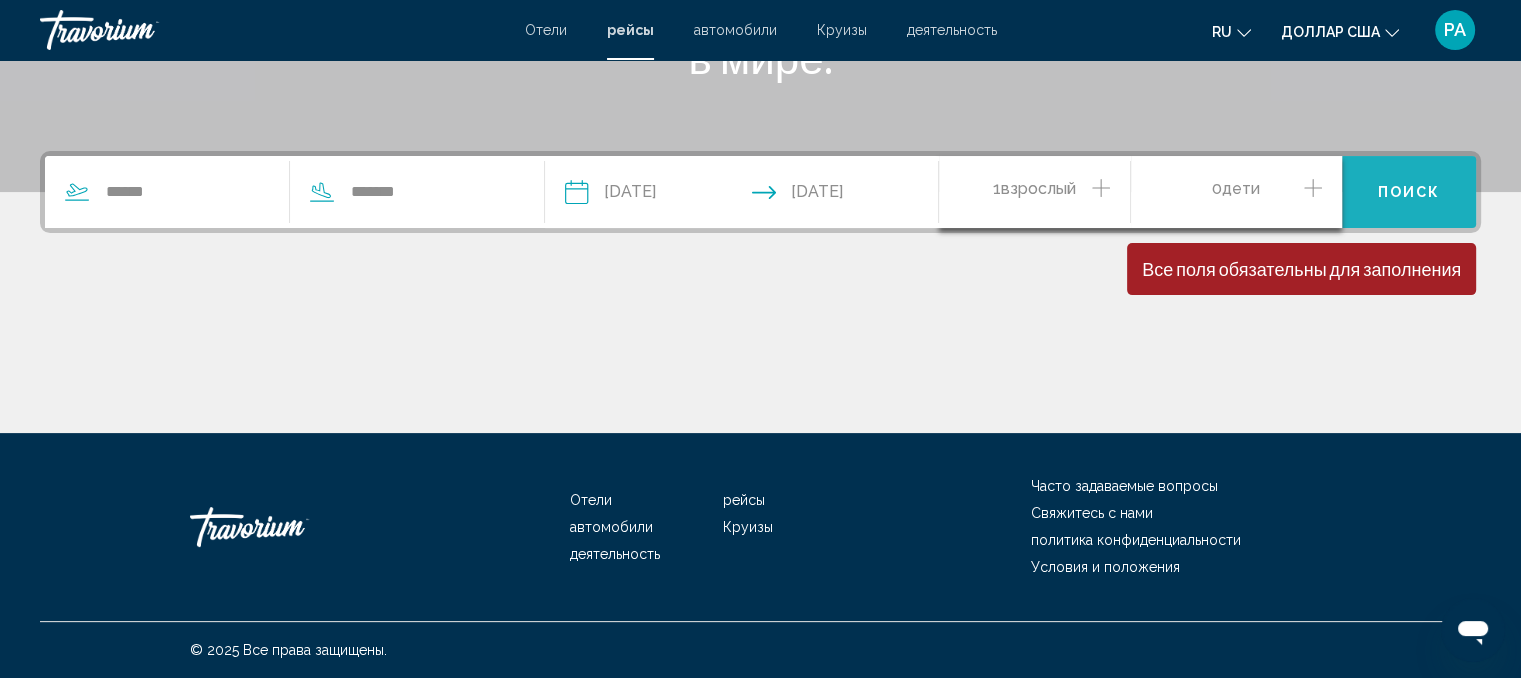 click on "Поиск" at bounding box center [1409, 193] 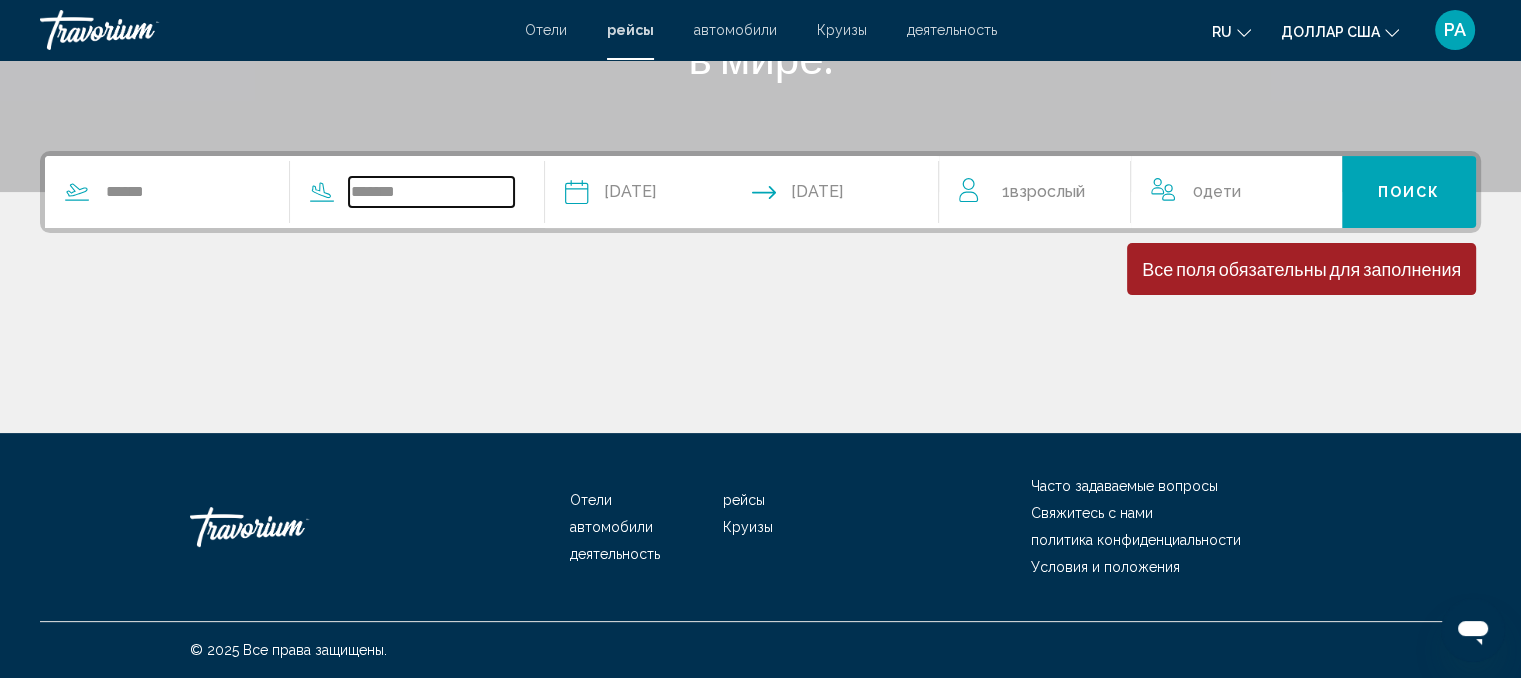 click on "*******" at bounding box center (431, 192) 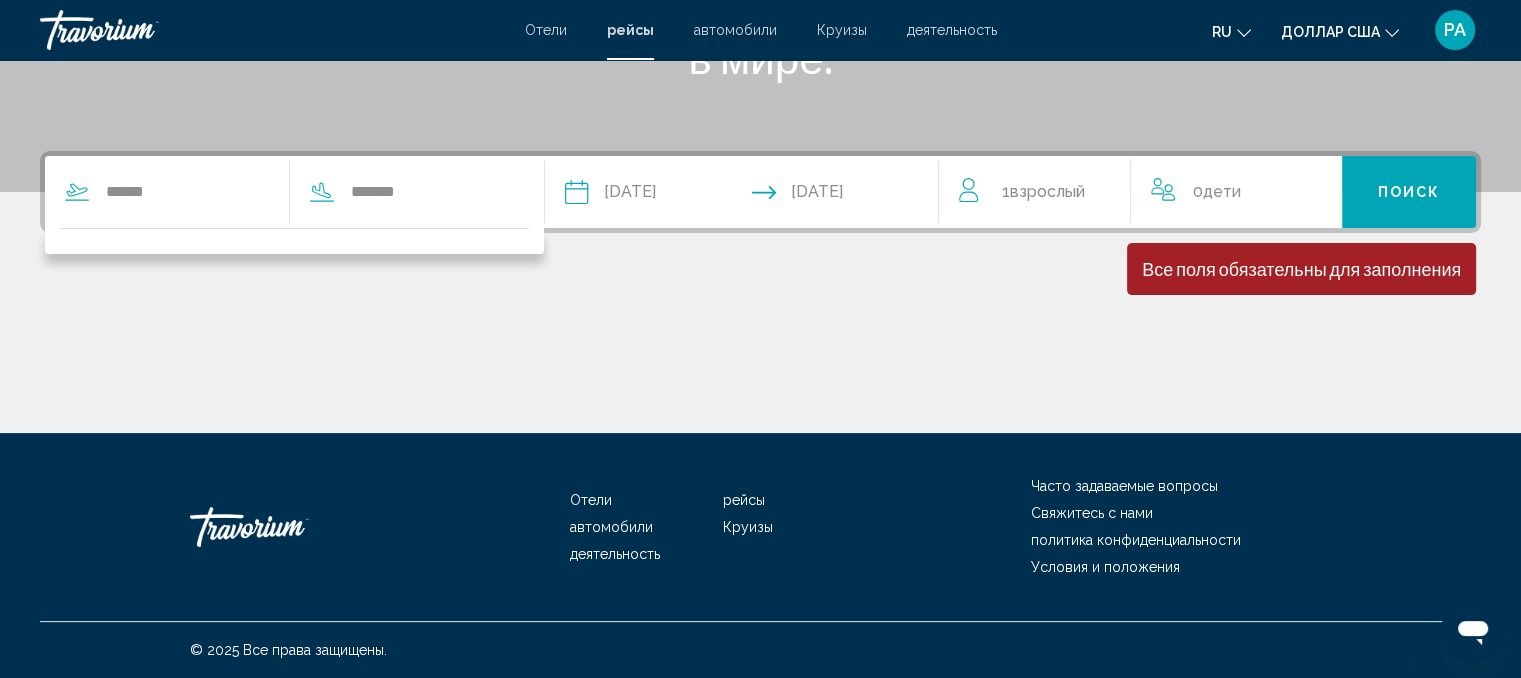 click on "**********" at bounding box center [849, 195] 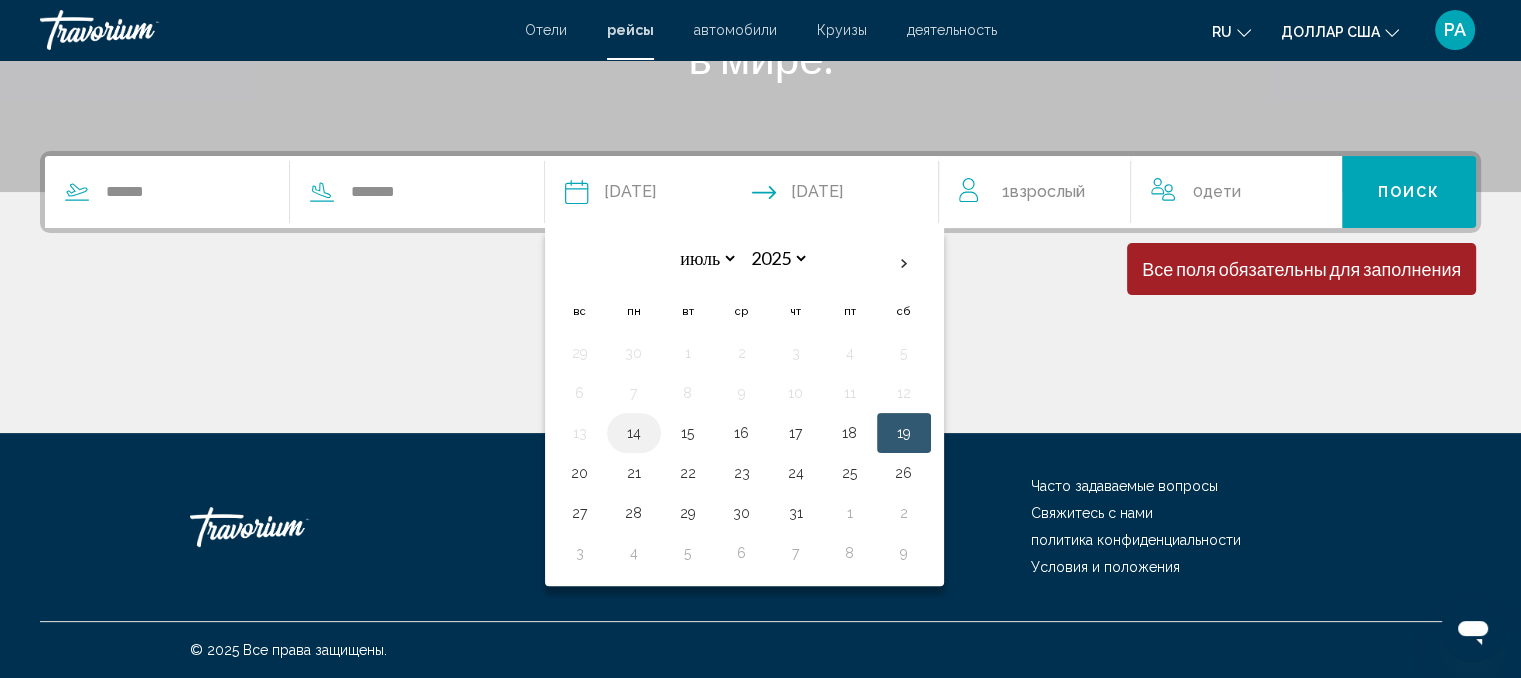 click on "14" at bounding box center [634, 433] 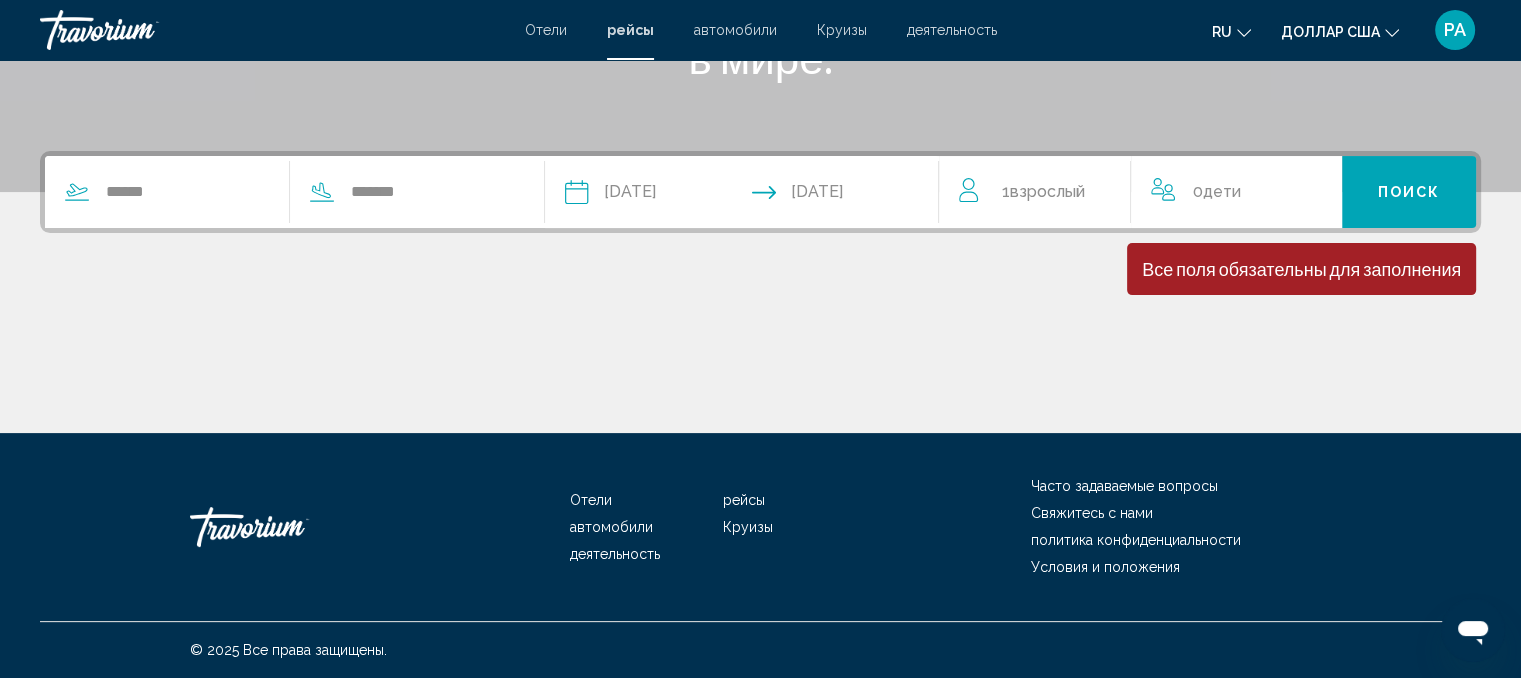 click on "Поиск" at bounding box center (1409, 192) 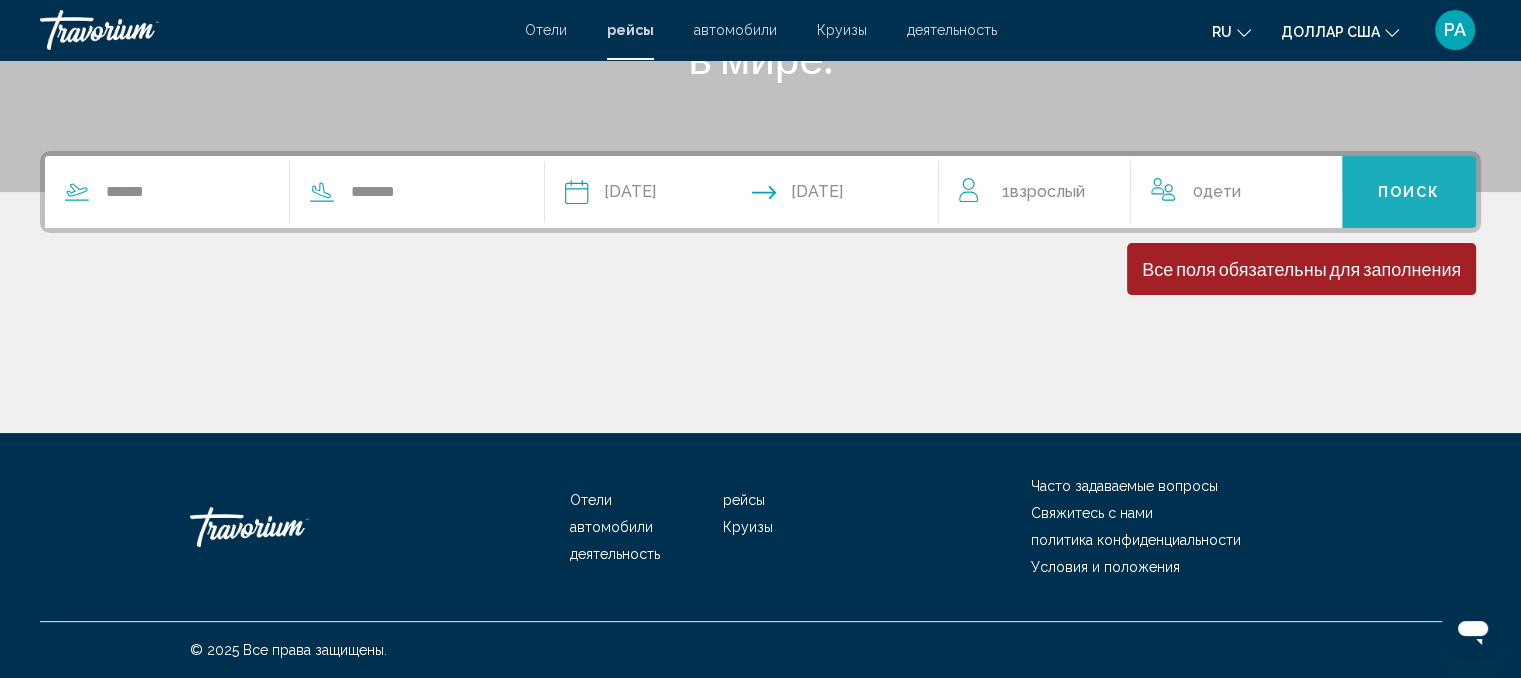 click on "Поиск" at bounding box center (1409, 193) 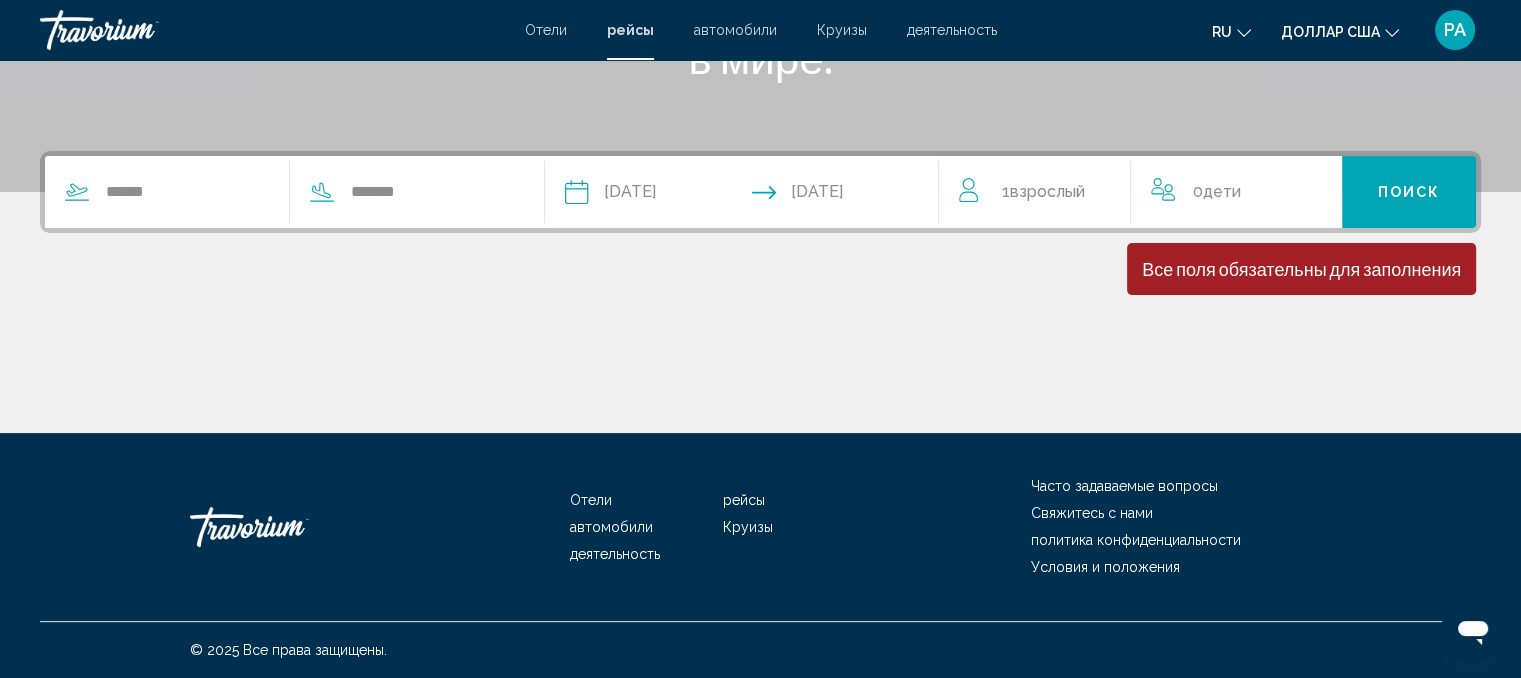 click on "Поиск" at bounding box center [1409, 193] 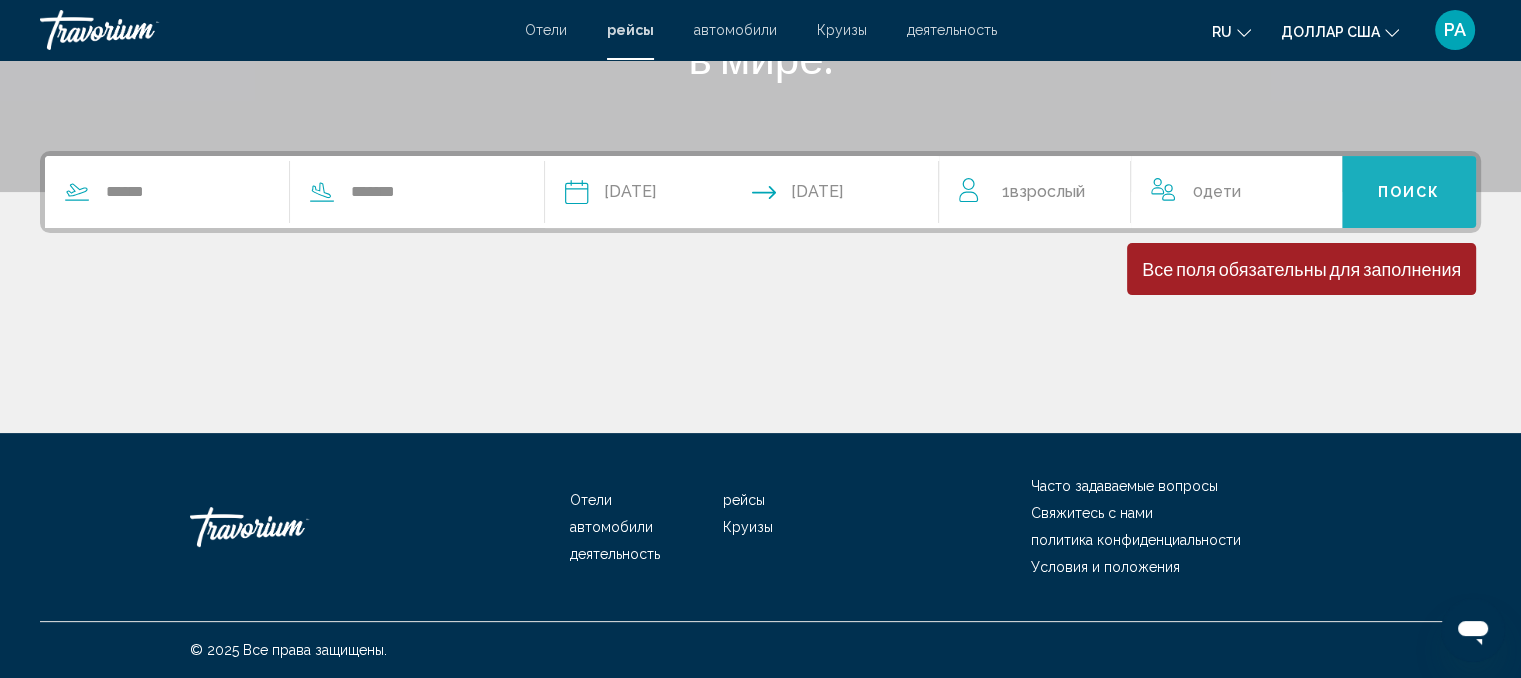 click on "Поиск" at bounding box center [1409, 193] 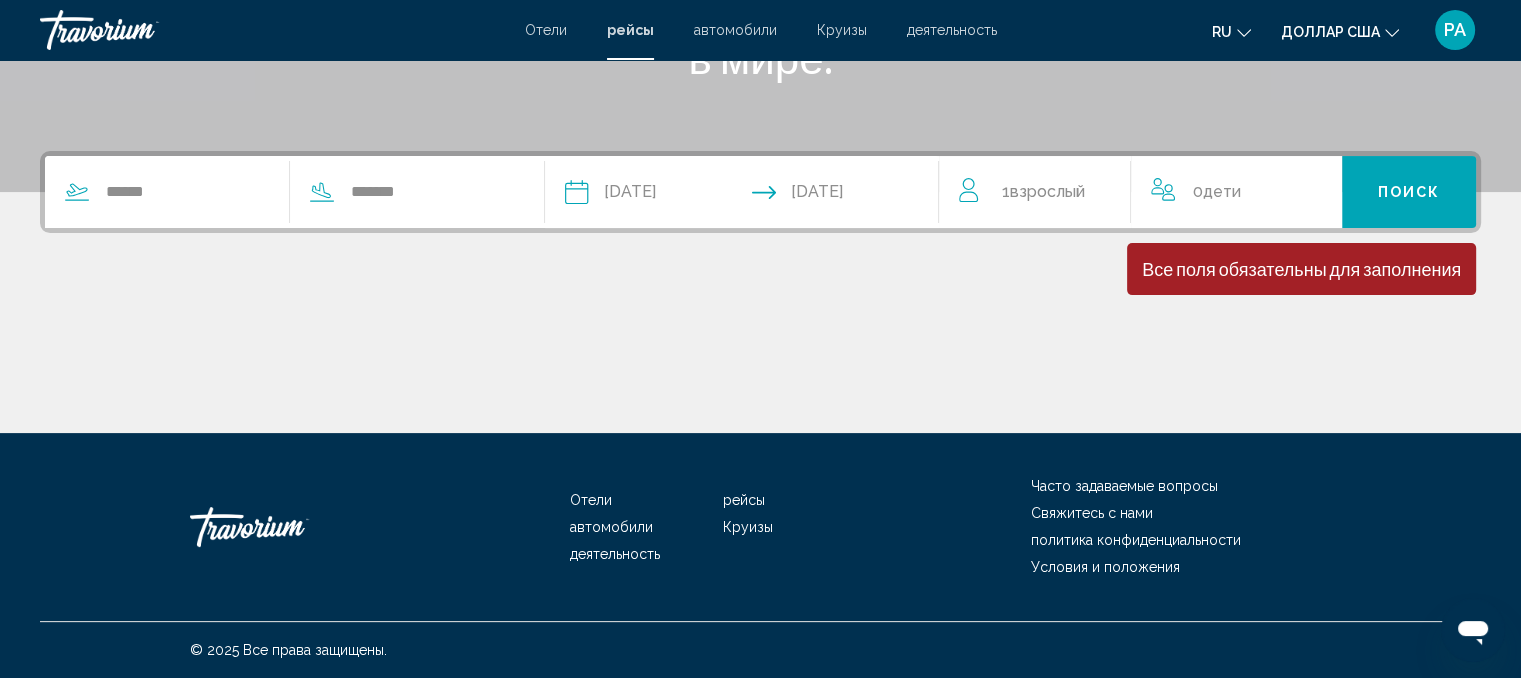 click on "**********" at bounding box center (849, 195) 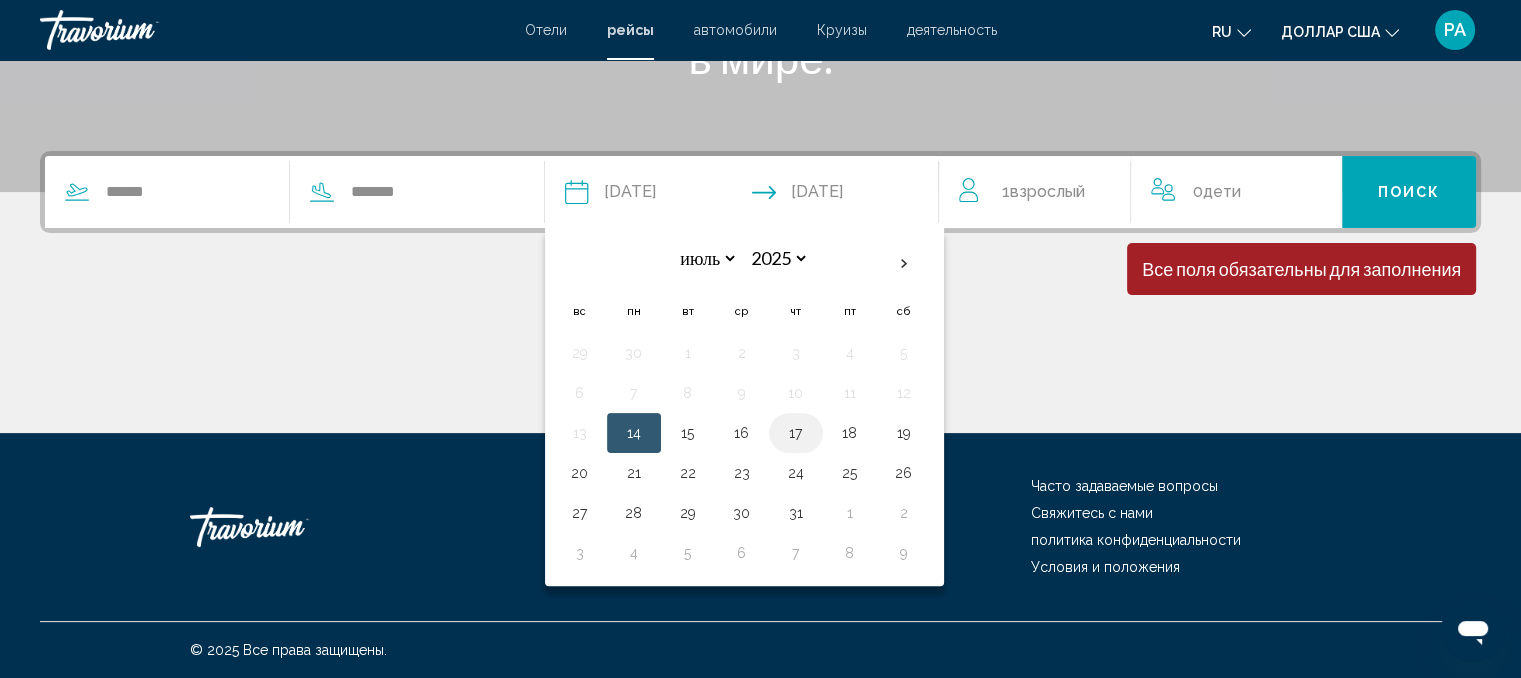 click on "17" at bounding box center [796, 433] 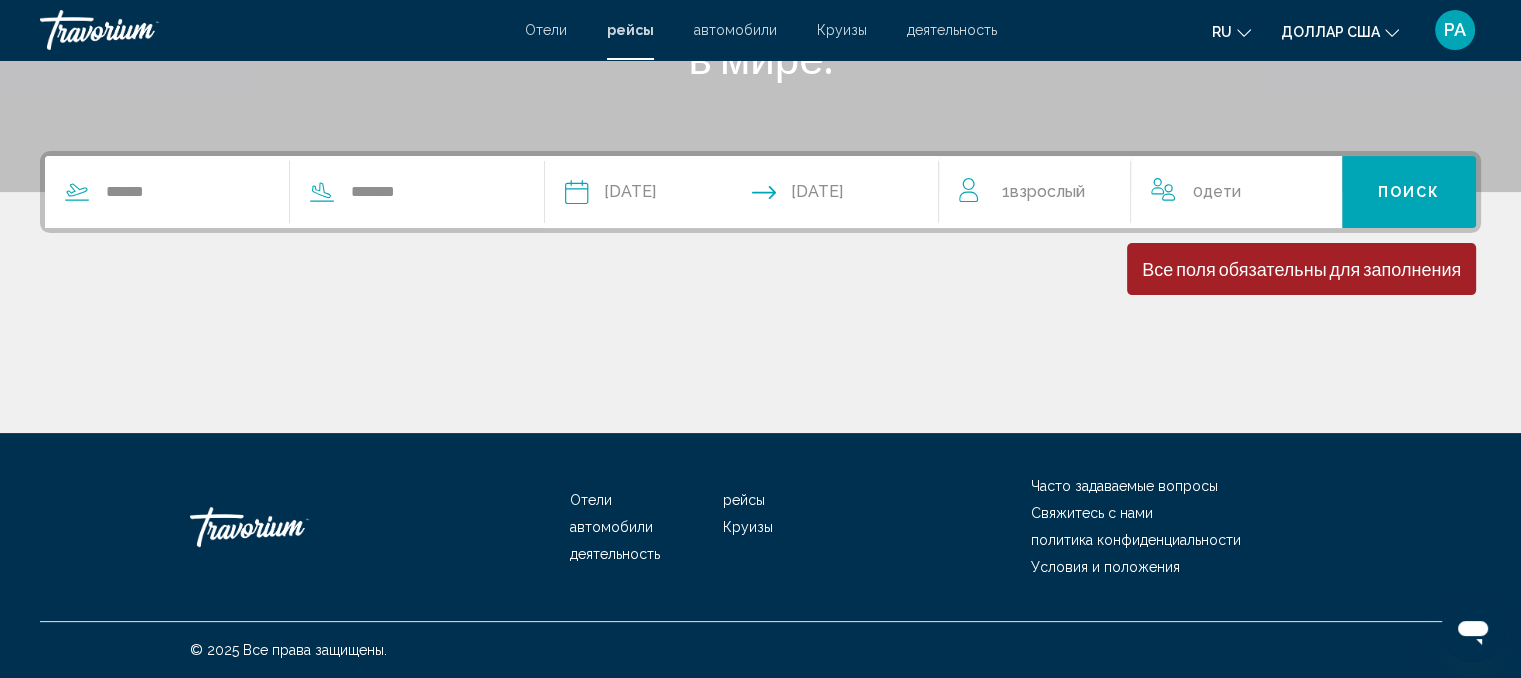 click on "Взрослый" at bounding box center [1046, 191] 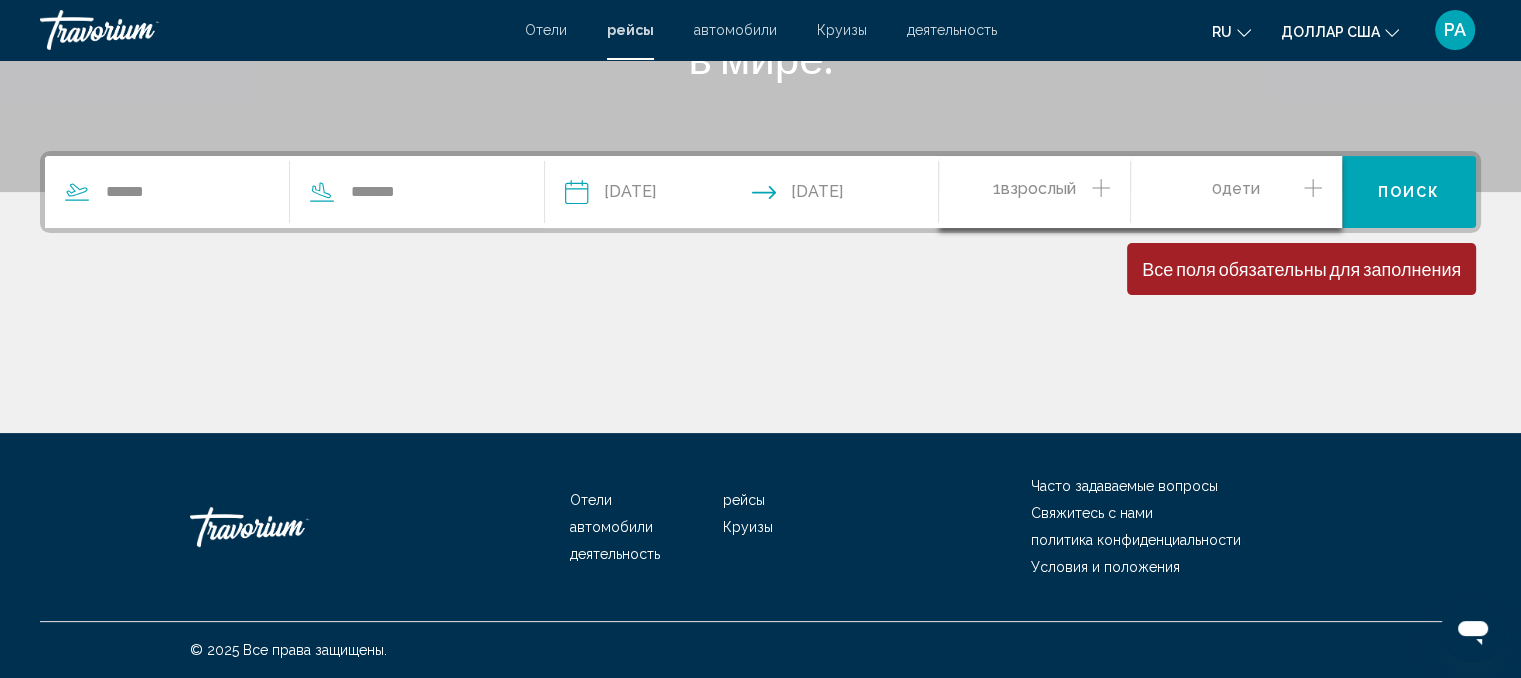 click on "Поиск" at bounding box center (1409, 193) 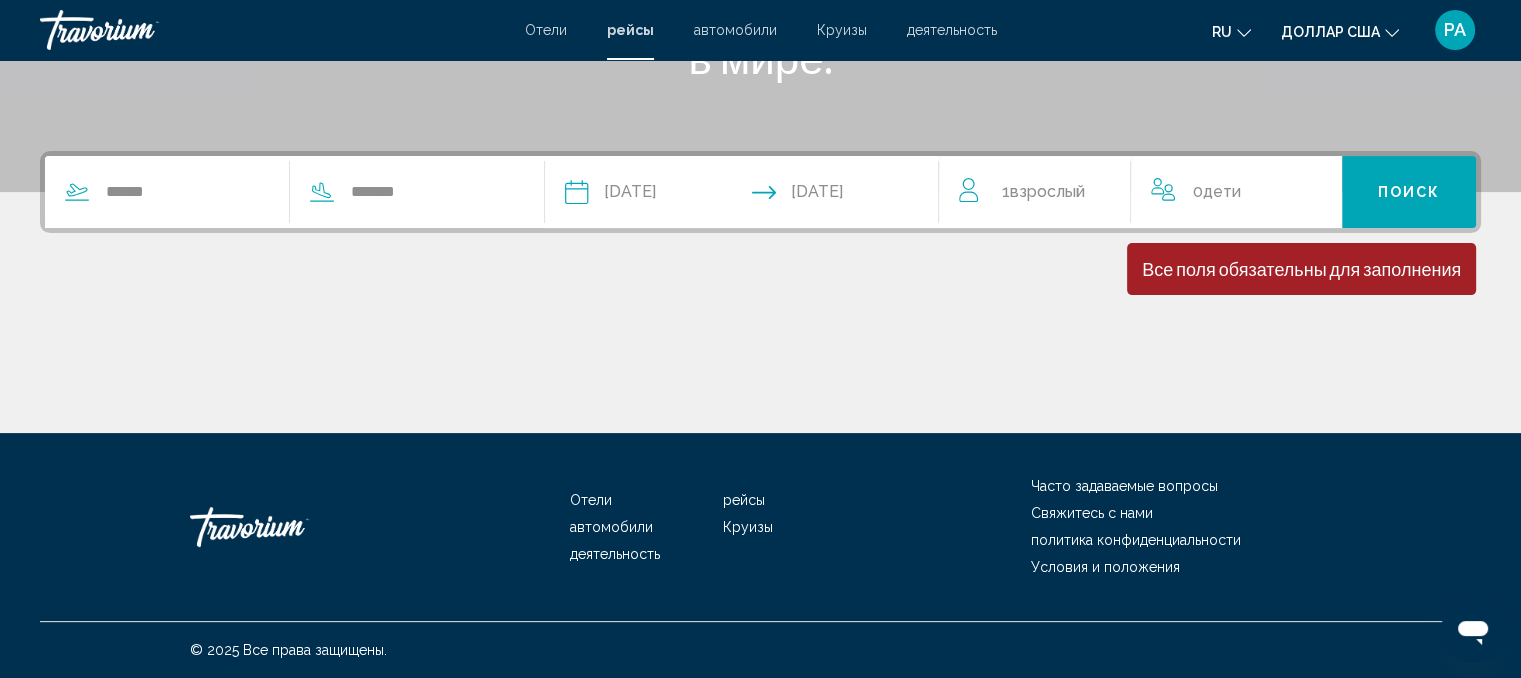 click on "**********" at bounding box center [657, 195] 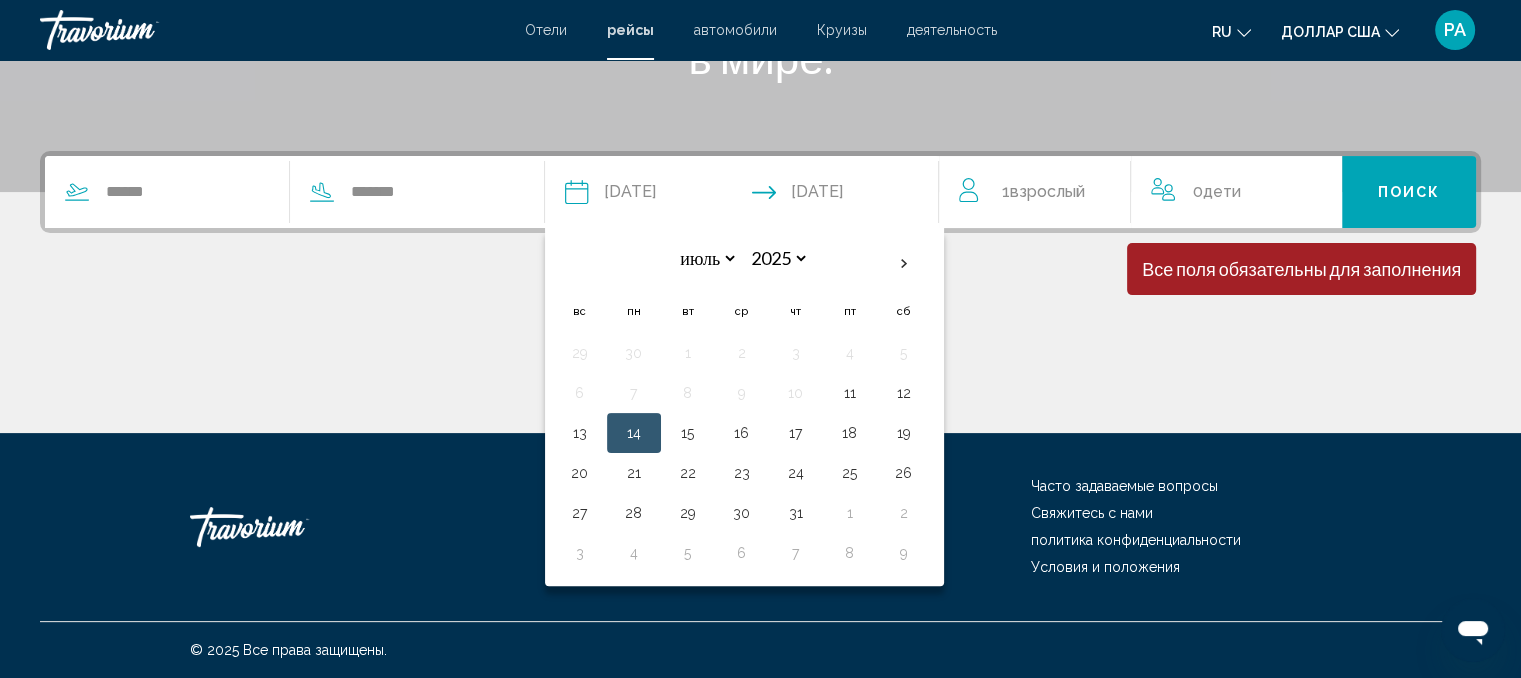 click on "21" at bounding box center [634, 473] 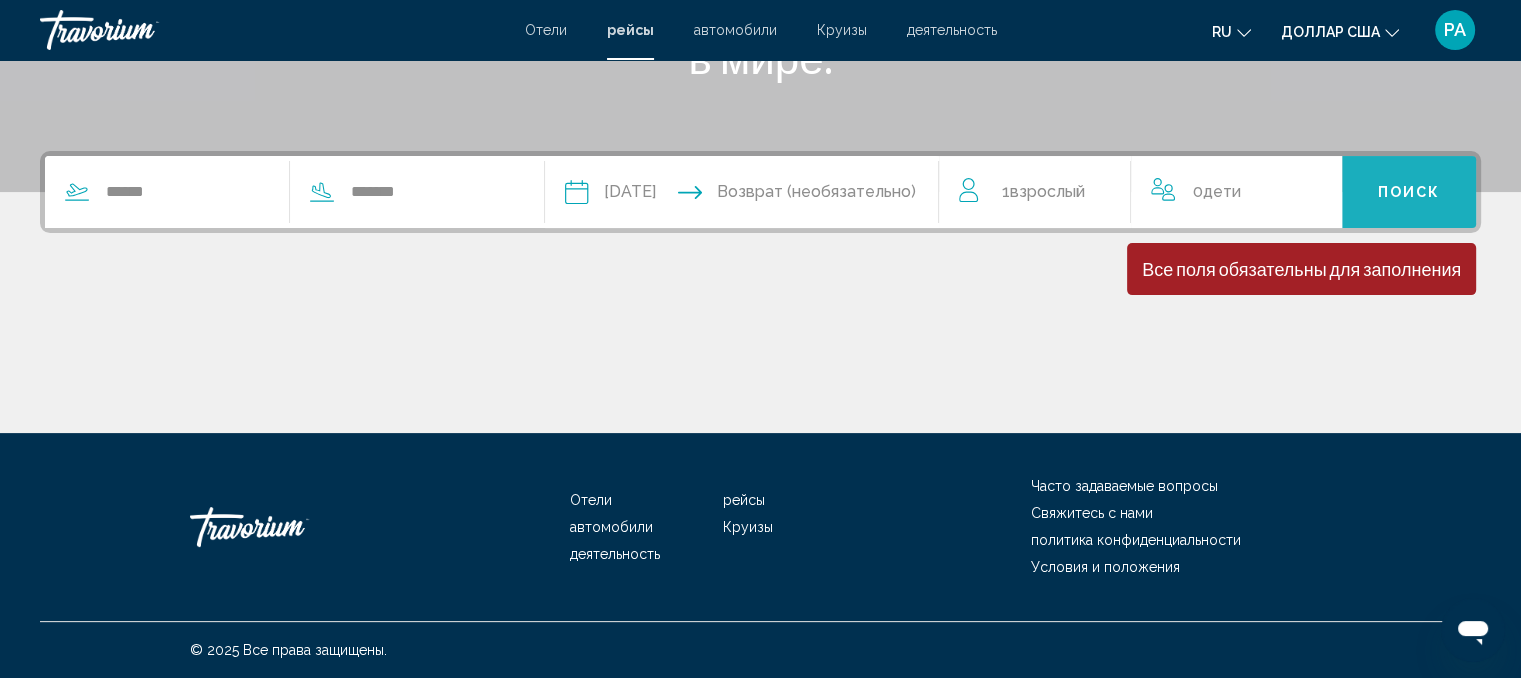 click on "Поиск" at bounding box center (1409, 192) 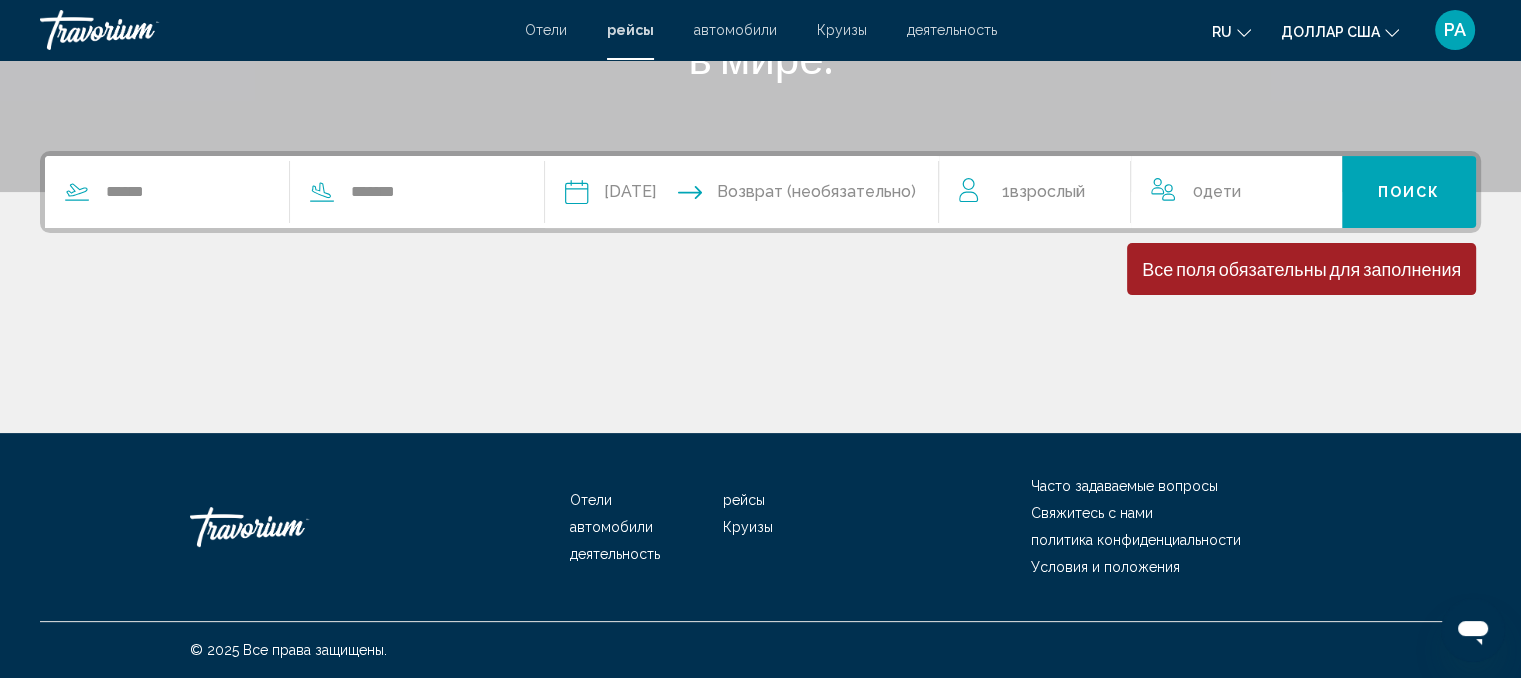 click at bounding box center (849, 195) 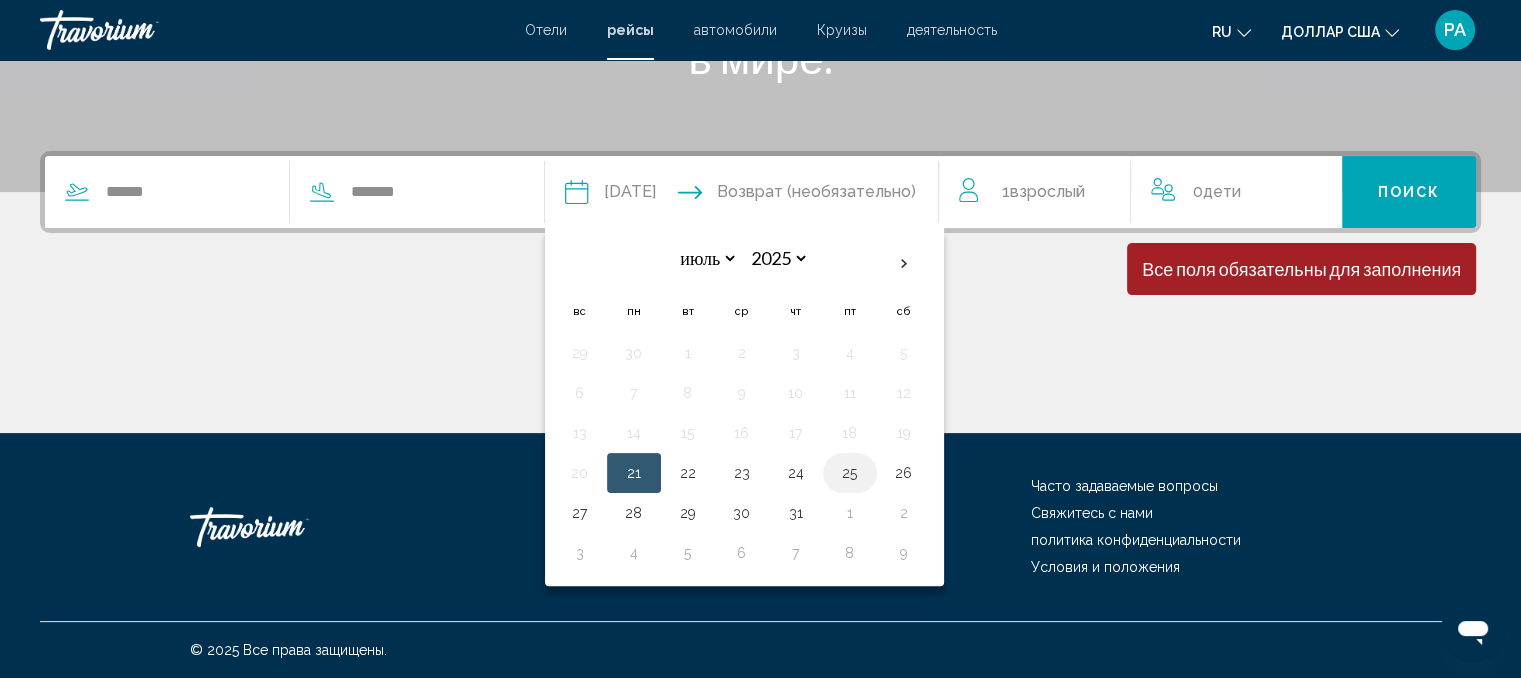 click on "25" at bounding box center [850, 473] 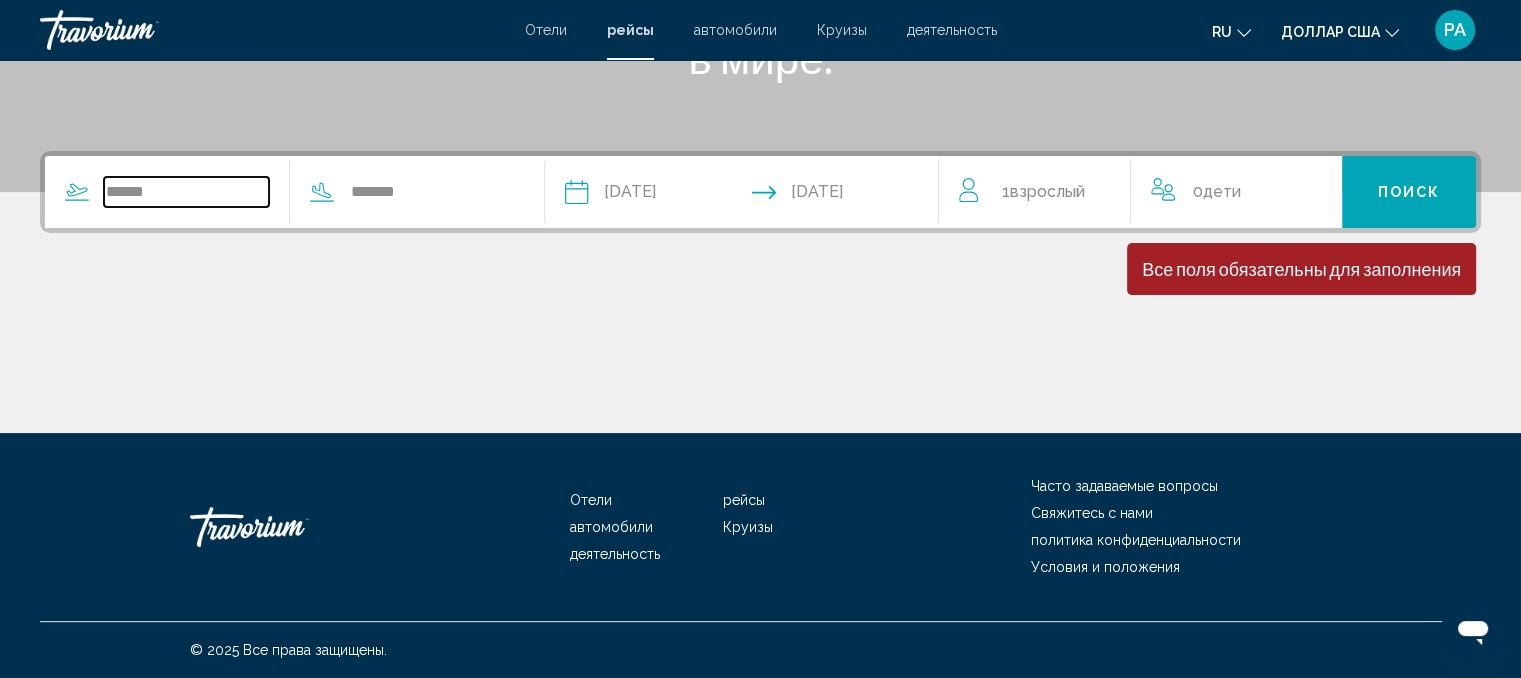 click on "******" at bounding box center (186, 192) 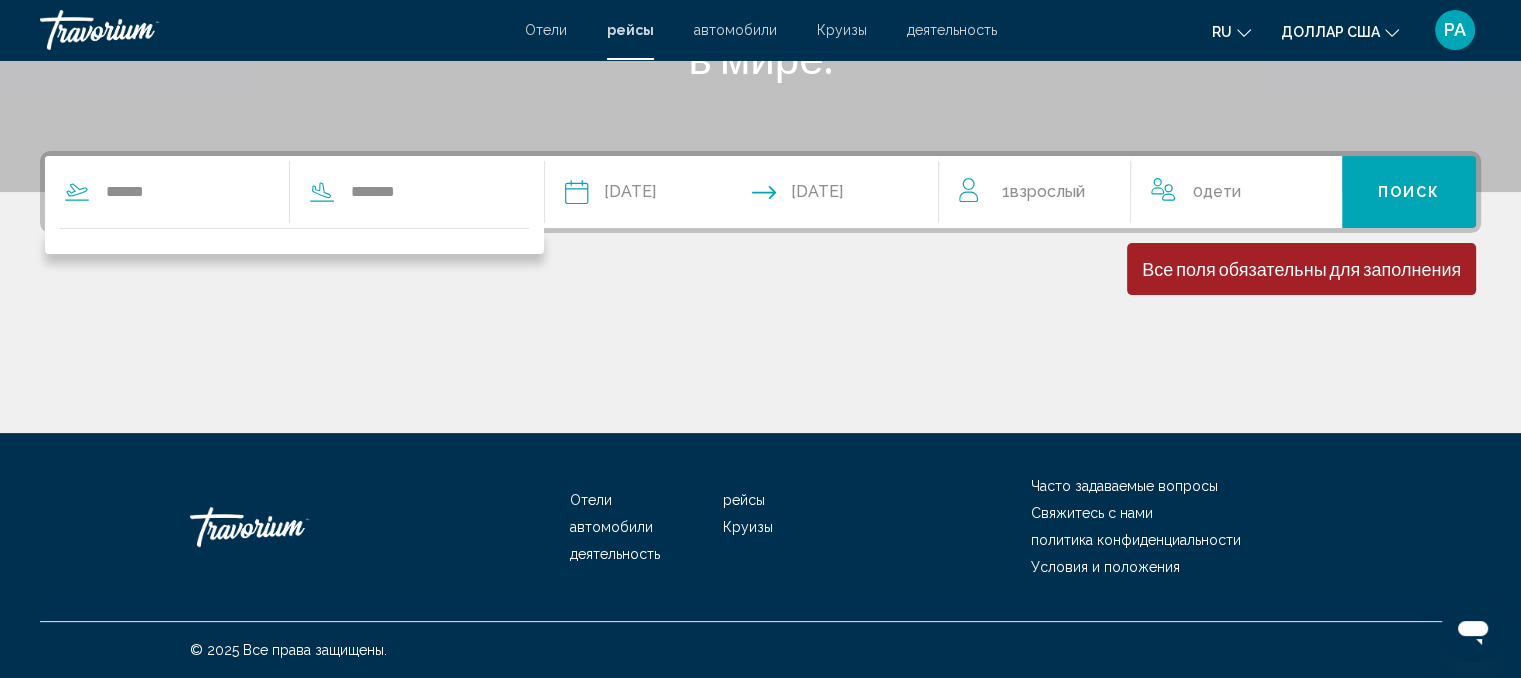 click at bounding box center [760, 358] 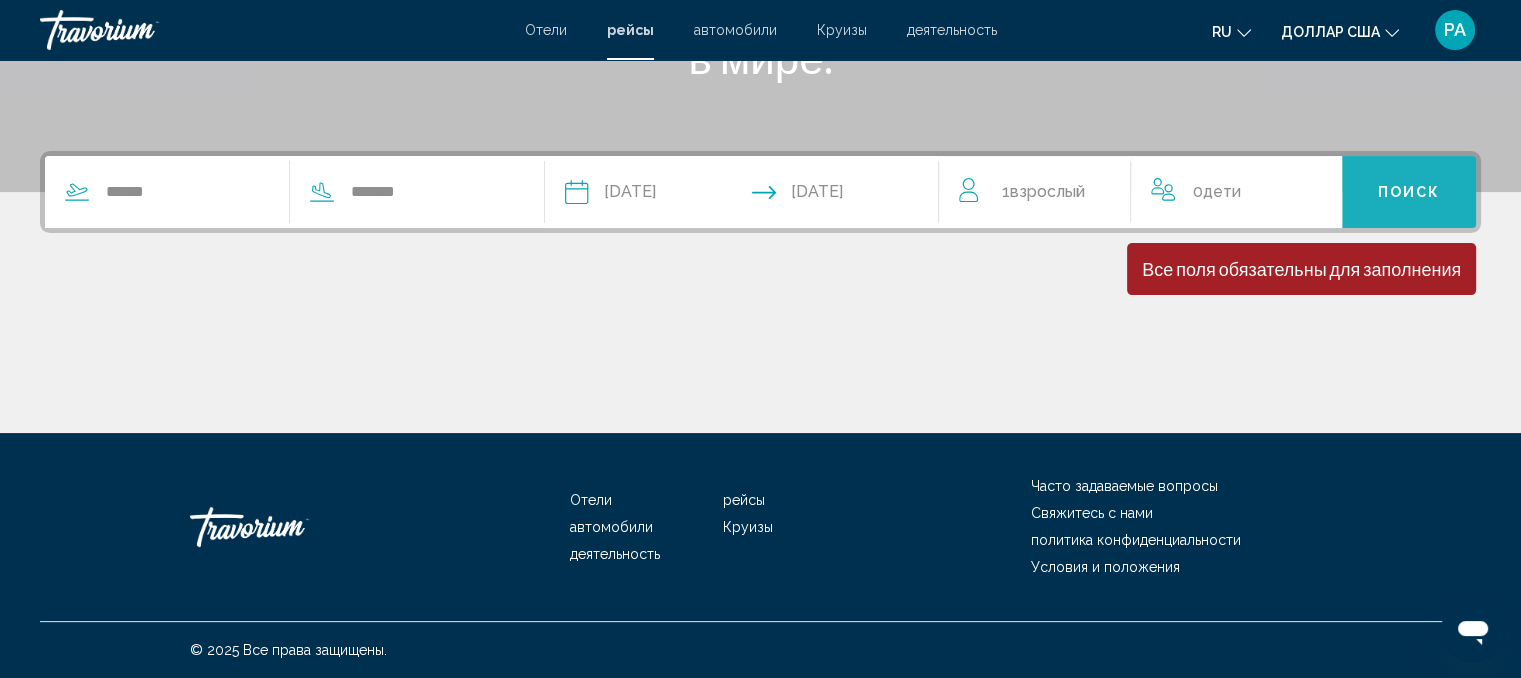 click on "Поиск" at bounding box center [1409, 193] 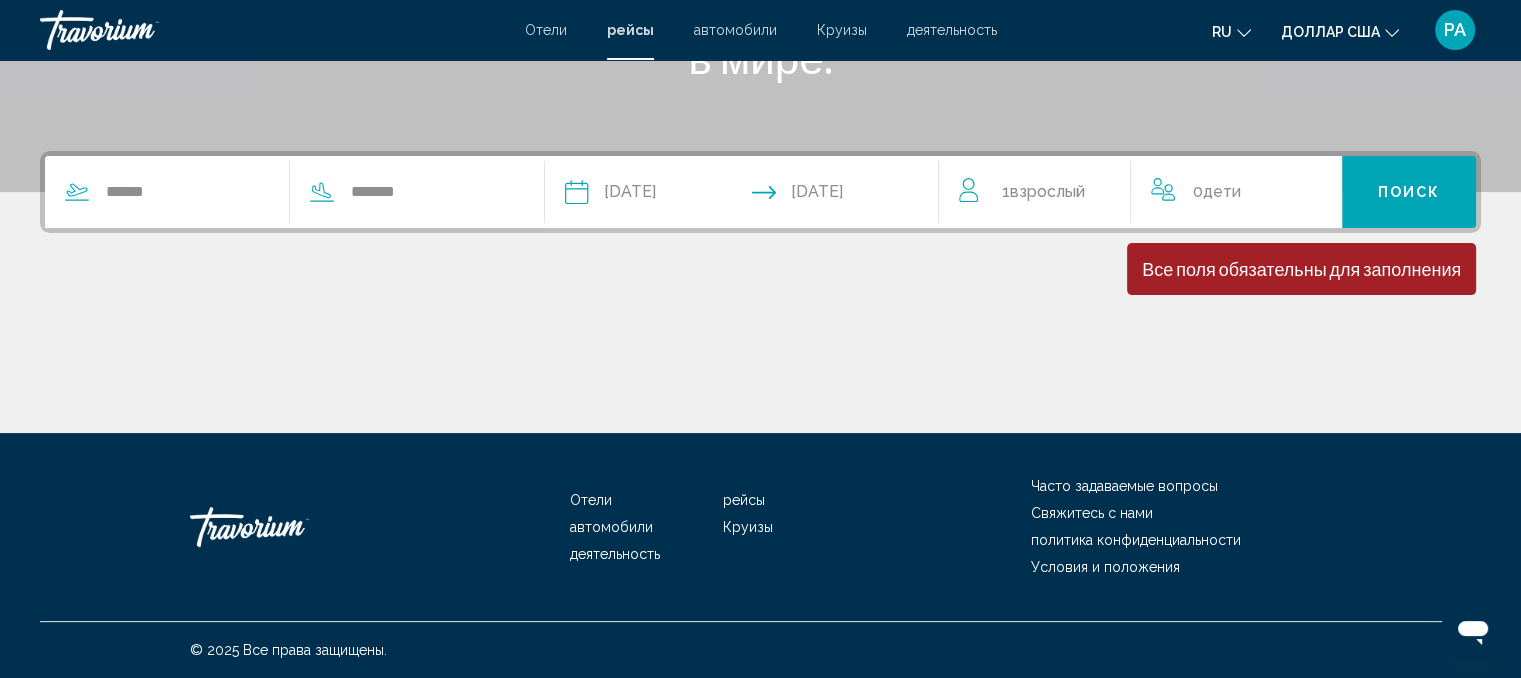 click on "Поиск" at bounding box center [1409, 193] 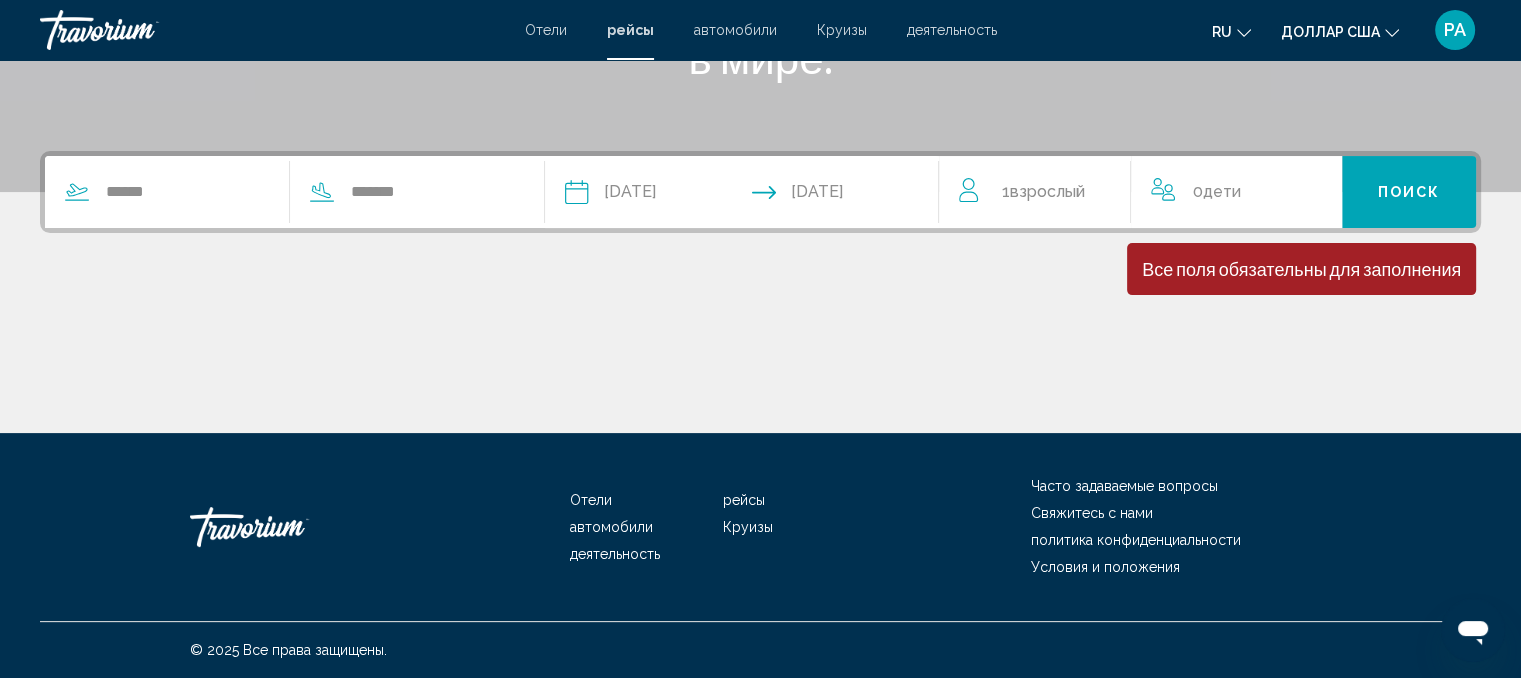 click on "Поиск" at bounding box center (1409, 193) 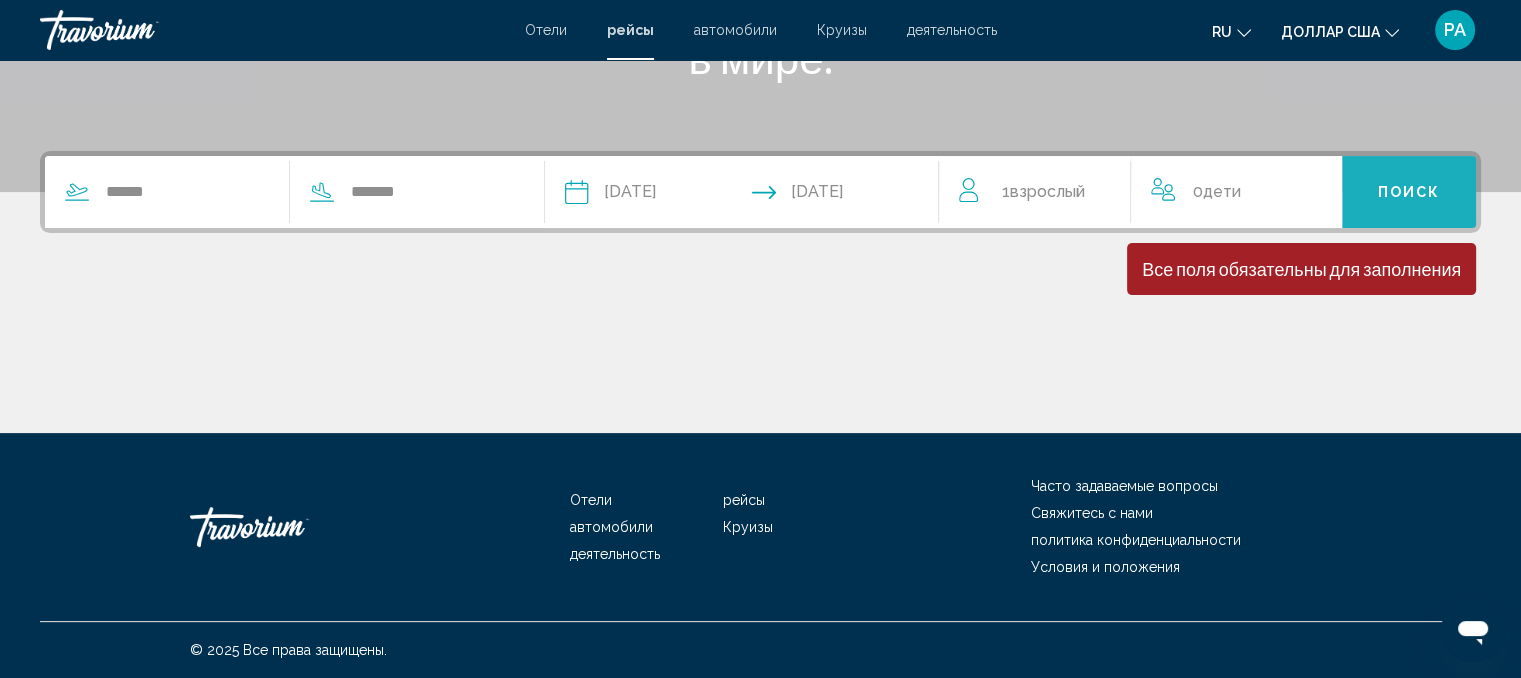 click on "Поиск" at bounding box center (1409, 193) 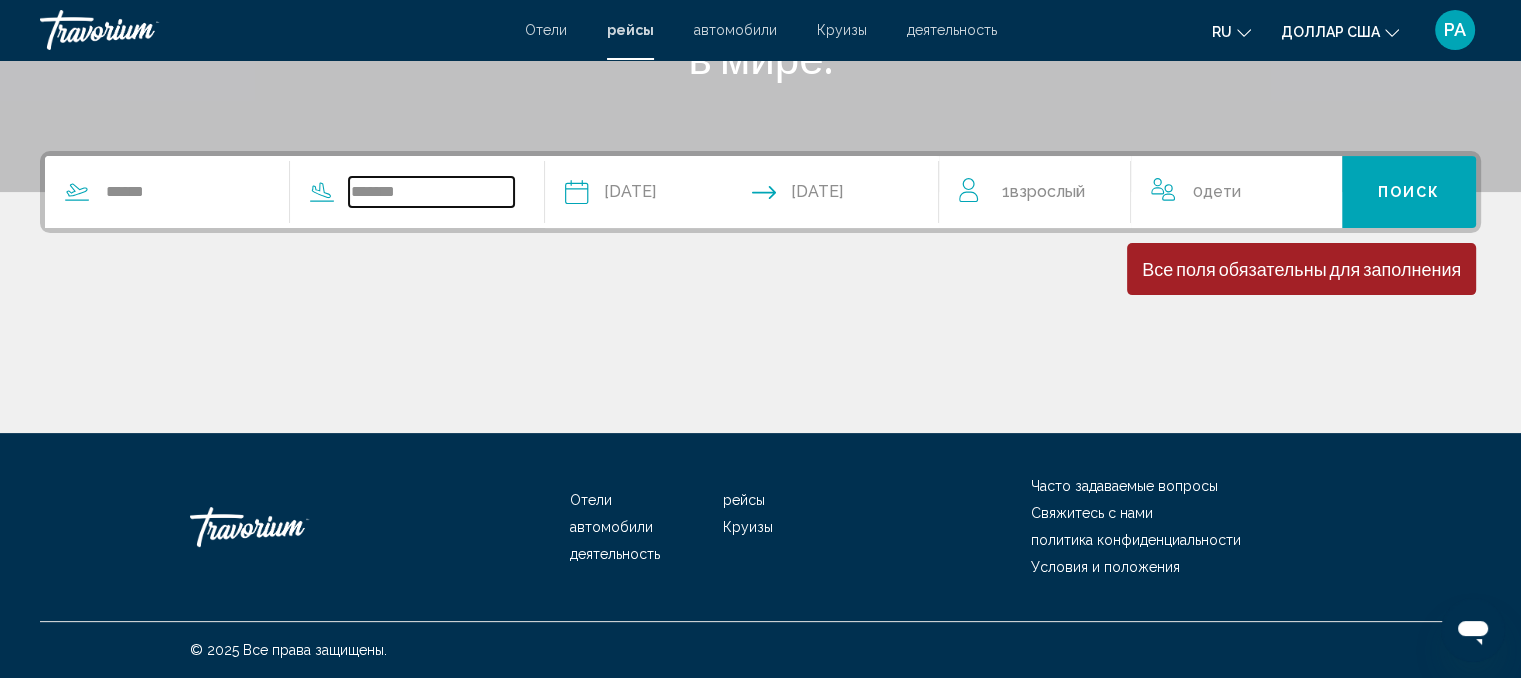 click on "*******" at bounding box center [431, 192] 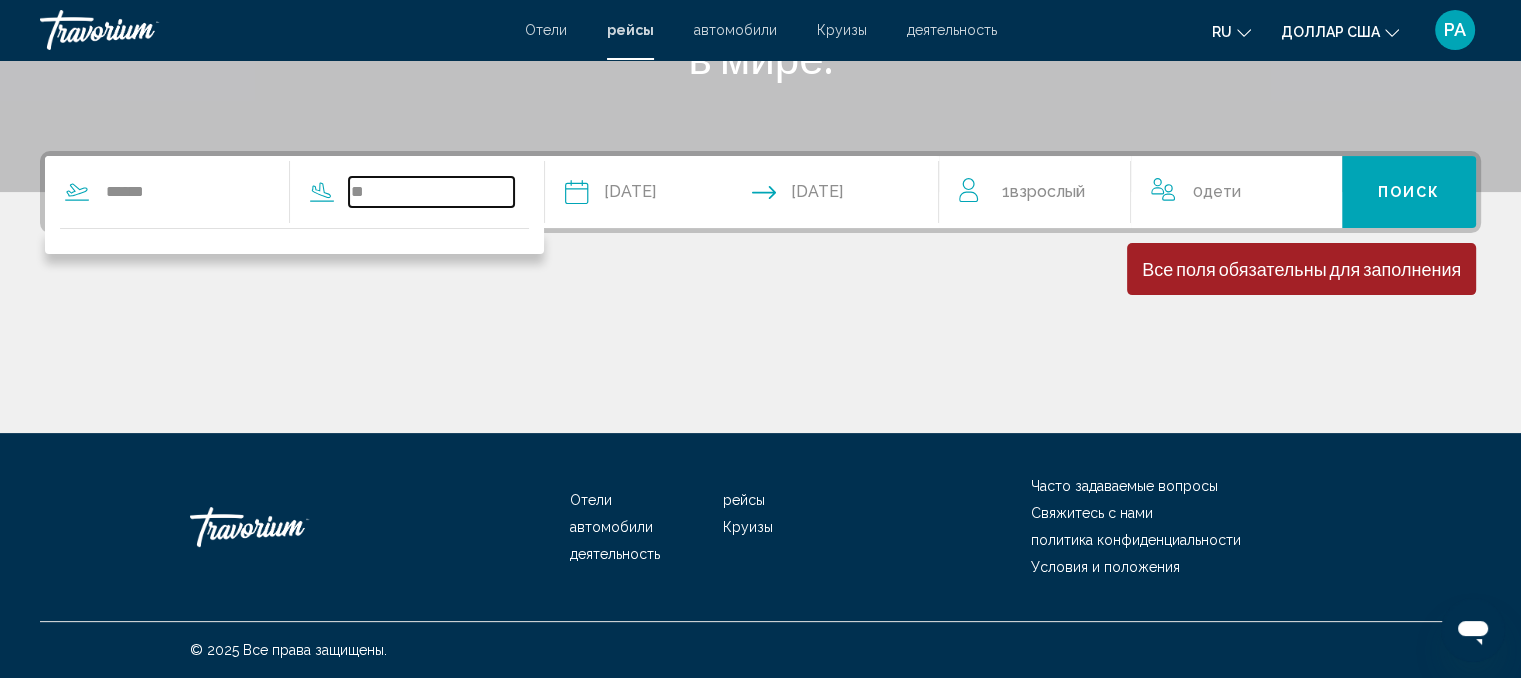 type on "*" 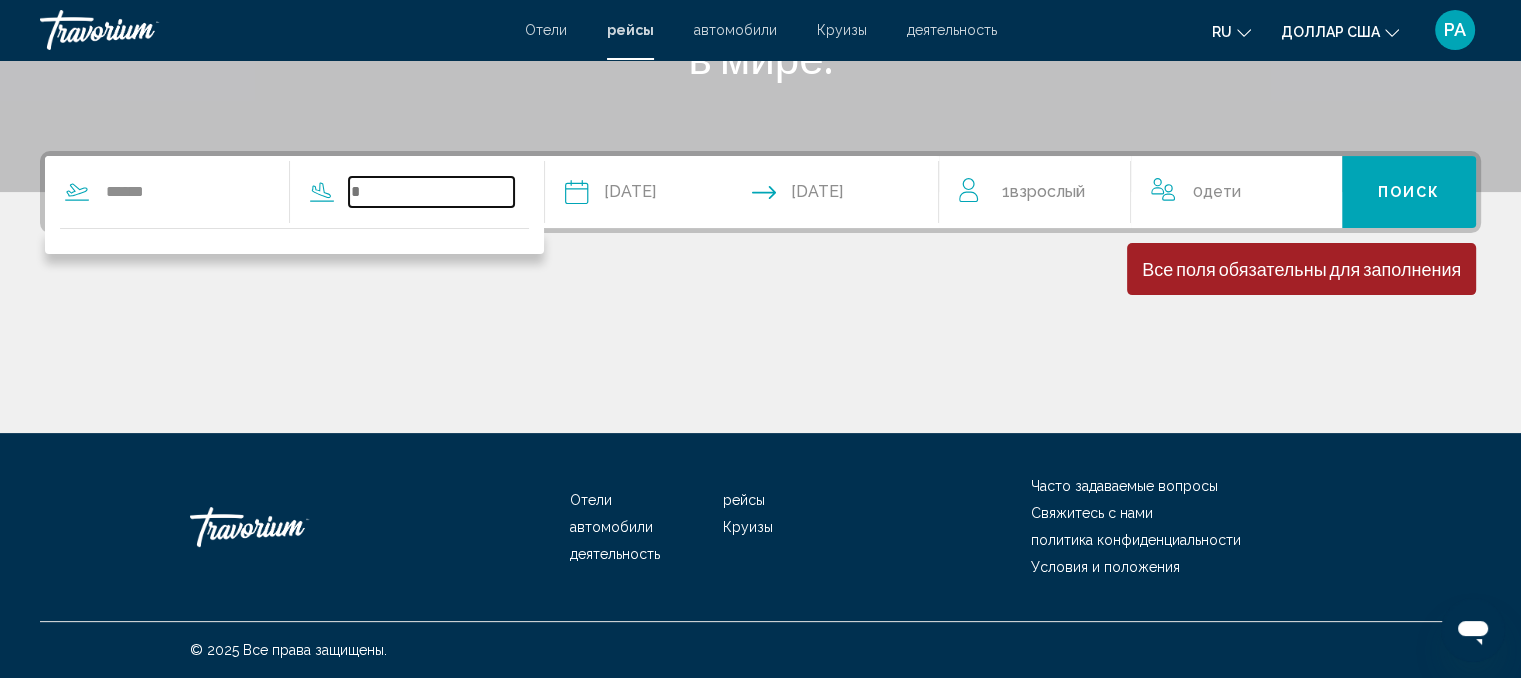 type 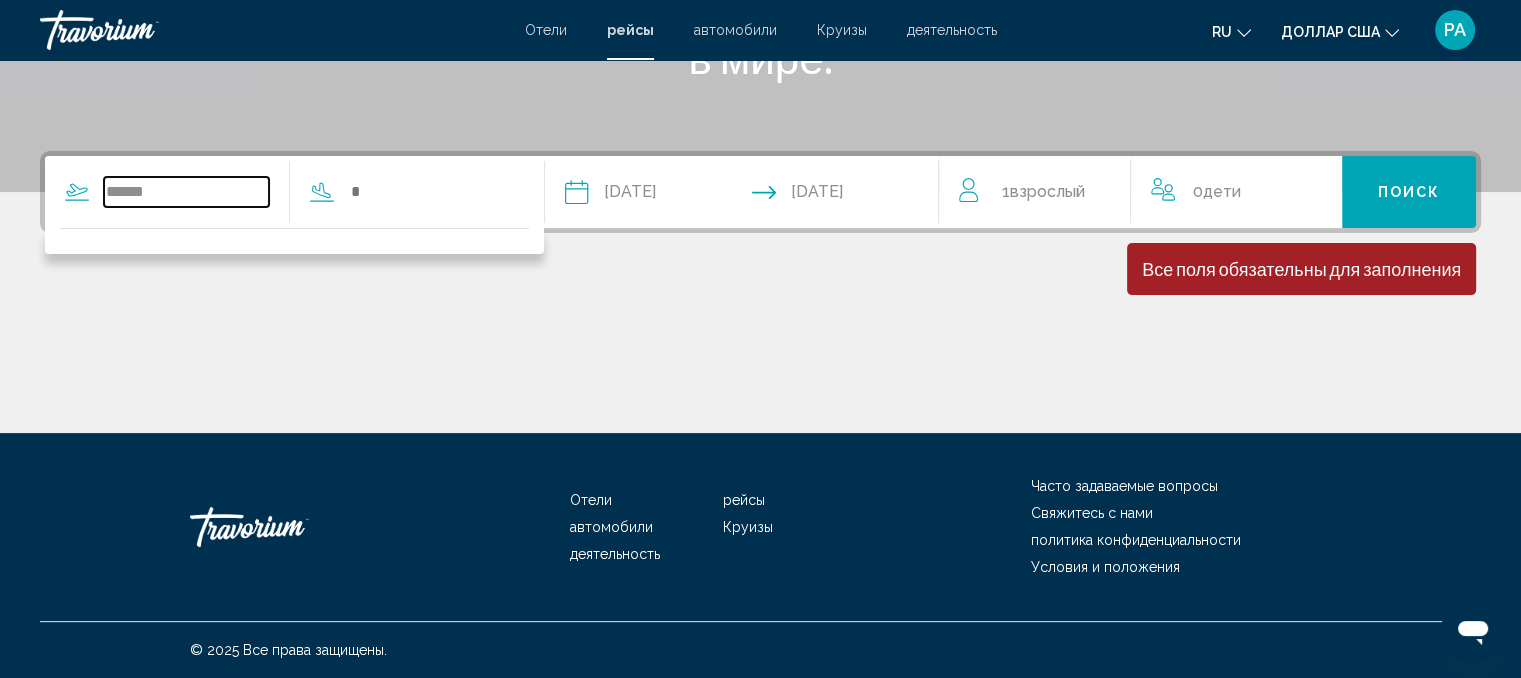 click on "******" at bounding box center [186, 192] 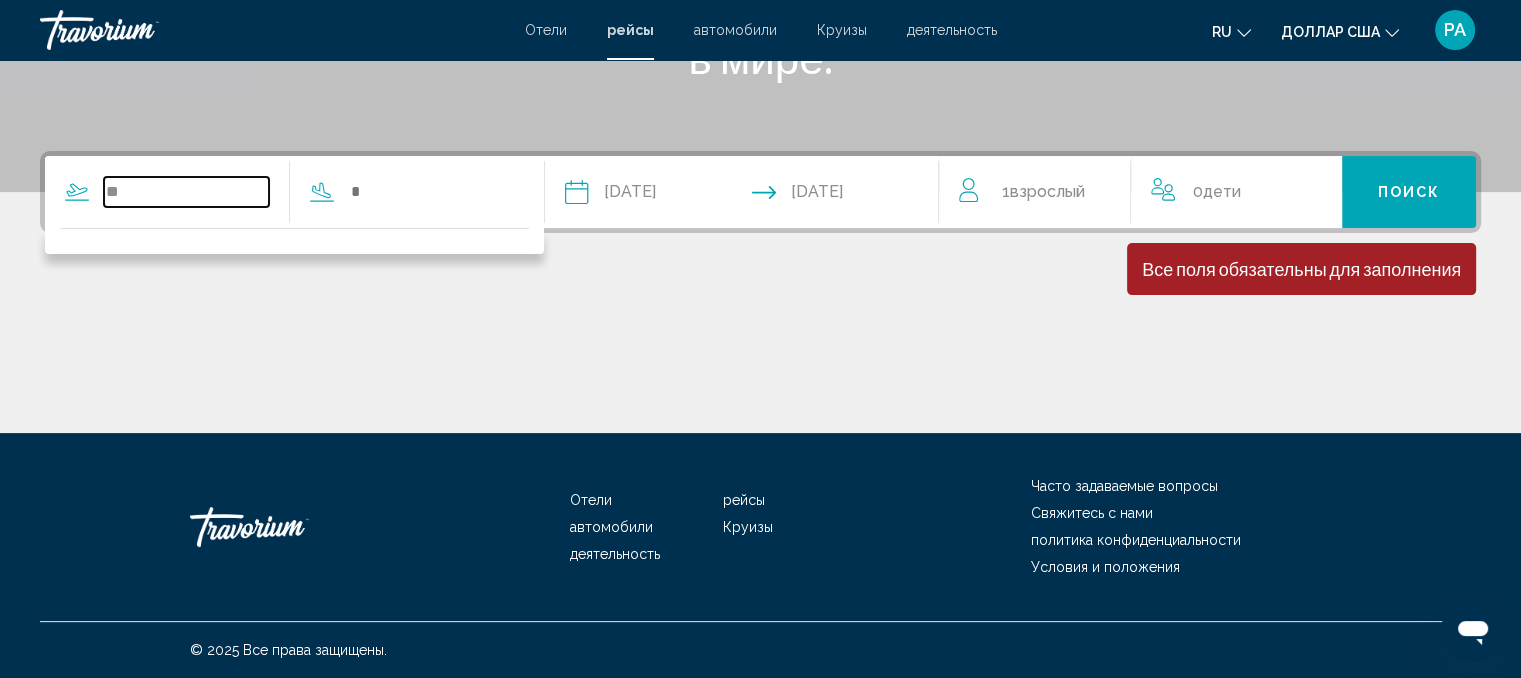 type on "*" 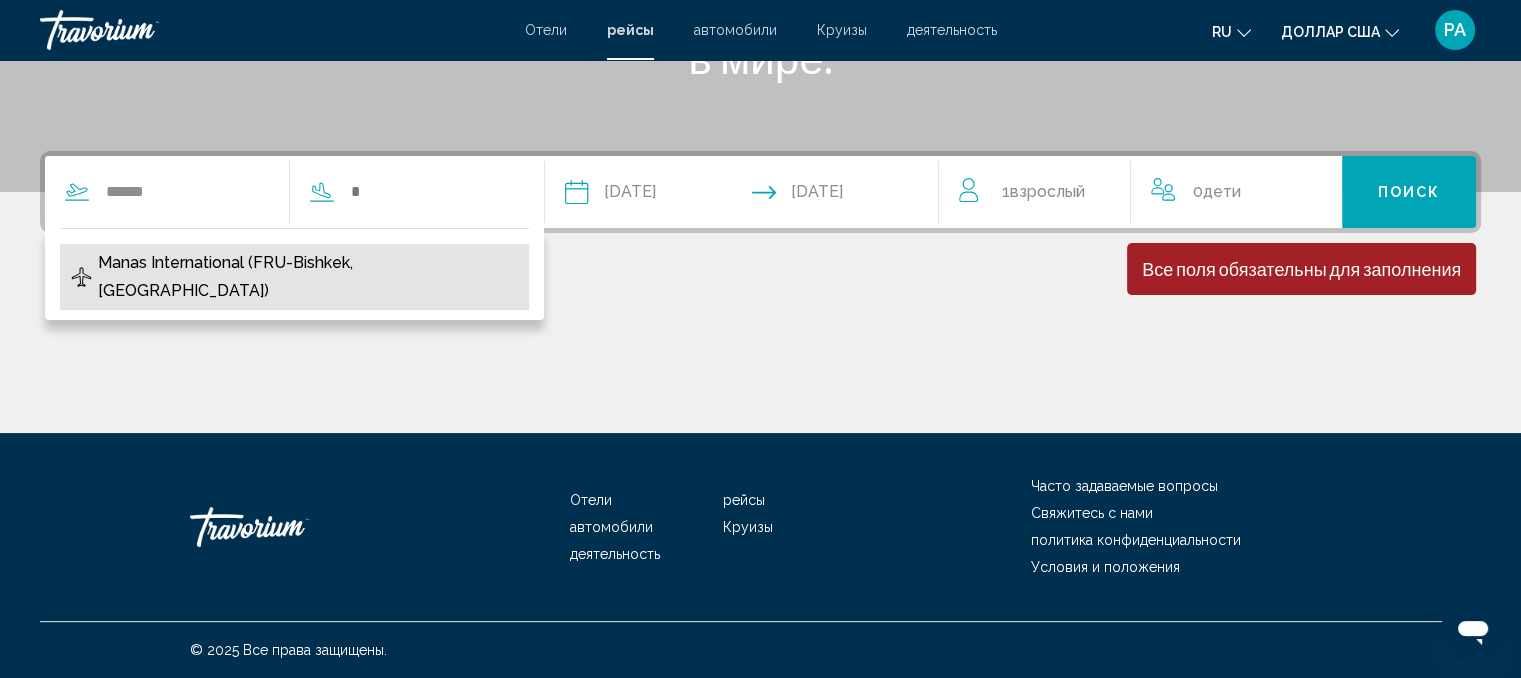 click on "Manas International (FRU-Bishkek, [GEOGRAPHIC_DATA])" at bounding box center [308, 277] 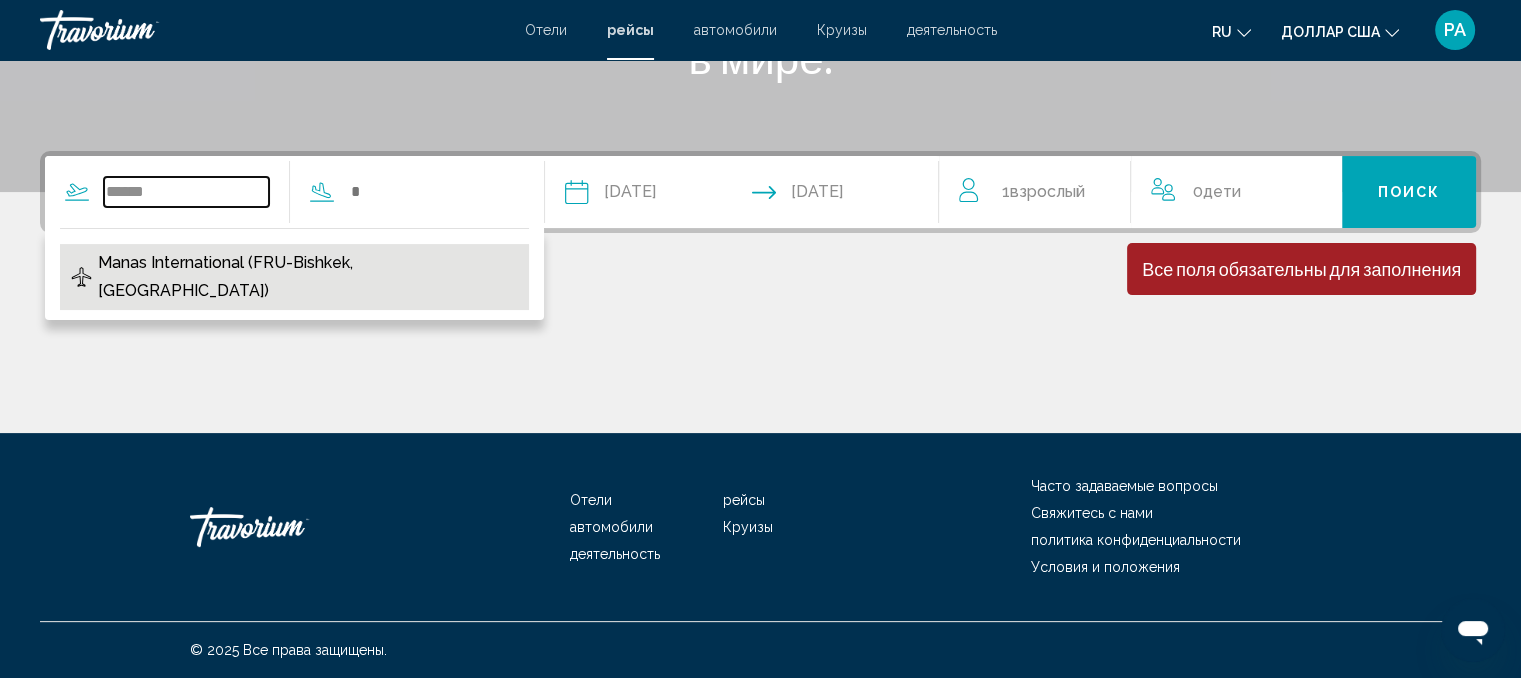 type on "**********" 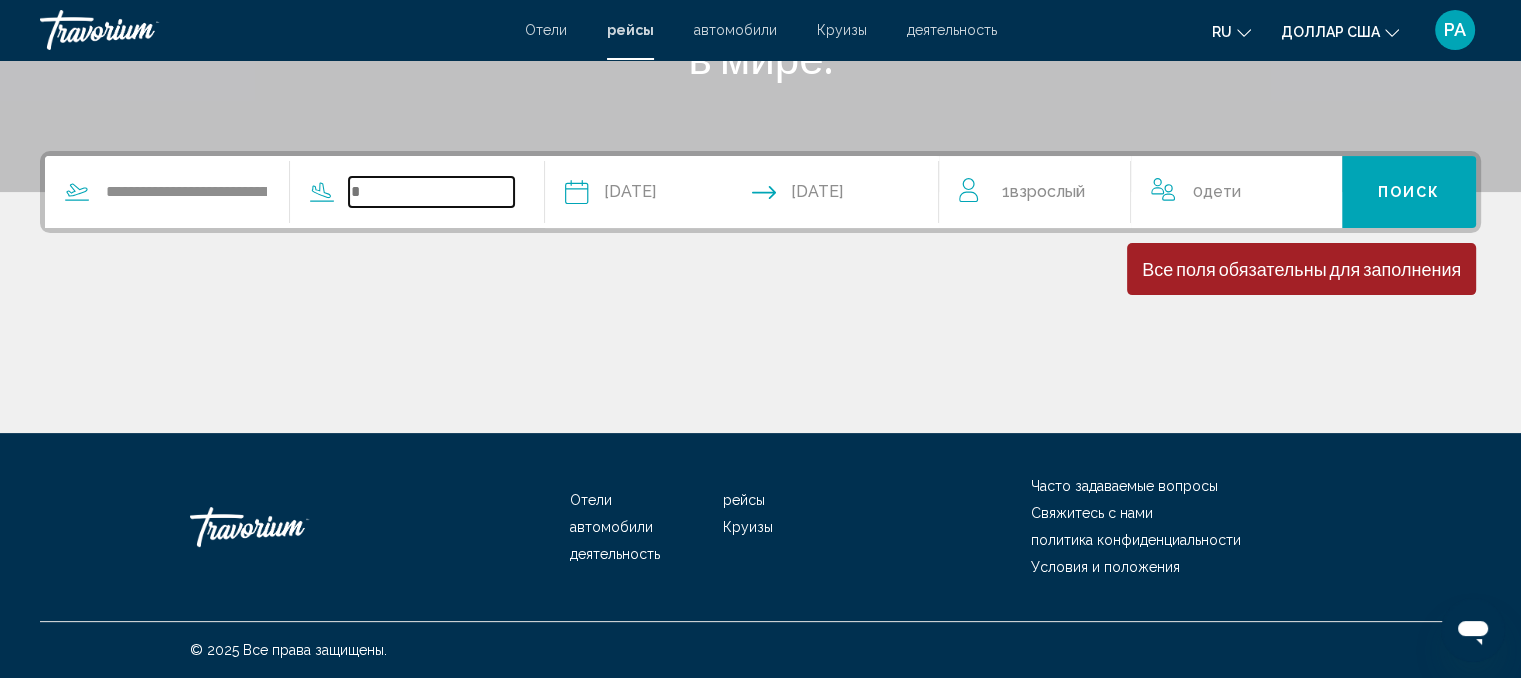 click at bounding box center [431, 192] 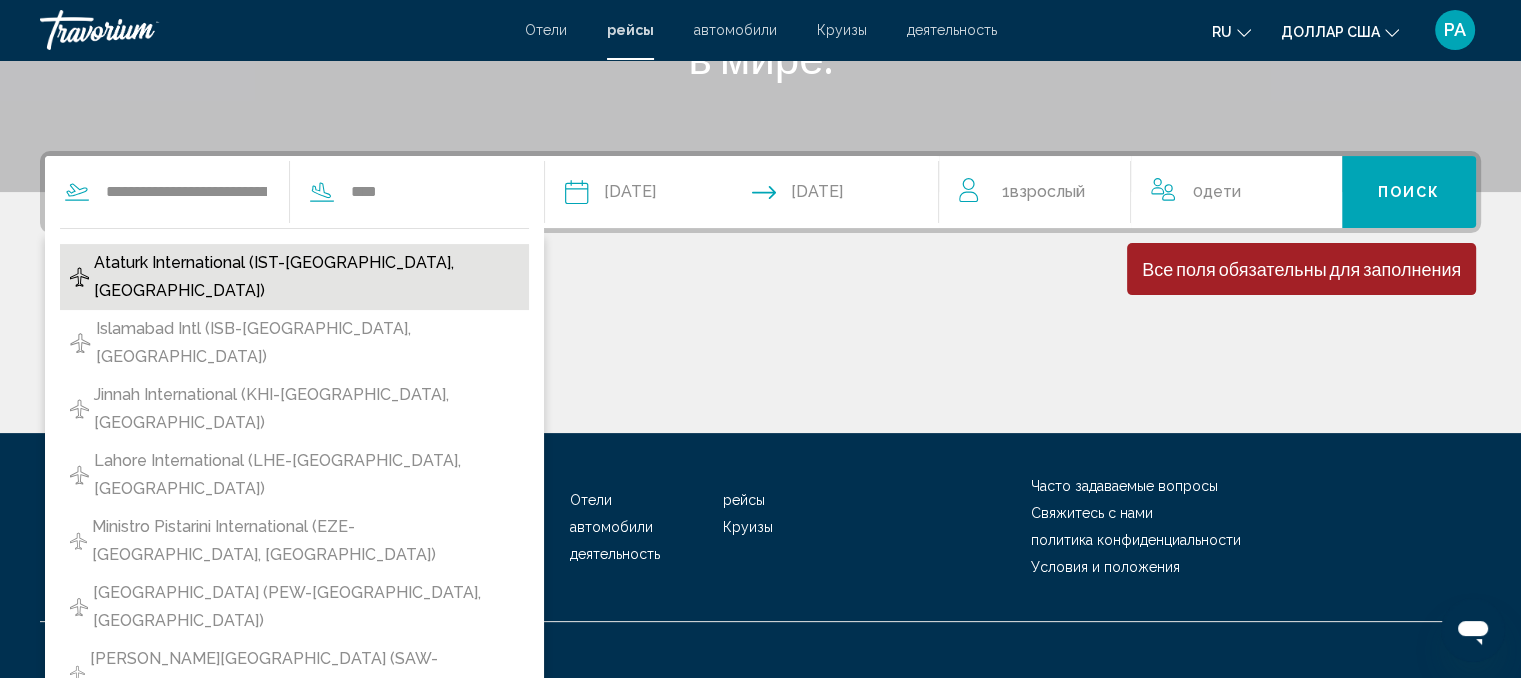 click on "Ataturk International (IST-[GEOGRAPHIC_DATA], [GEOGRAPHIC_DATA])" at bounding box center (306, 277) 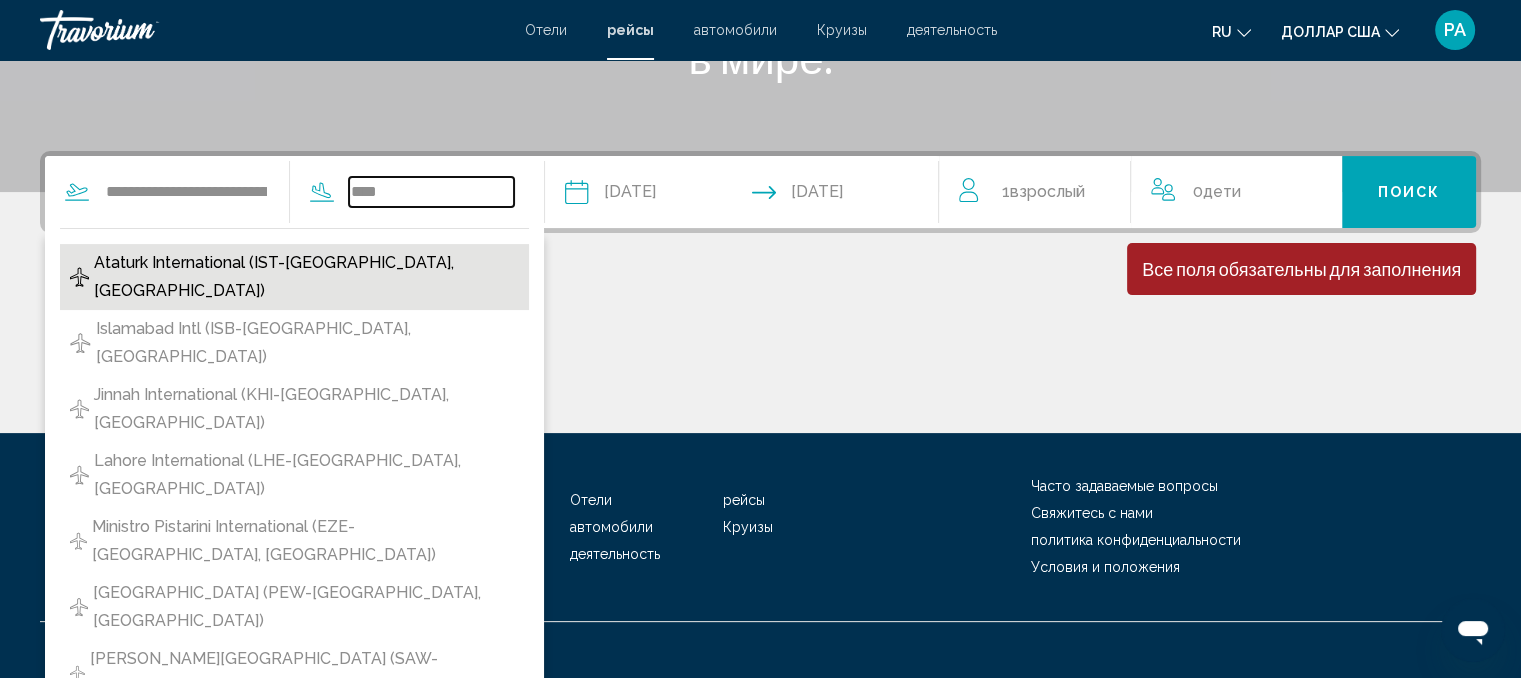 type on "**********" 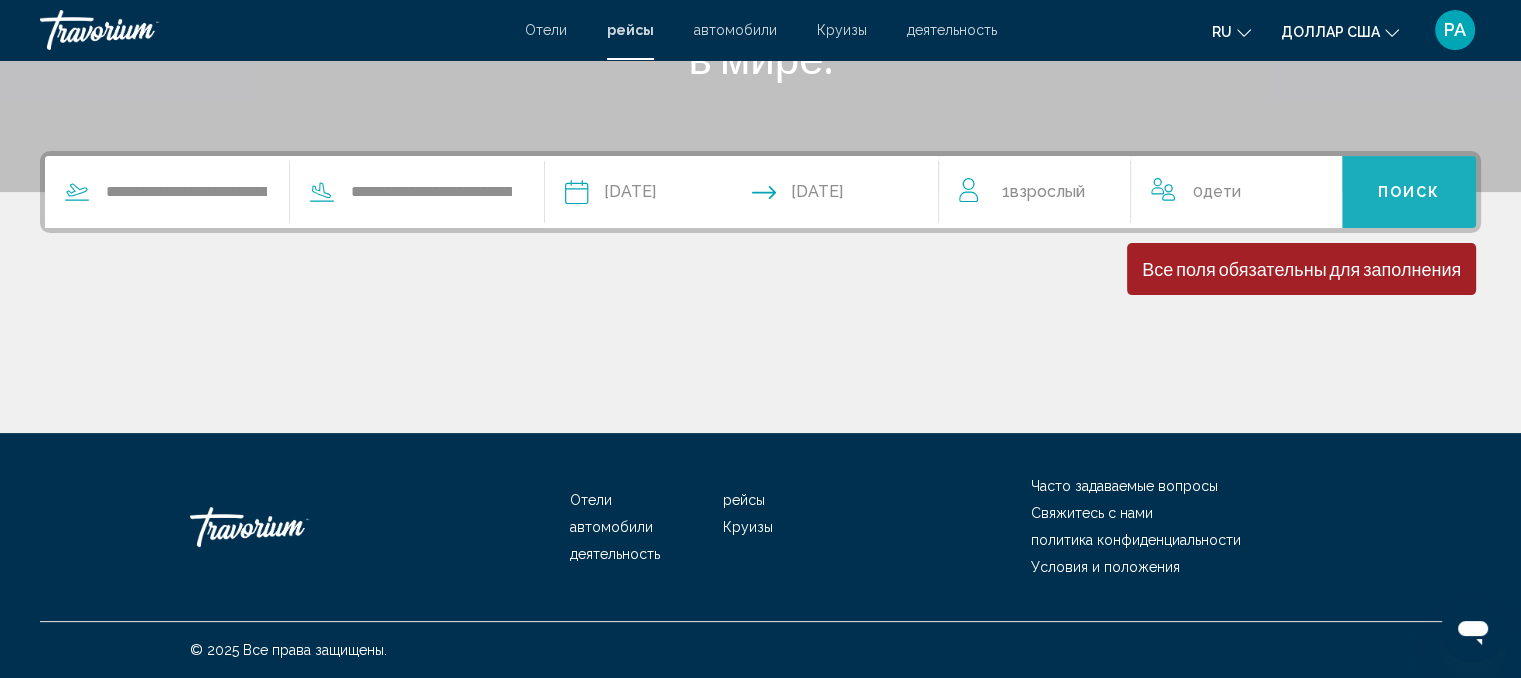 click on "Поиск" at bounding box center [1409, 193] 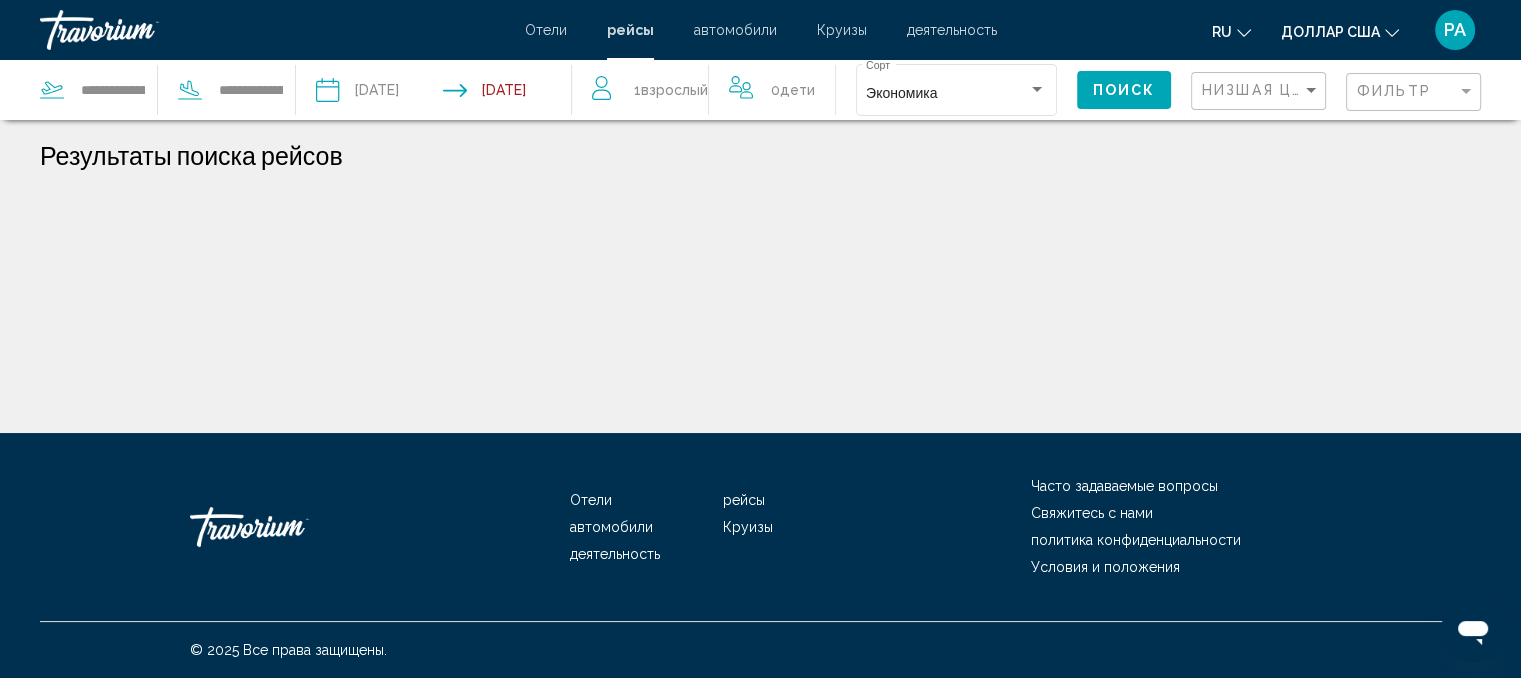 scroll, scrollTop: 0, scrollLeft: 0, axis: both 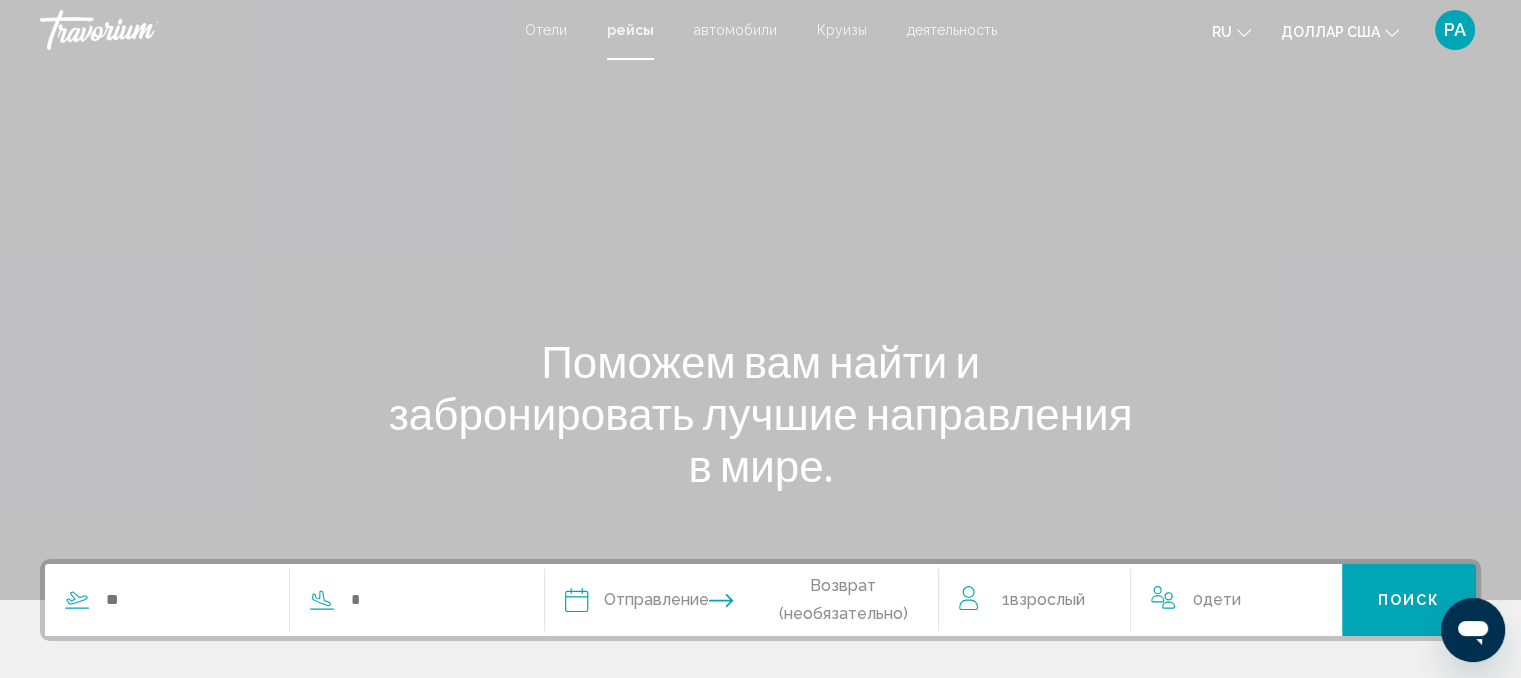 click on "автомобили" at bounding box center [735, 30] 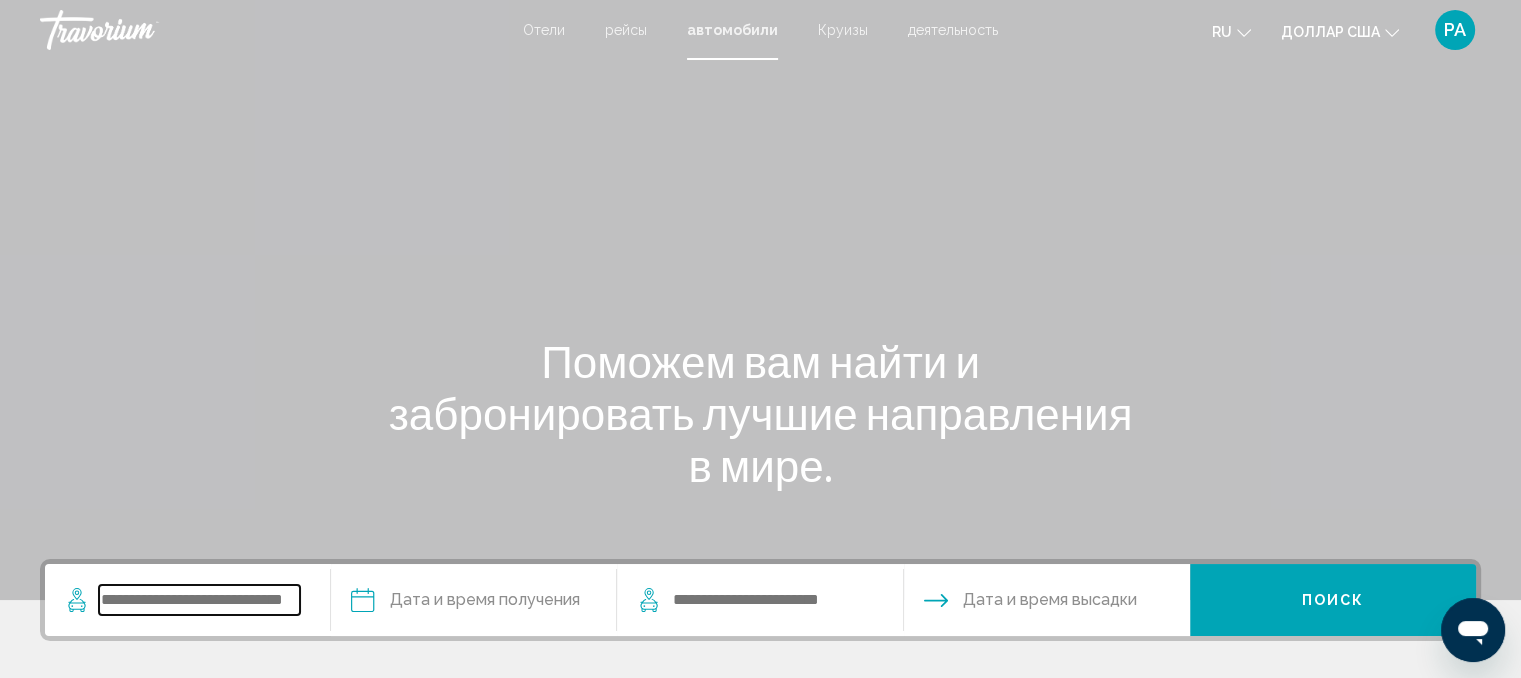 click at bounding box center (199, 600) 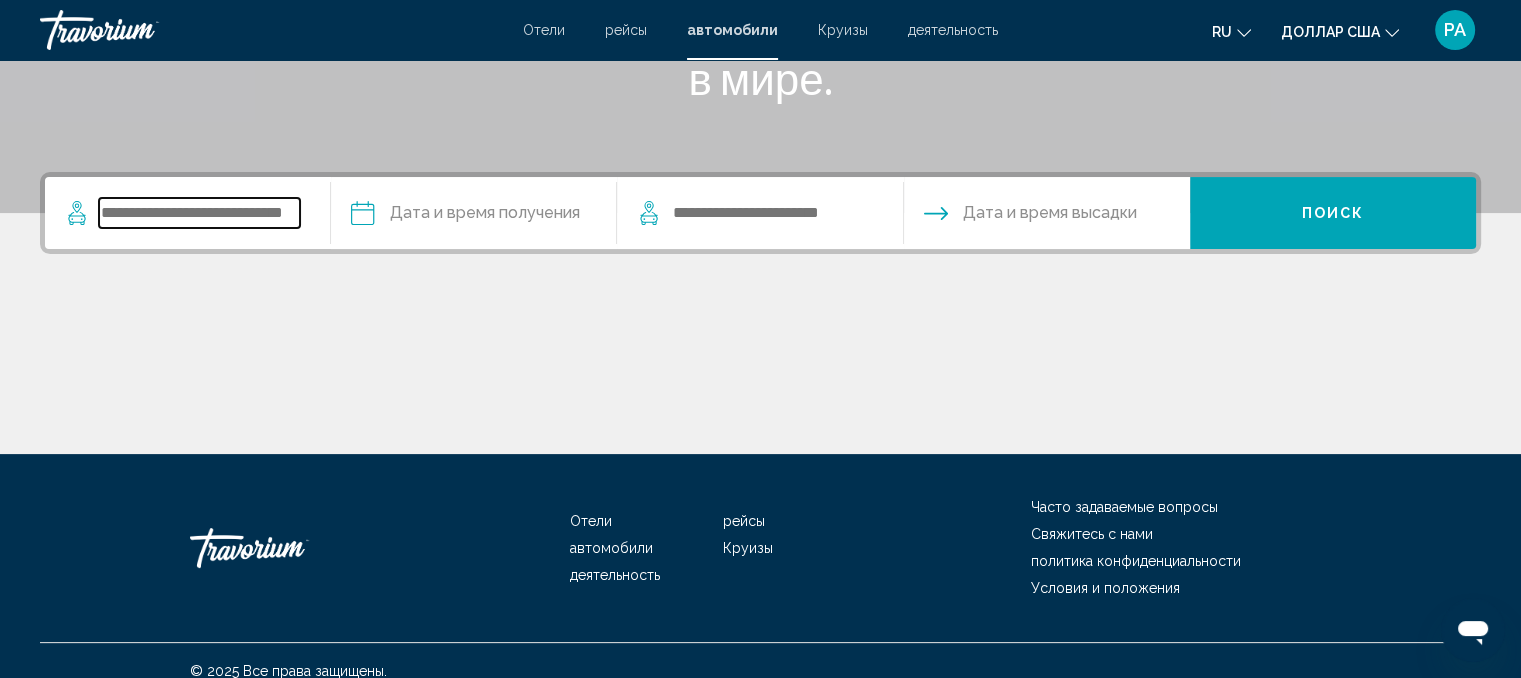 scroll, scrollTop: 408, scrollLeft: 0, axis: vertical 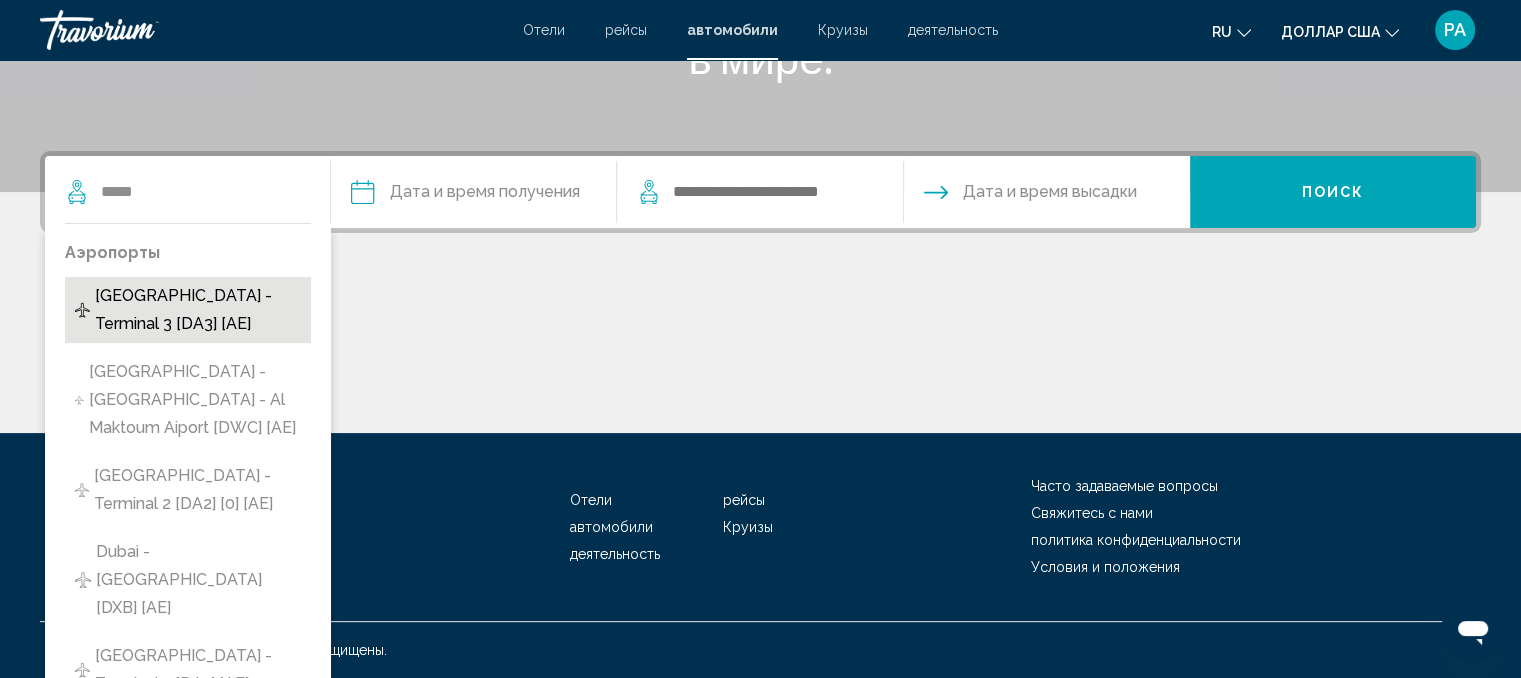 click on "[GEOGRAPHIC_DATA] - Terminal 3 [DA3] [AE]" at bounding box center (198, 310) 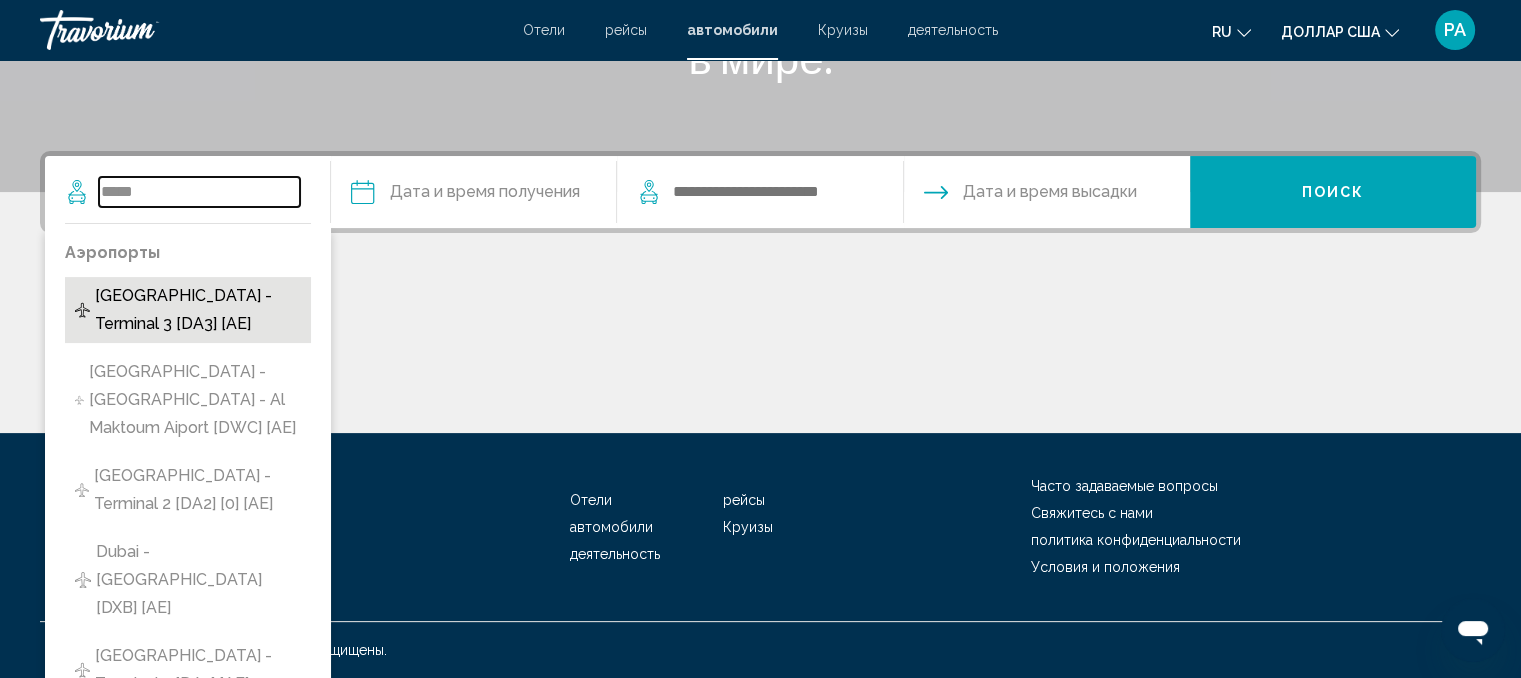type on "**********" 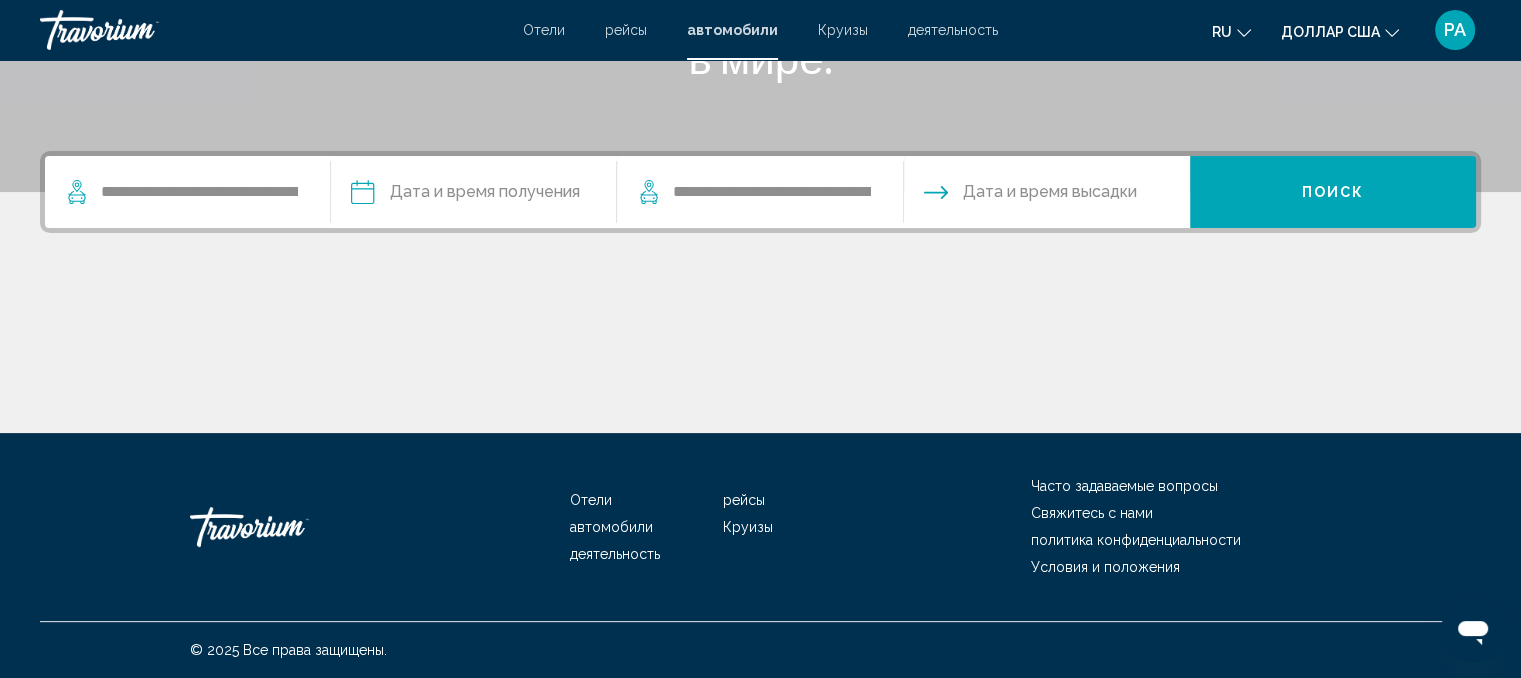 click at bounding box center [473, 195] 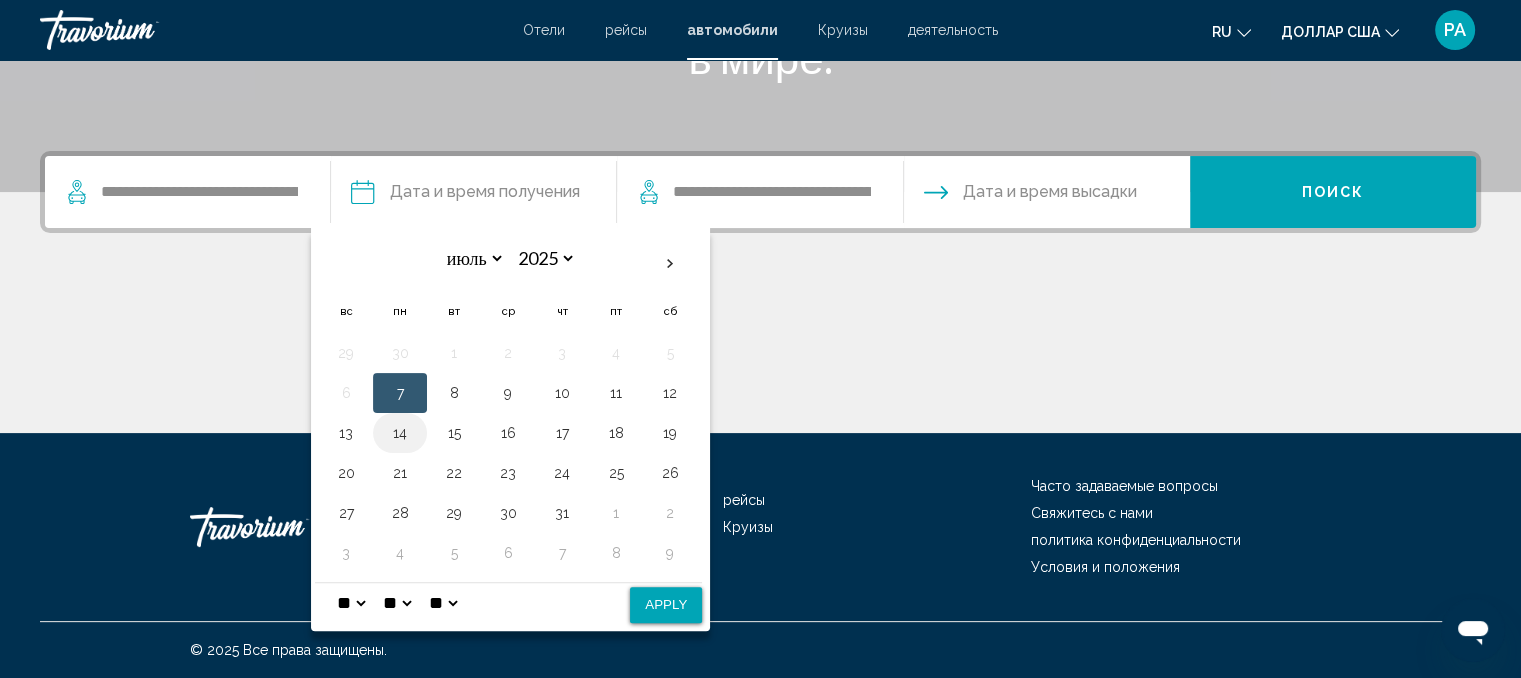 click on "14" at bounding box center [400, 433] 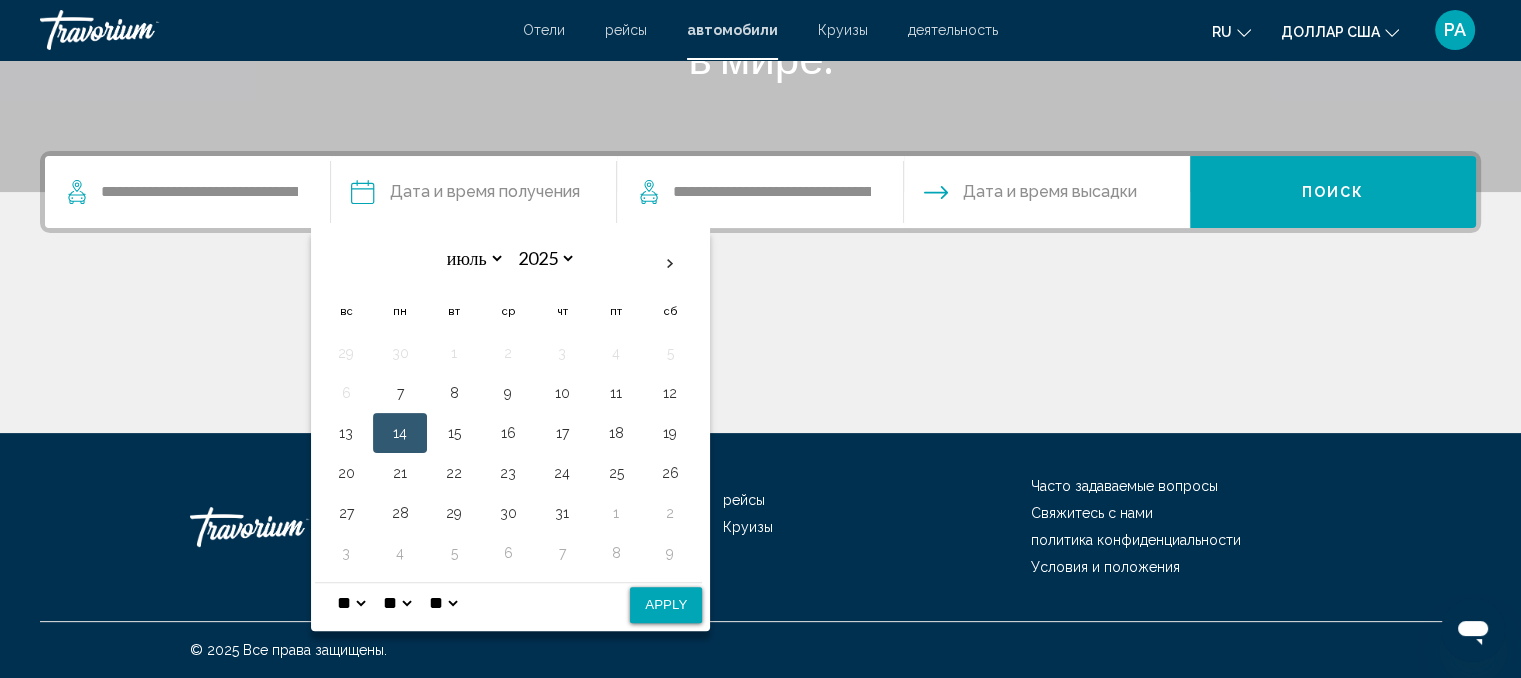 click on "14" at bounding box center [400, 433] 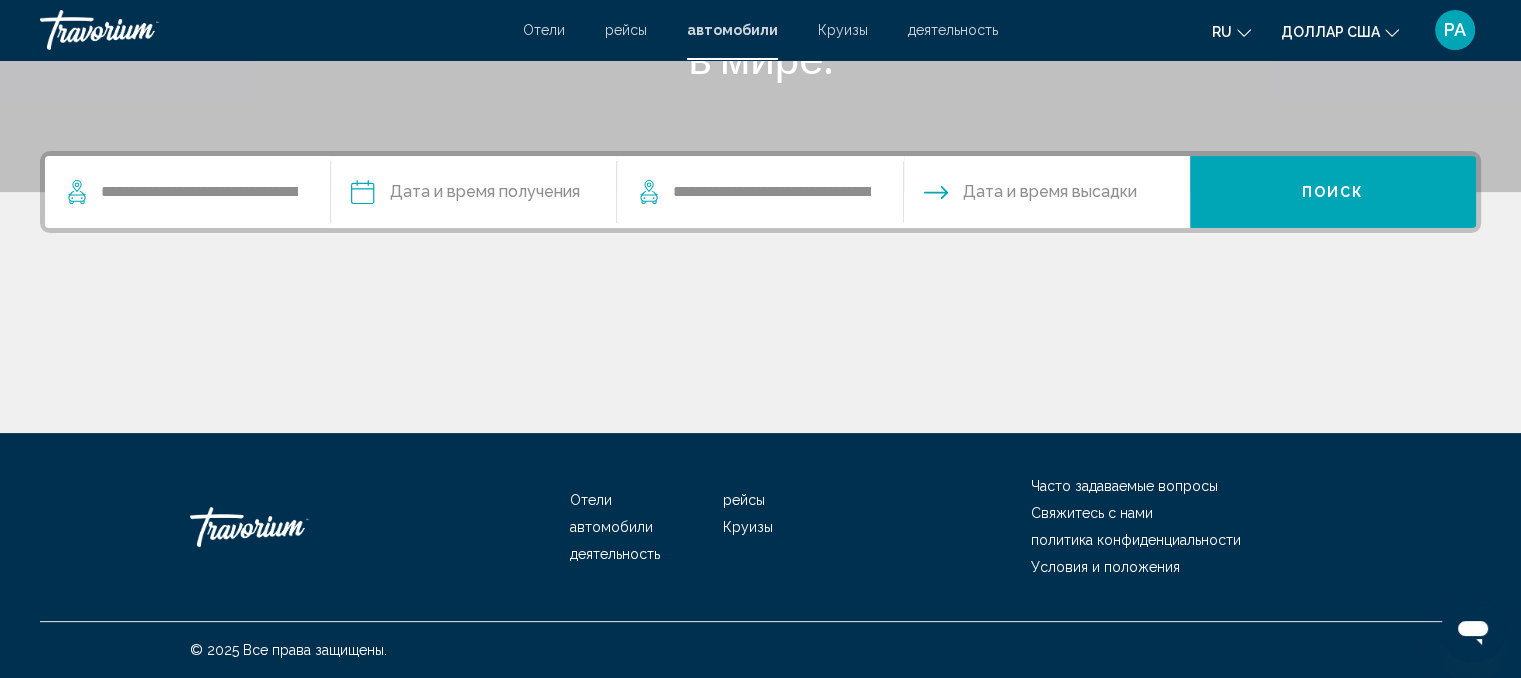 click on "Дата и время высадки" at bounding box center (1050, 192) 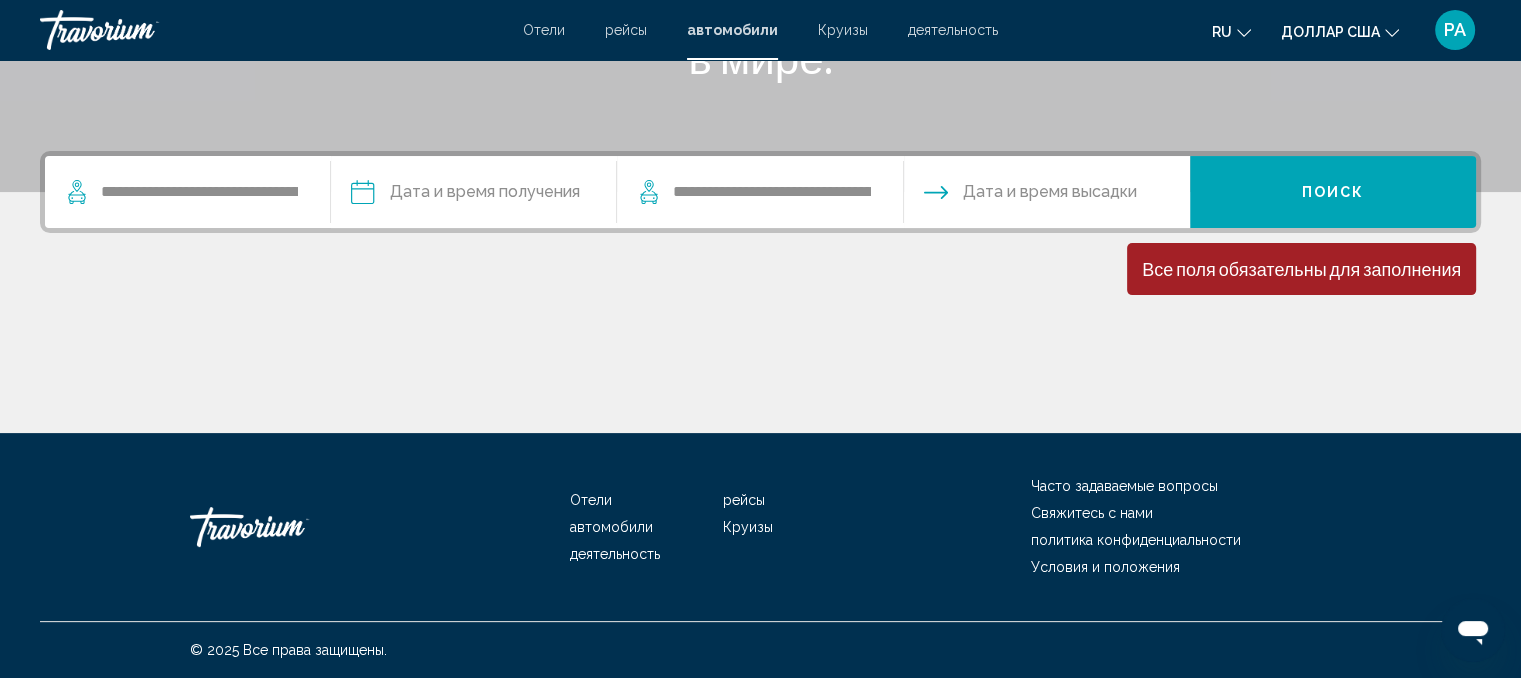 click at bounding box center [473, 195] 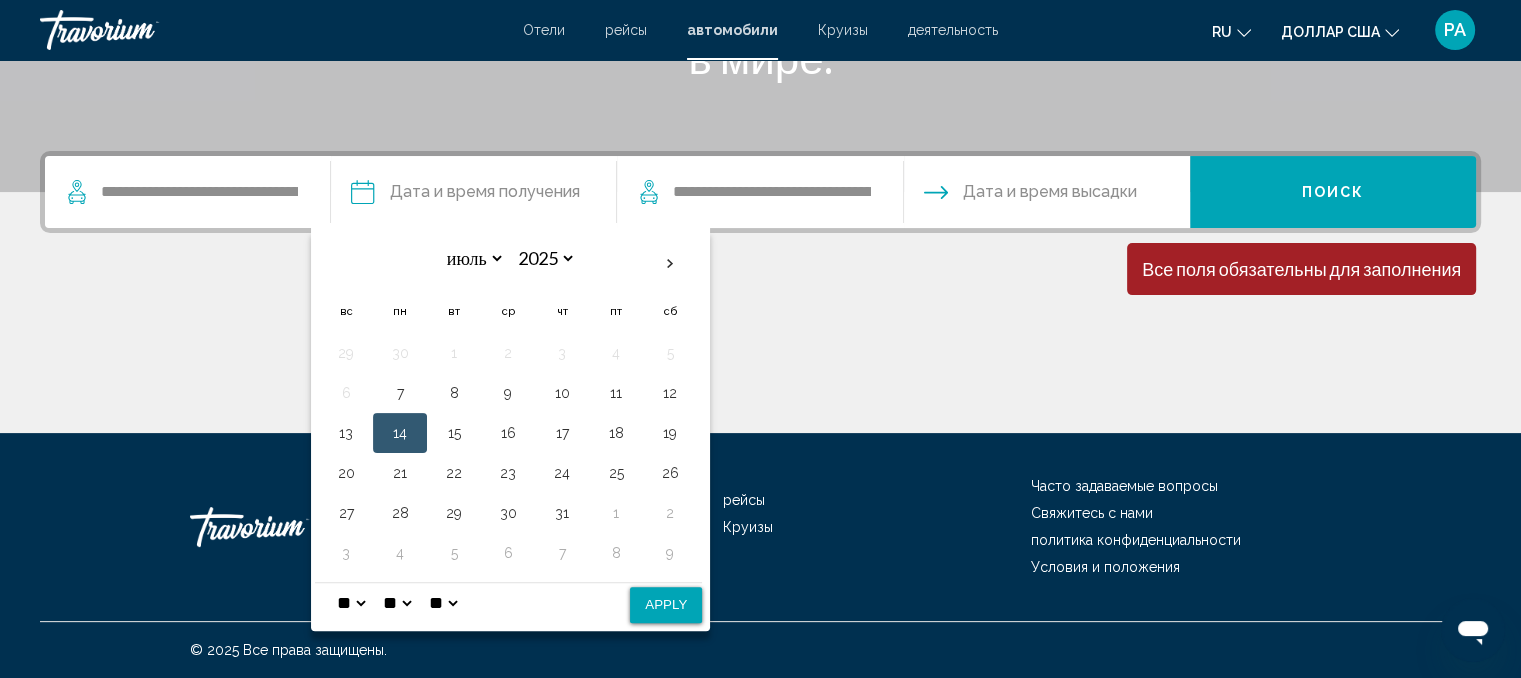 click on "14" at bounding box center [400, 433] 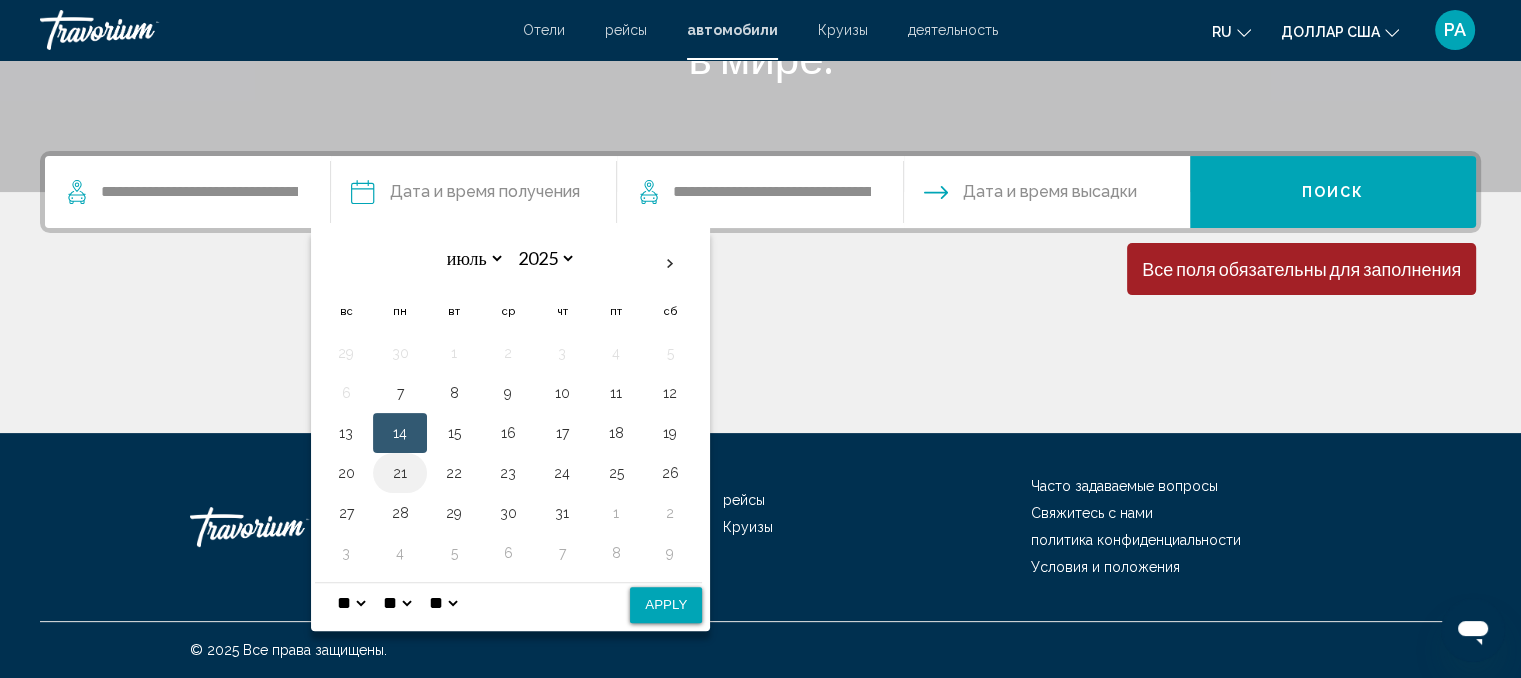 click on "21" at bounding box center [400, 473] 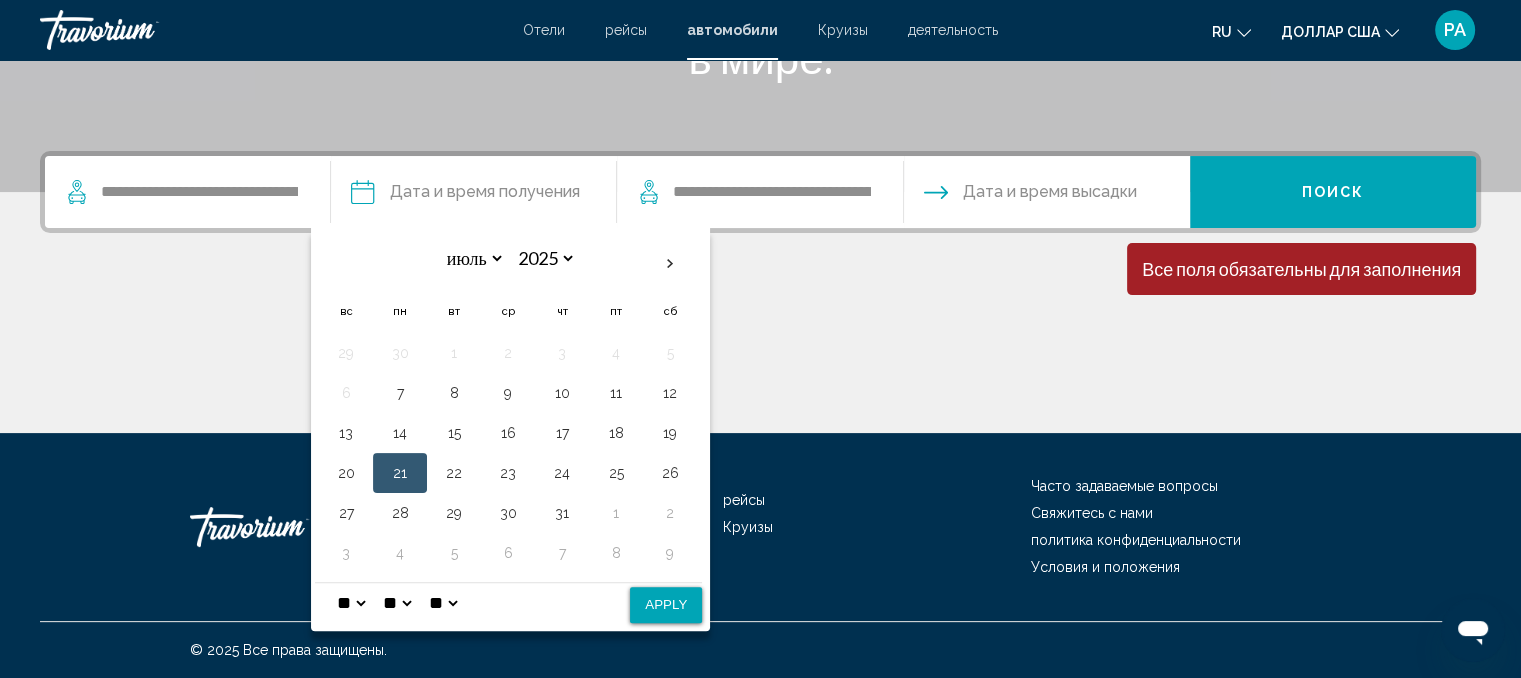 click on "21" at bounding box center [400, 473] 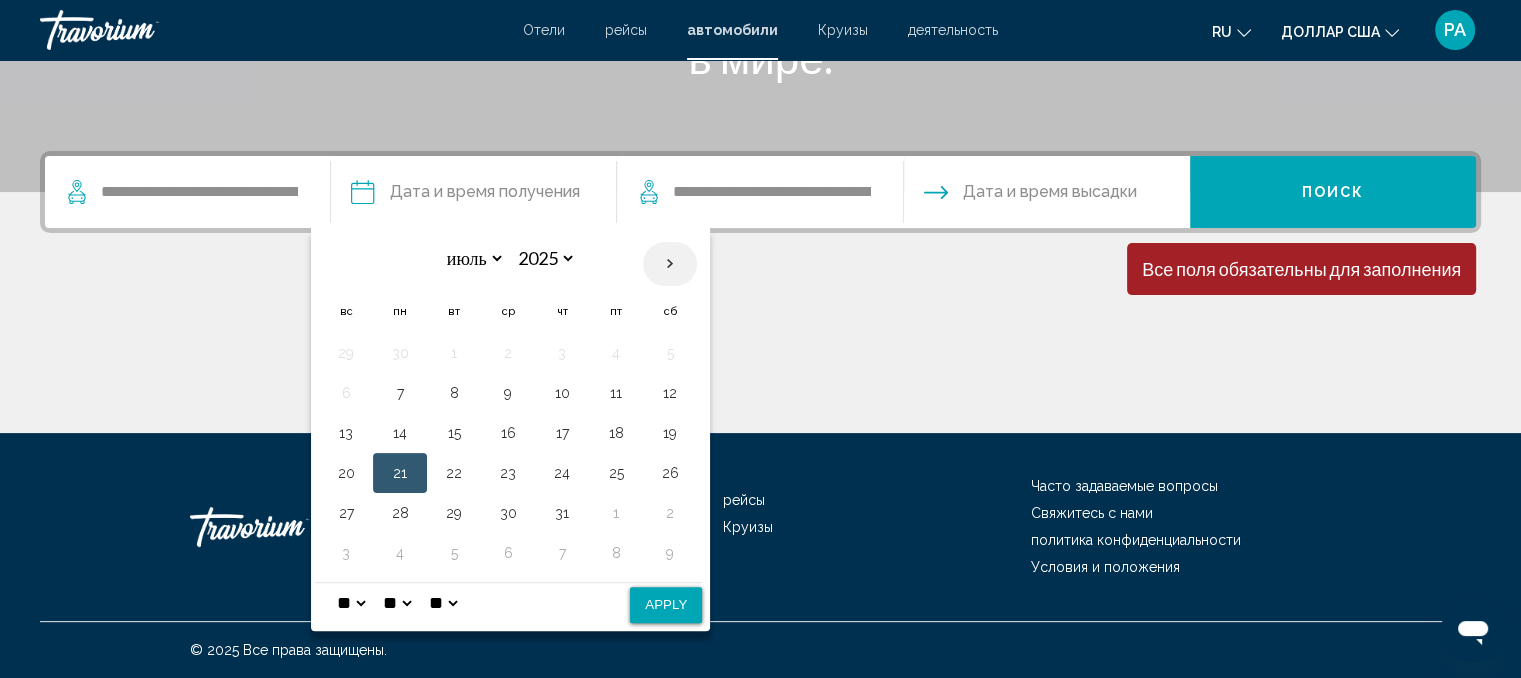 click at bounding box center (670, 264) 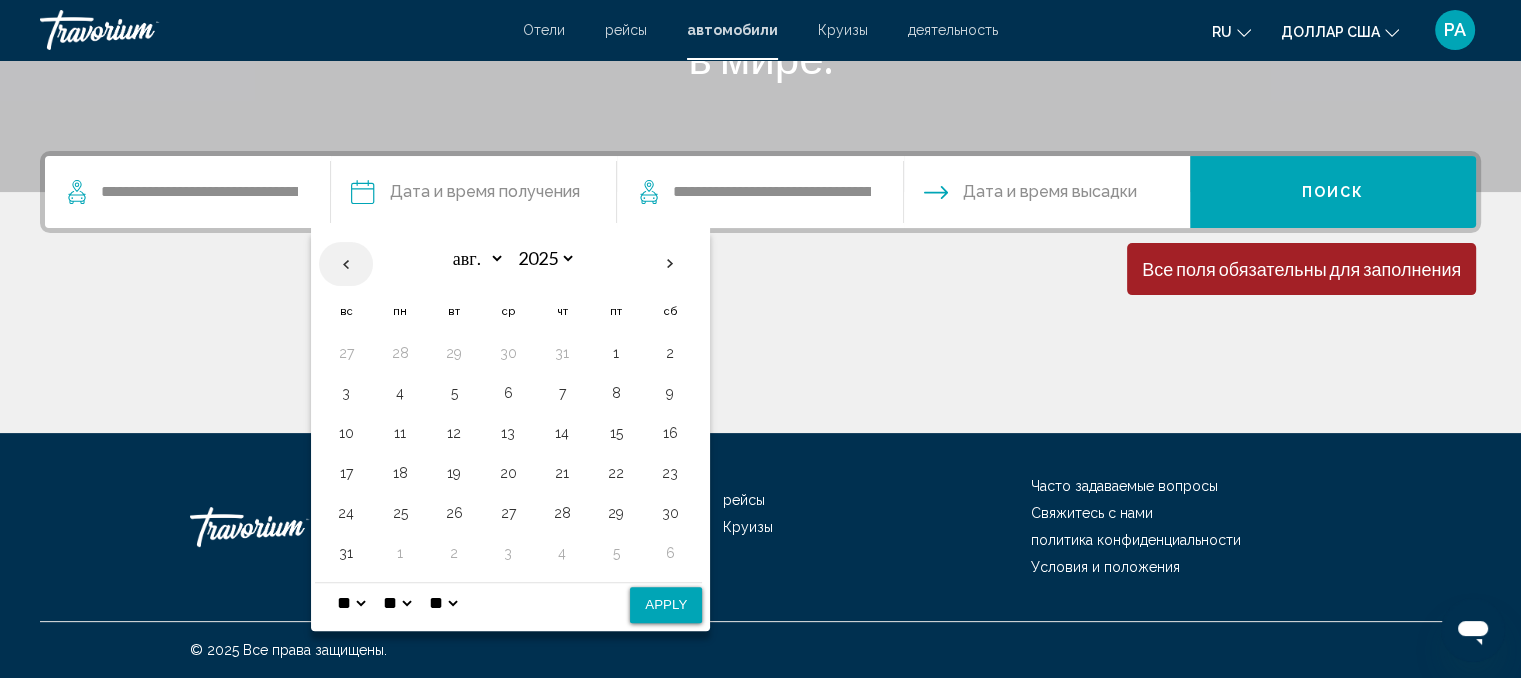 click at bounding box center [346, 264] 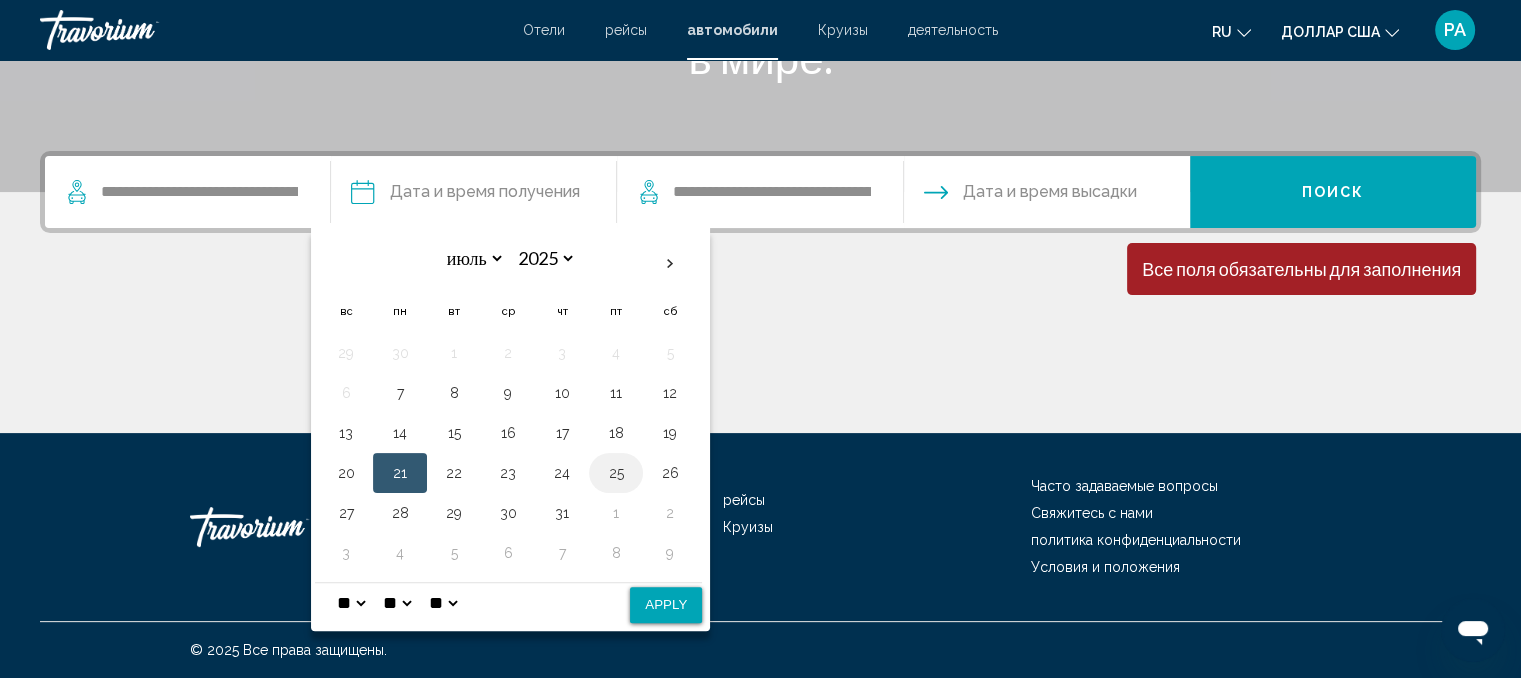 click on "25" at bounding box center (616, 473) 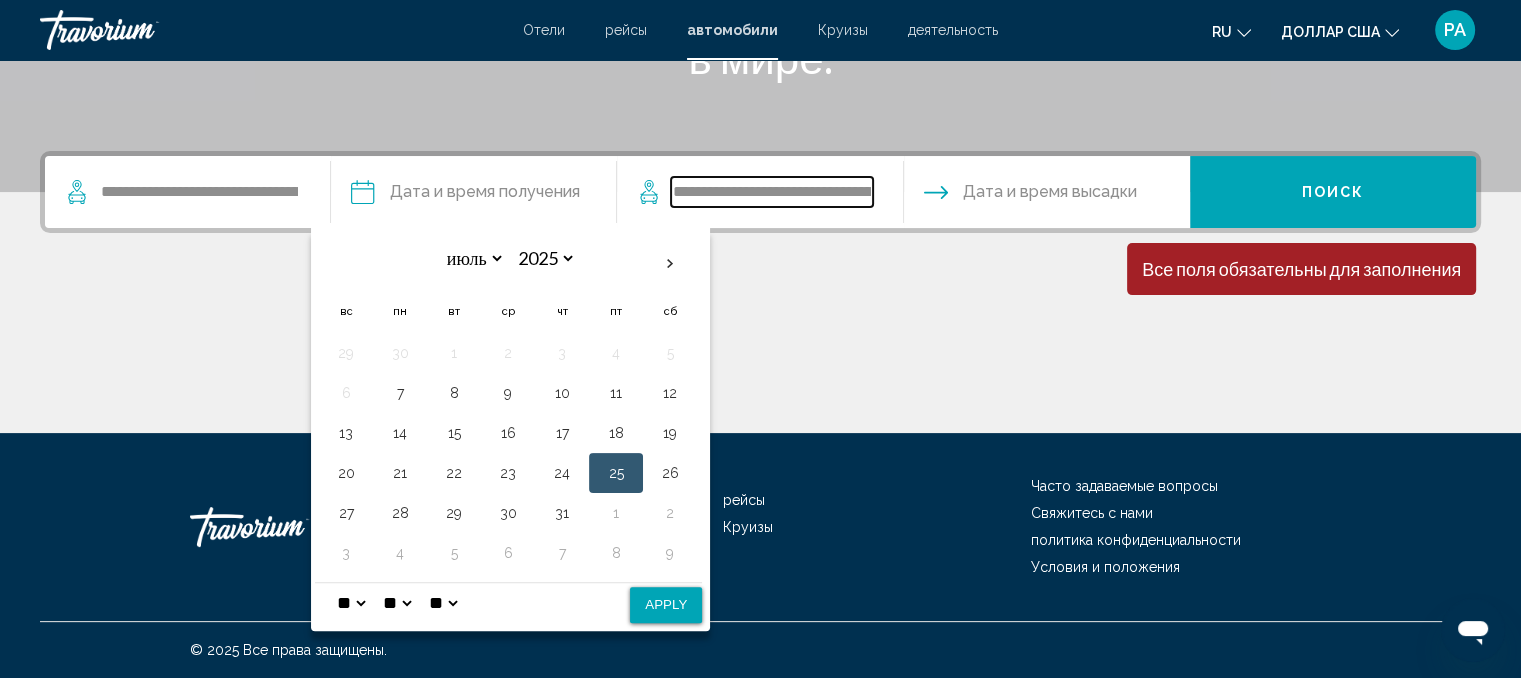 click on "**********" at bounding box center (771, 192) 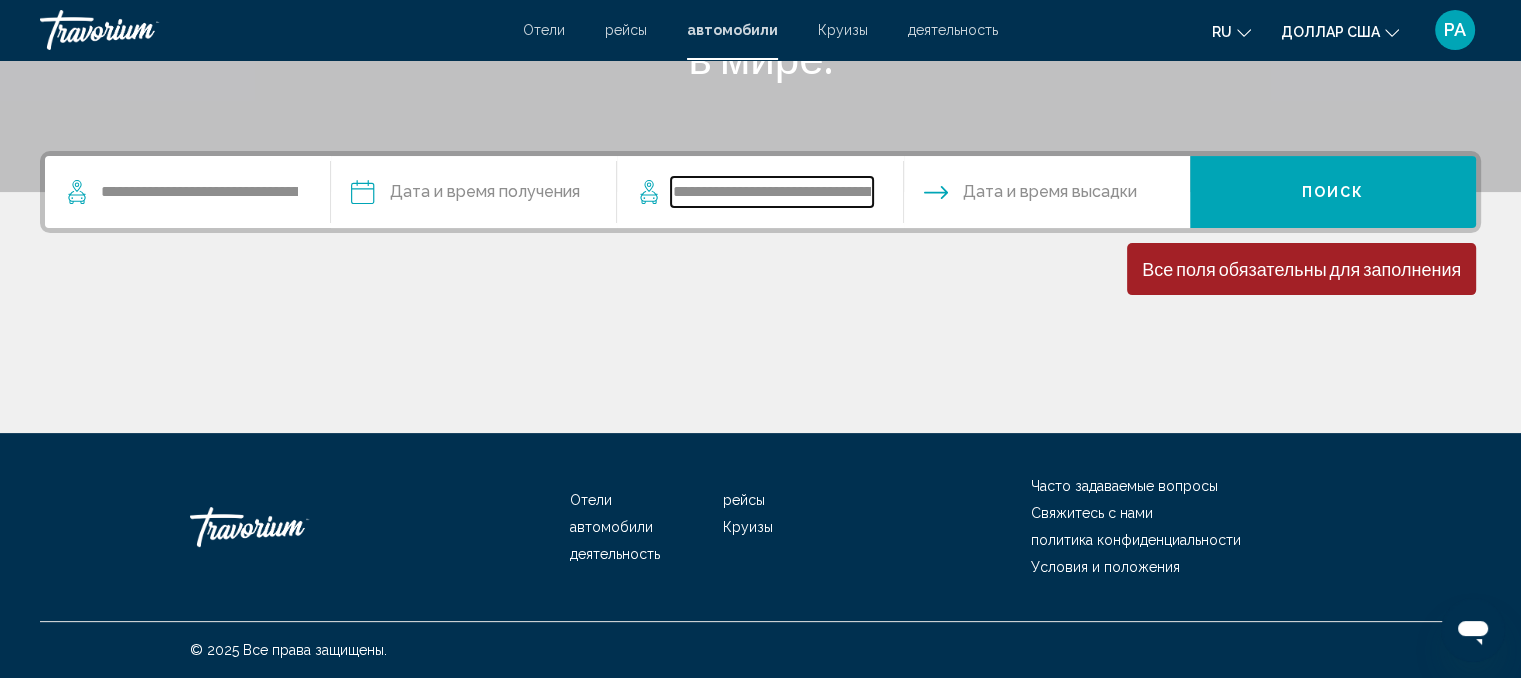 click on "**********" at bounding box center (771, 192) 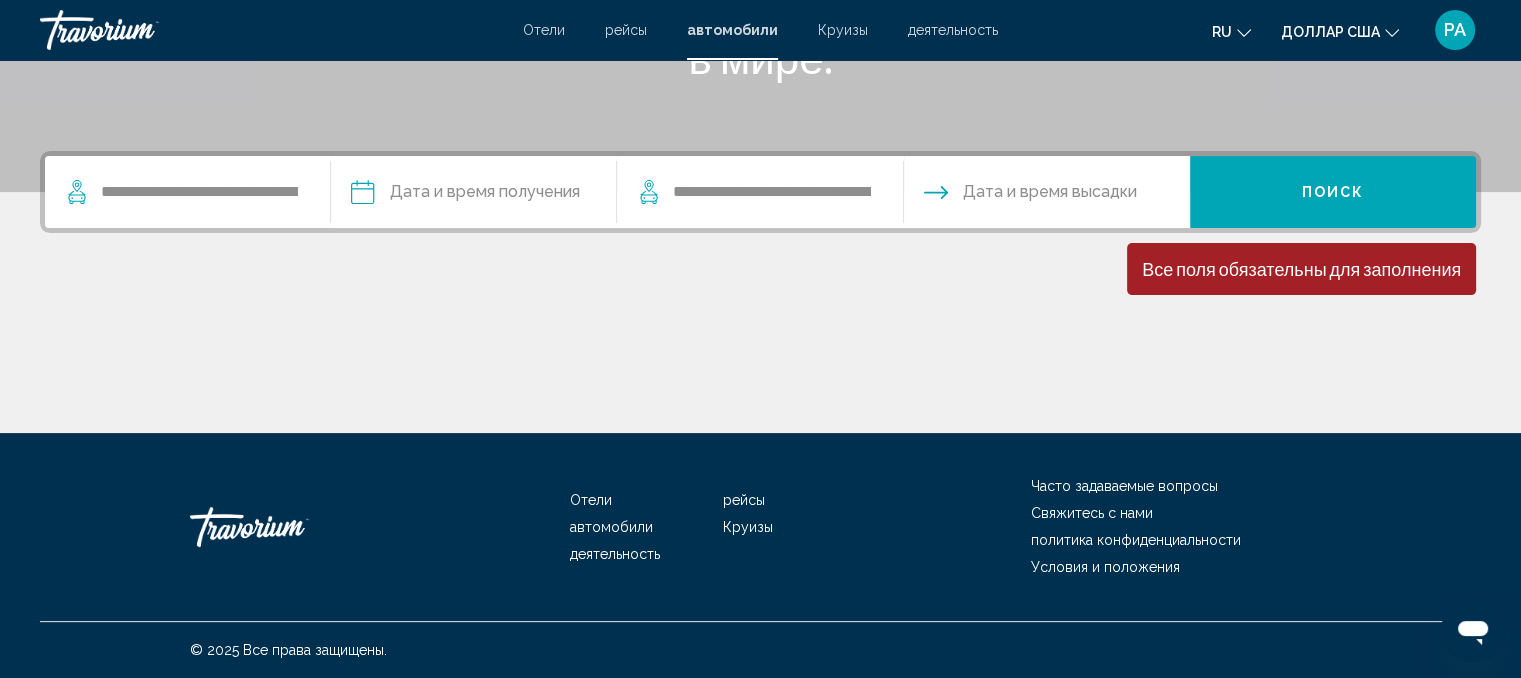 click at bounding box center (473, 195) 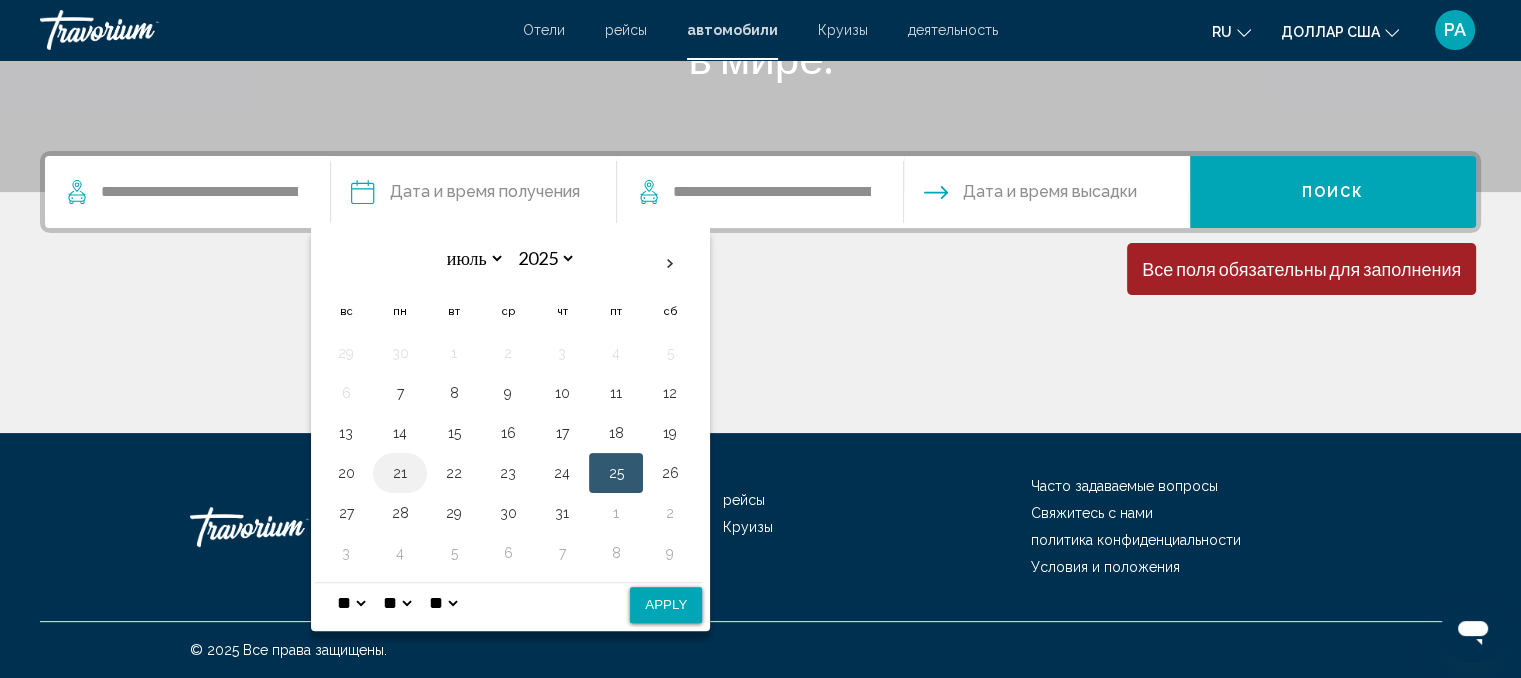 click on "21" at bounding box center [400, 473] 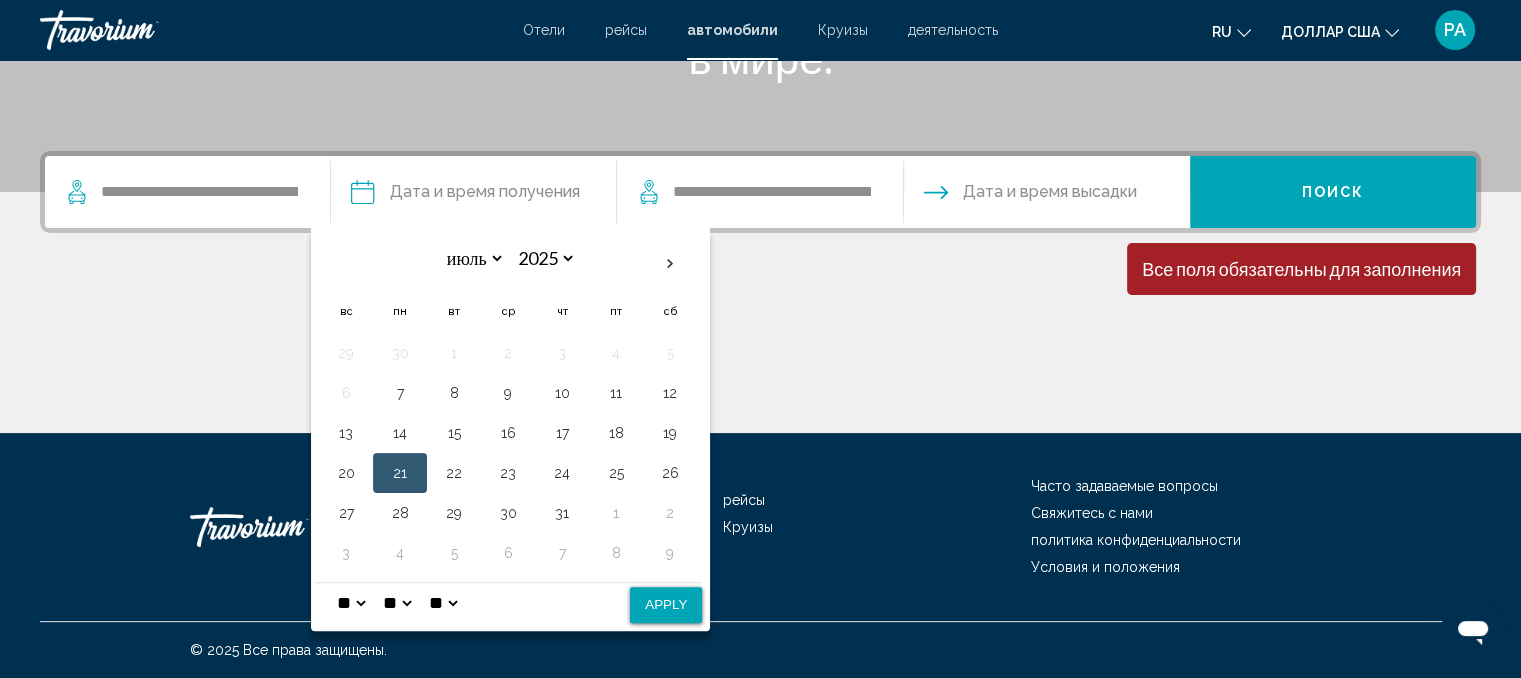 click on "21" at bounding box center [400, 473] 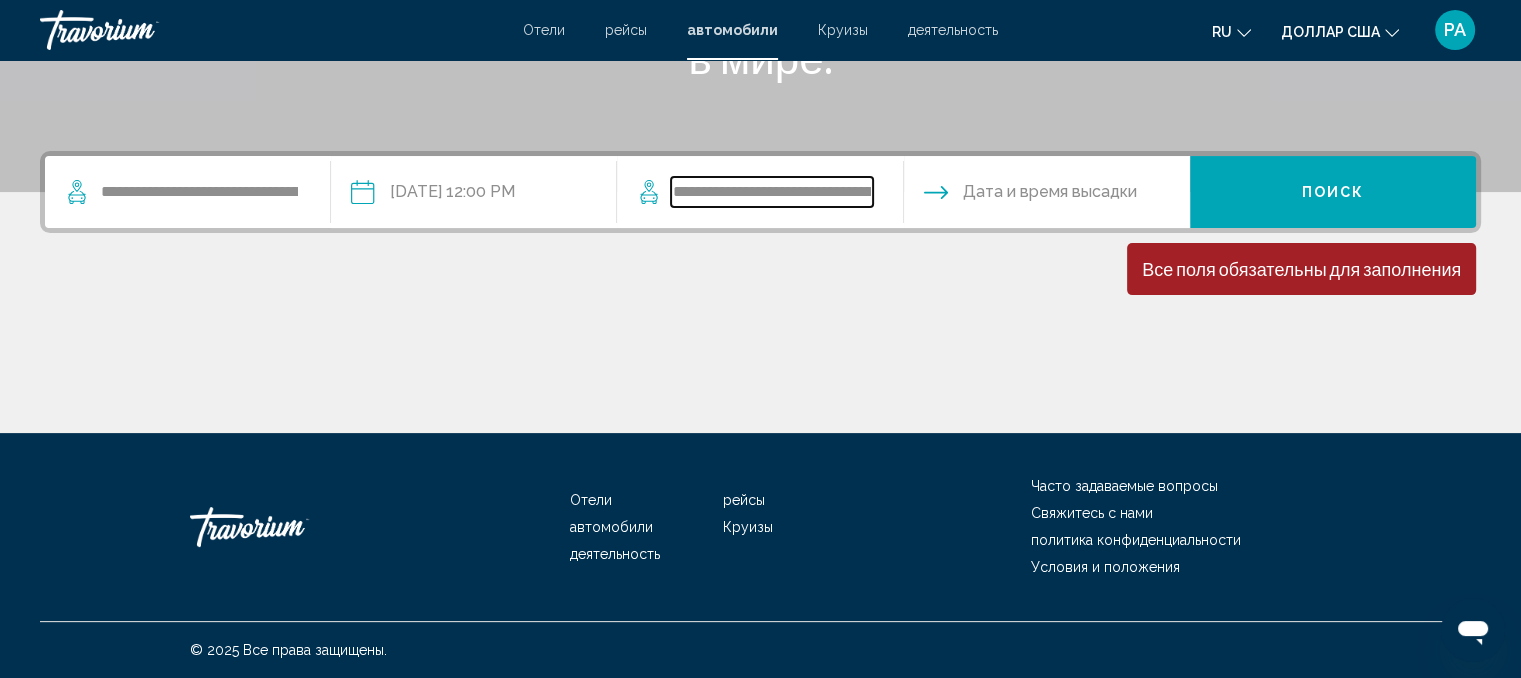 click on "**********" at bounding box center [771, 192] 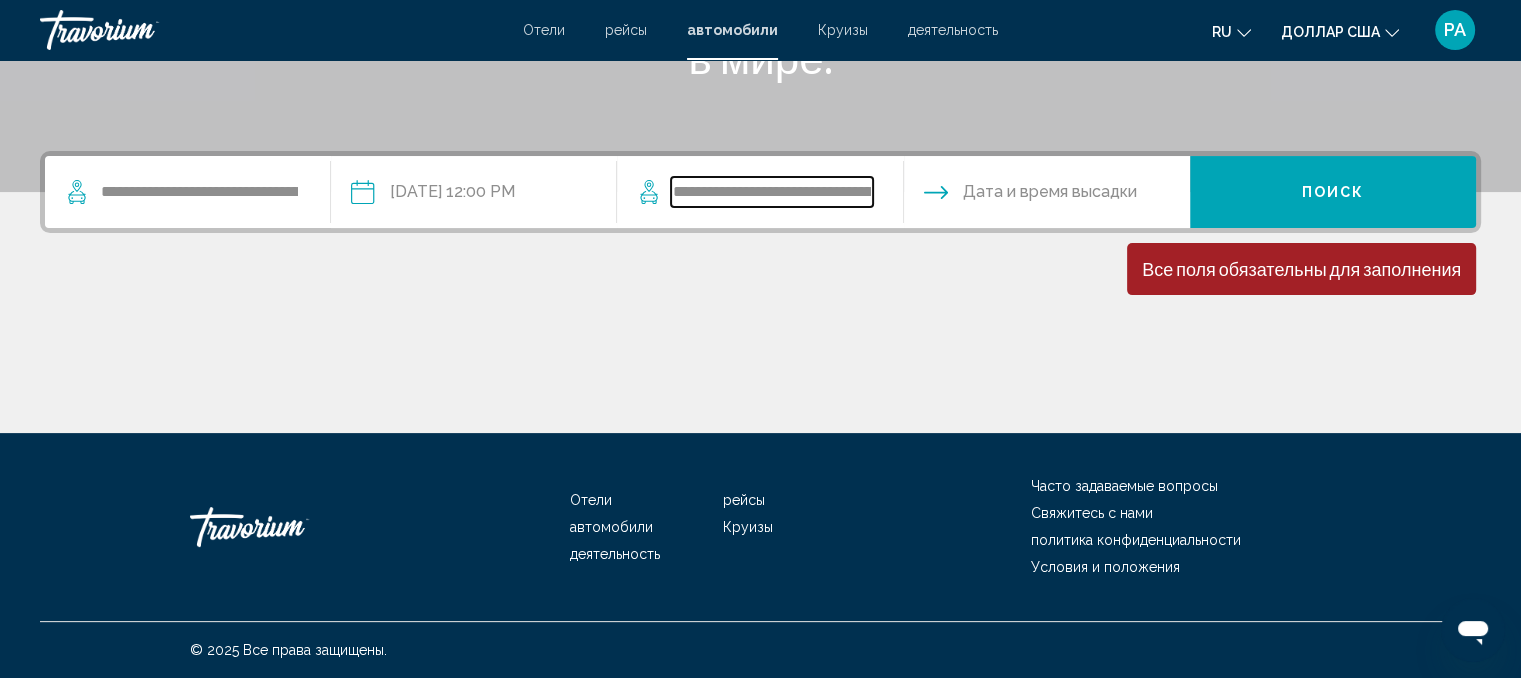 click on "**********" at bounding box center (771, 192) 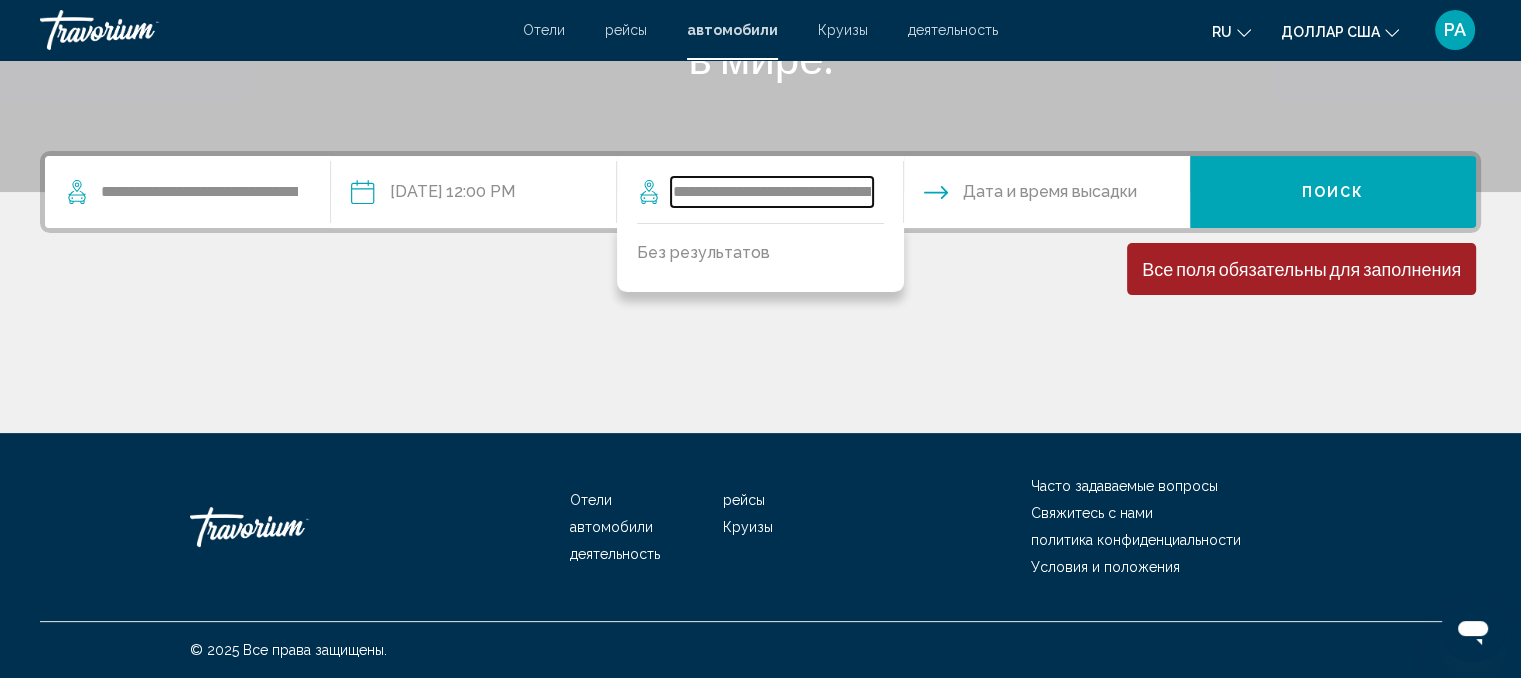 click on "**********" at bounding box center (771, 192) 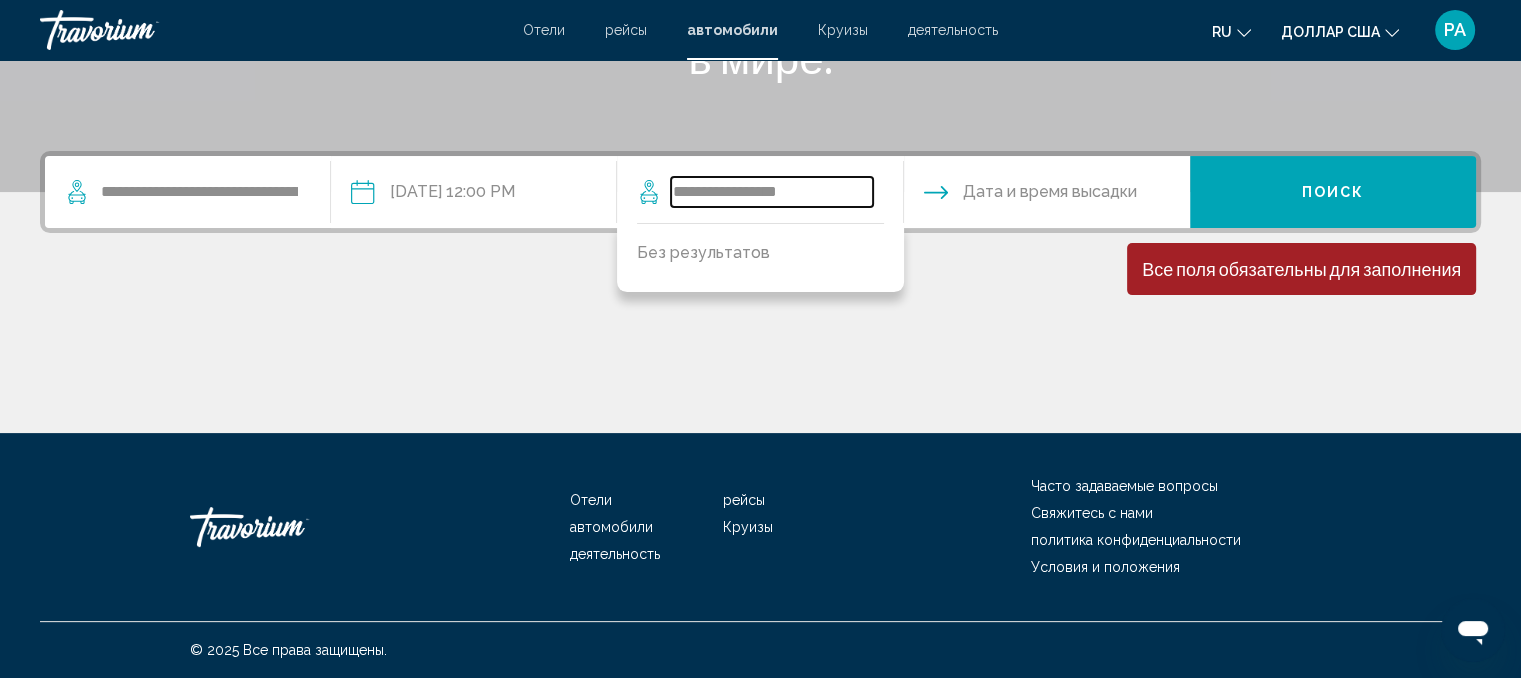type on "**********" 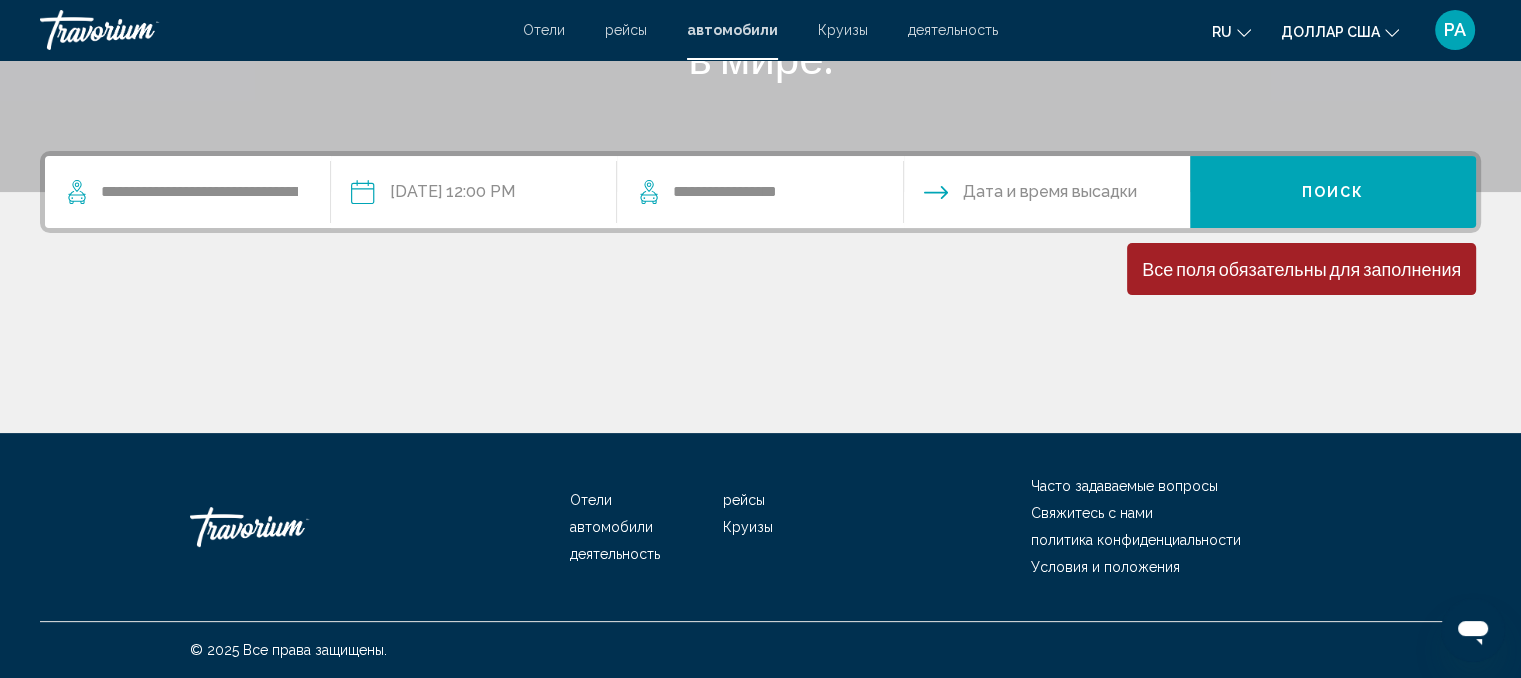 click at bounding box center (1046, 195) 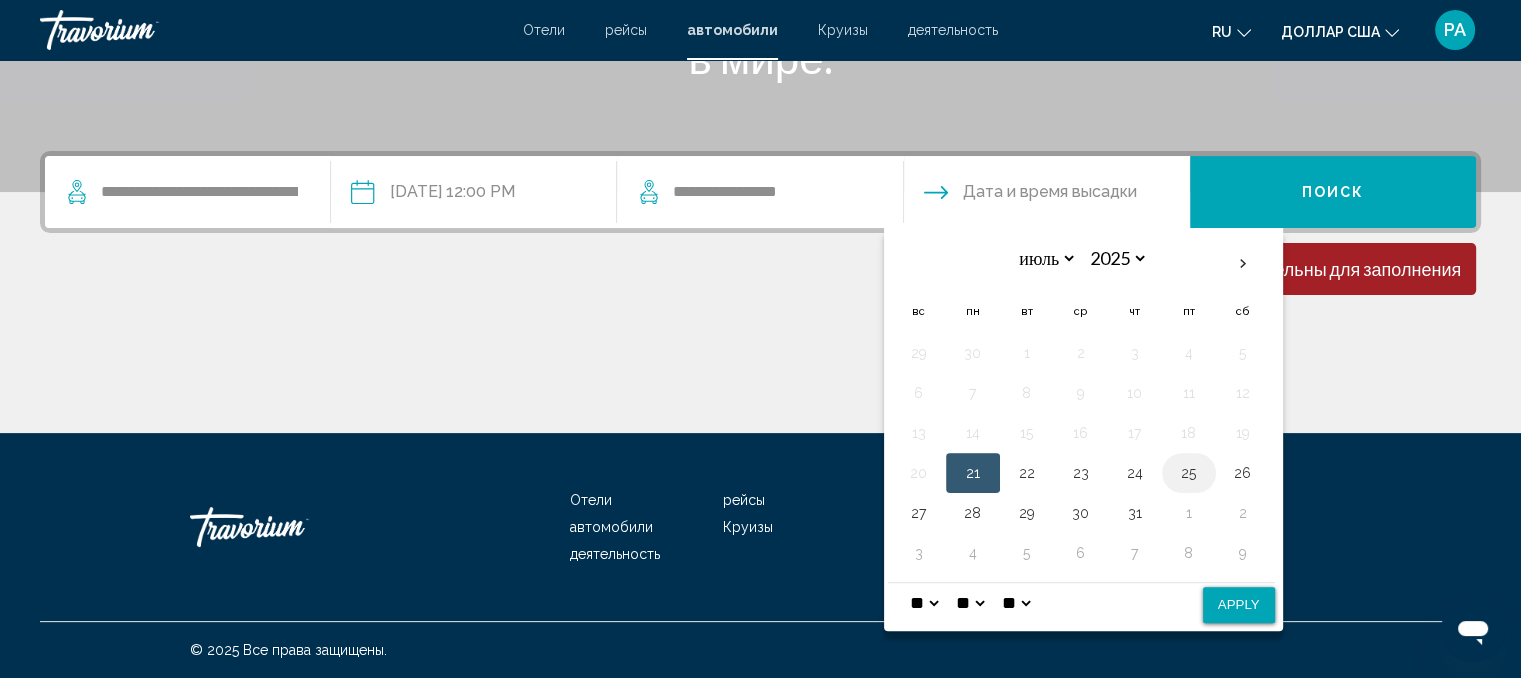 click on "25" at bounding box center (1189, 473) 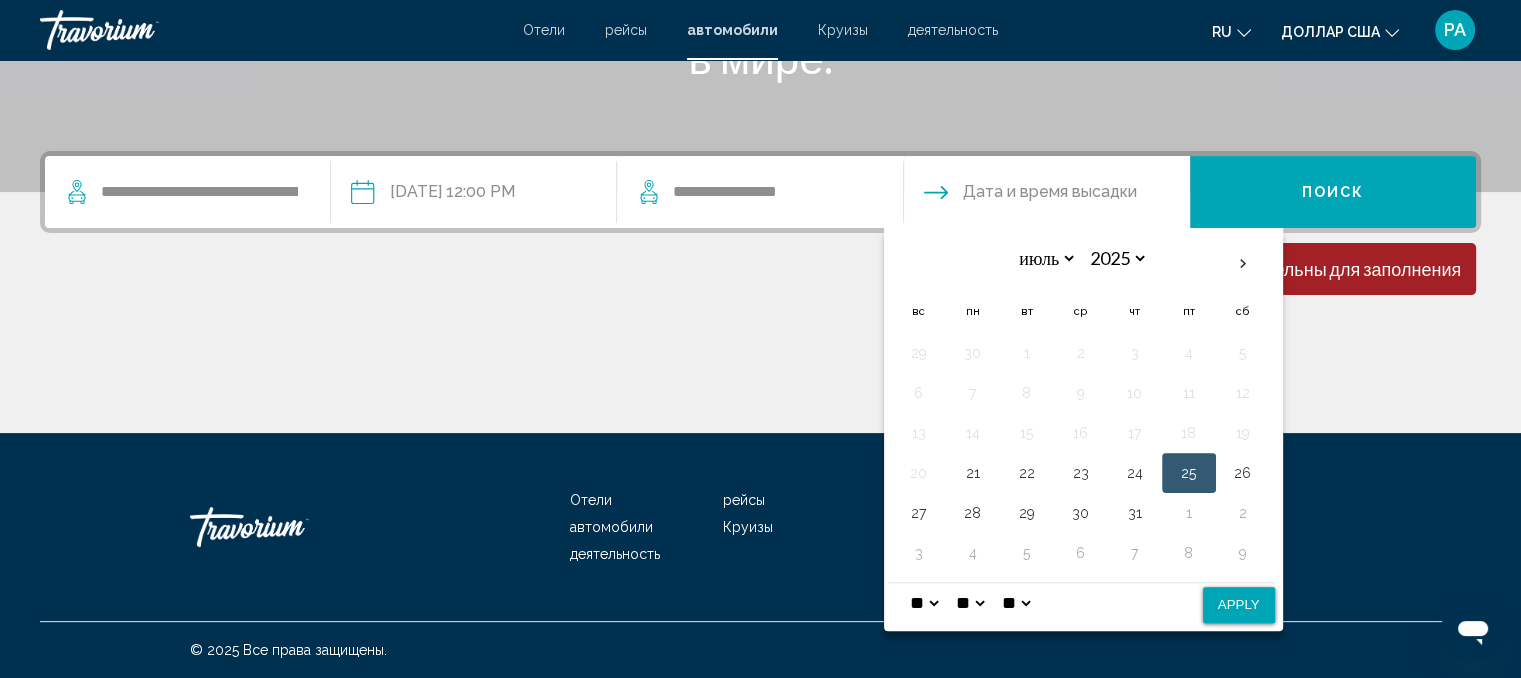 click on "Apply" at bounding box center [1239, 605] 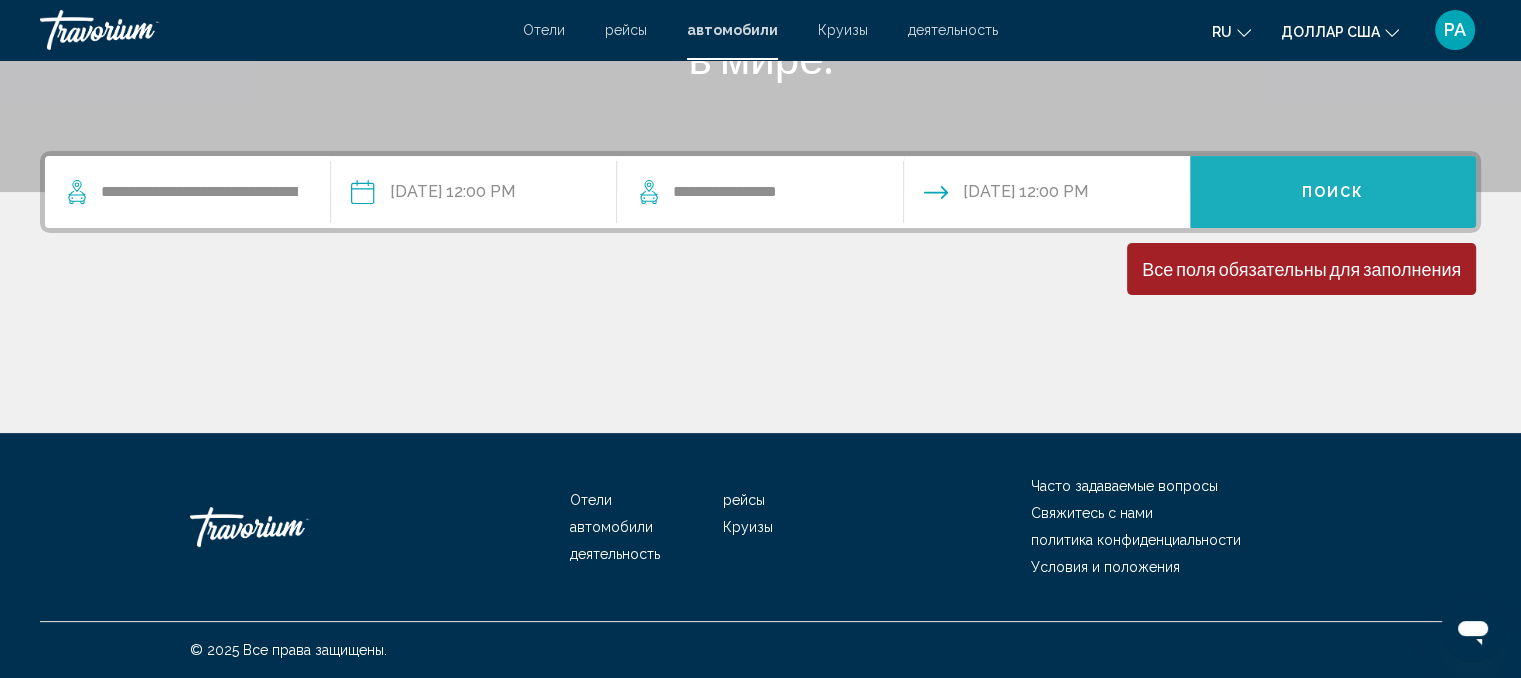 click on "Поиск" at bounding box center (1333, 193) 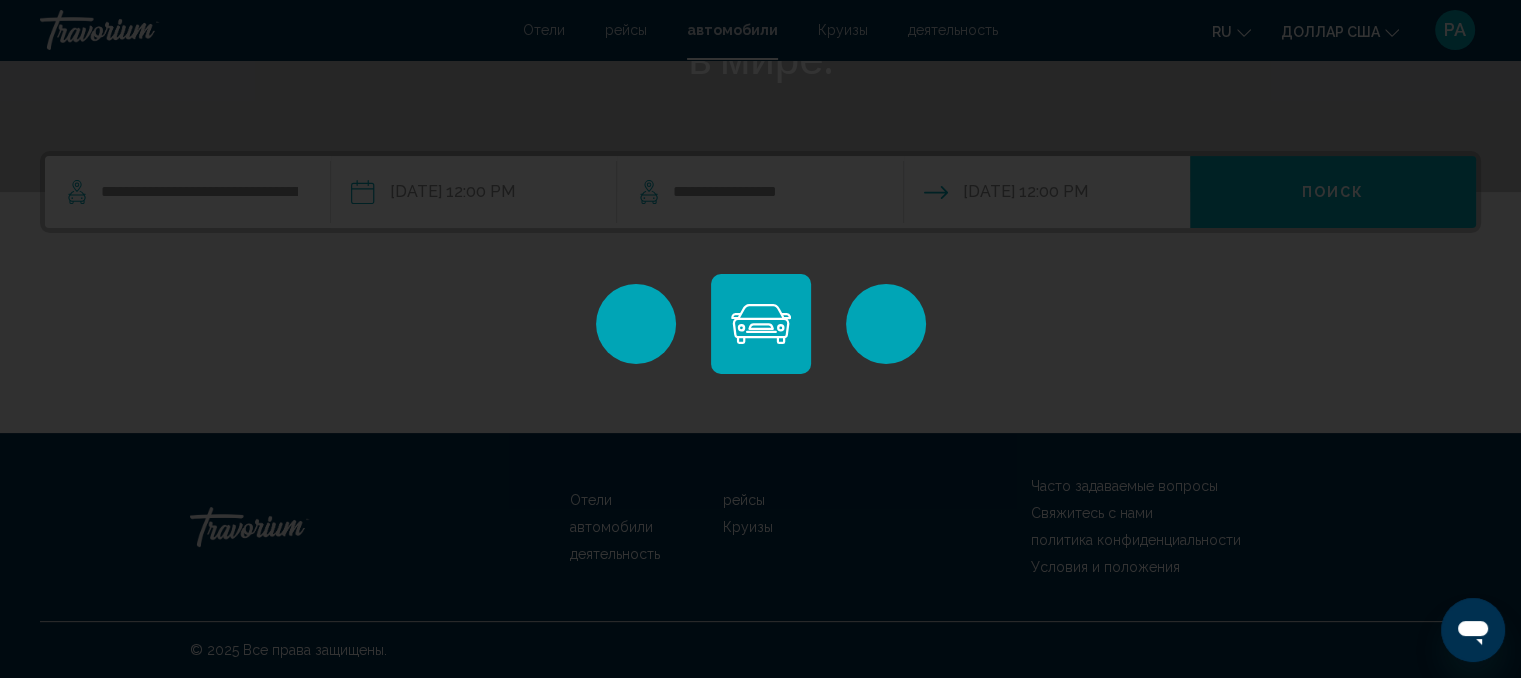 scroll, scrollTop: 0, scrollLeft: 0, axis: both 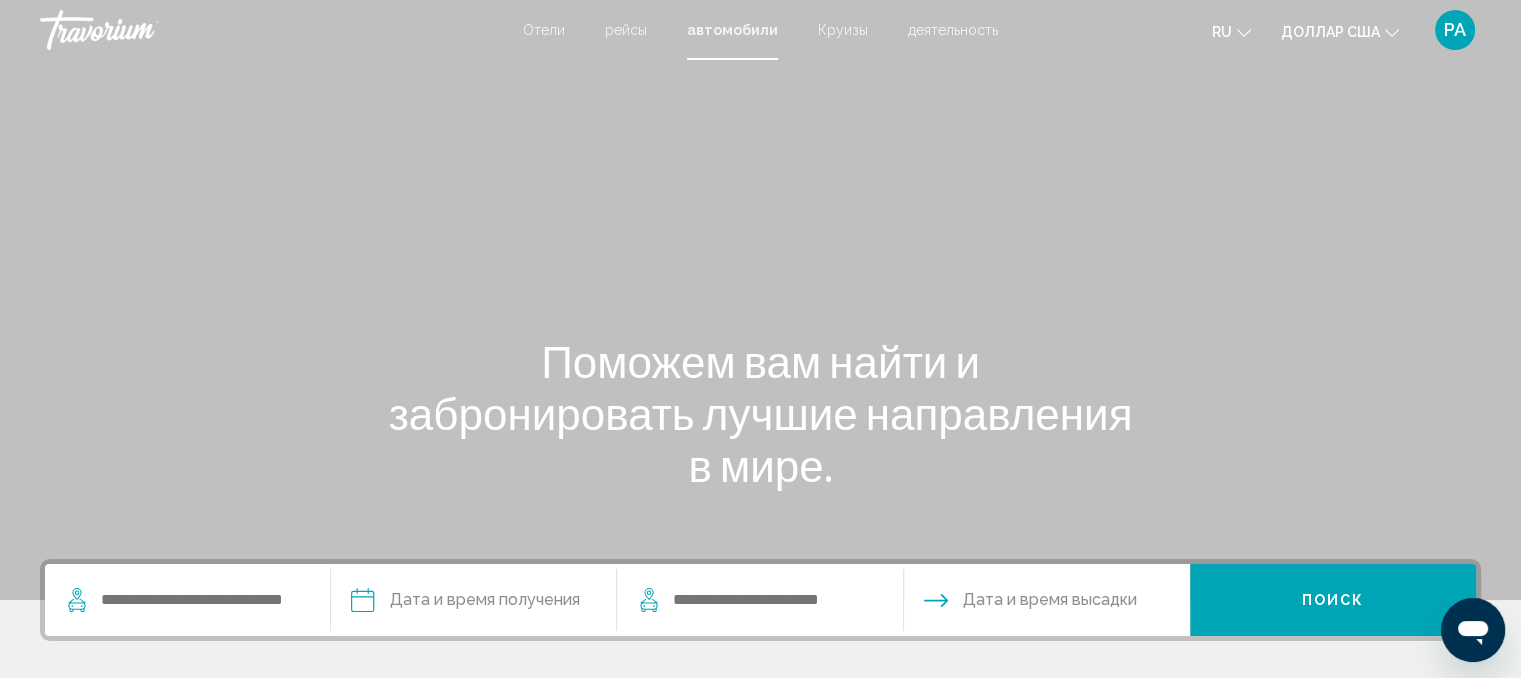 click on "Отели" at bounding box center [544, 30] 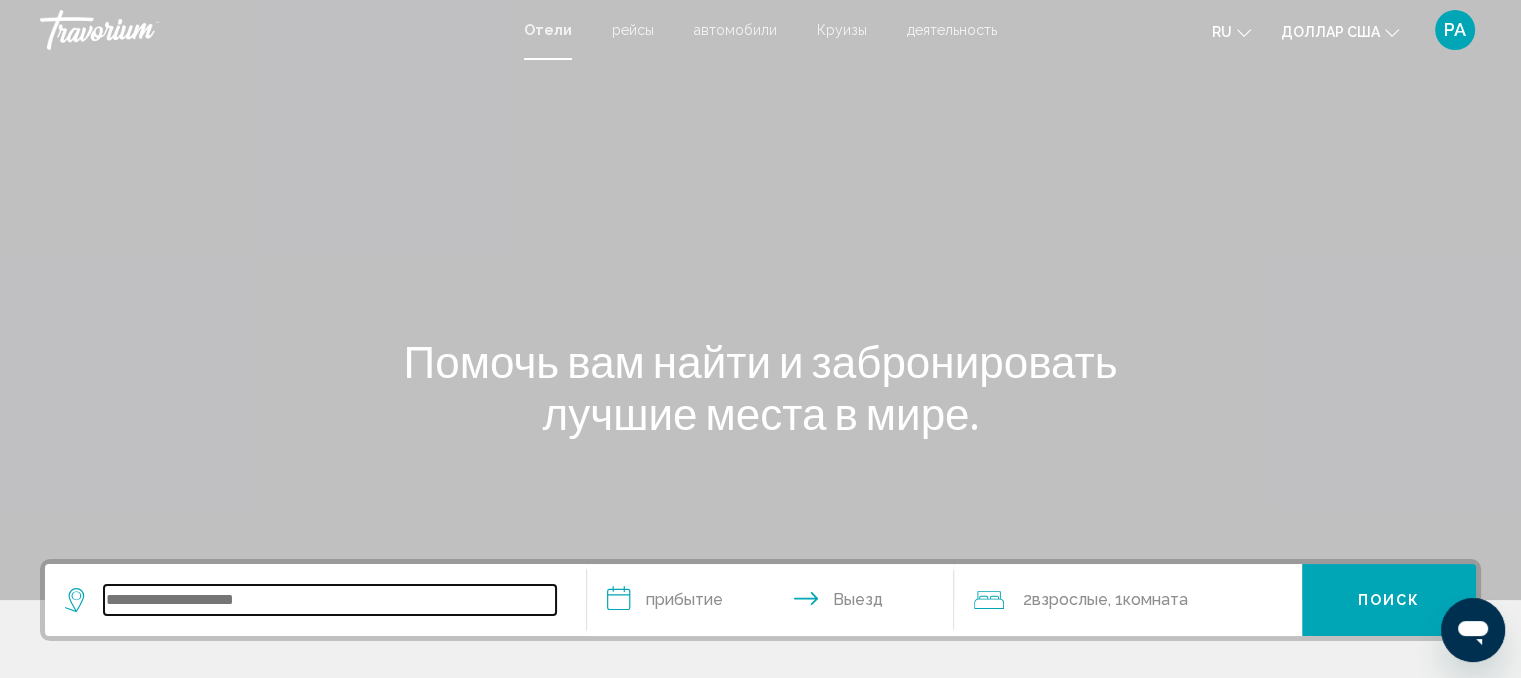 click at bounding box center (330, 600) 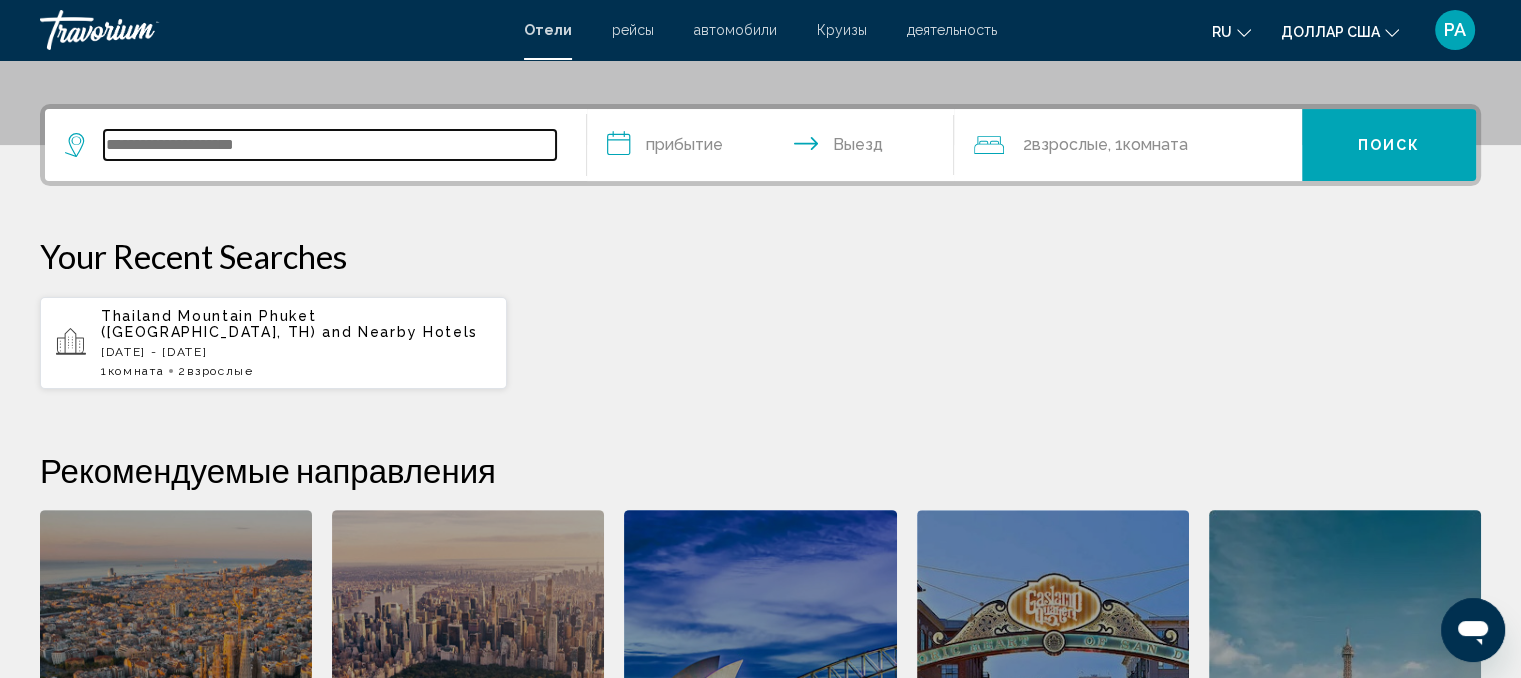 scroll, scrollTop: 493, scrollLeft: 0, axis: vertical 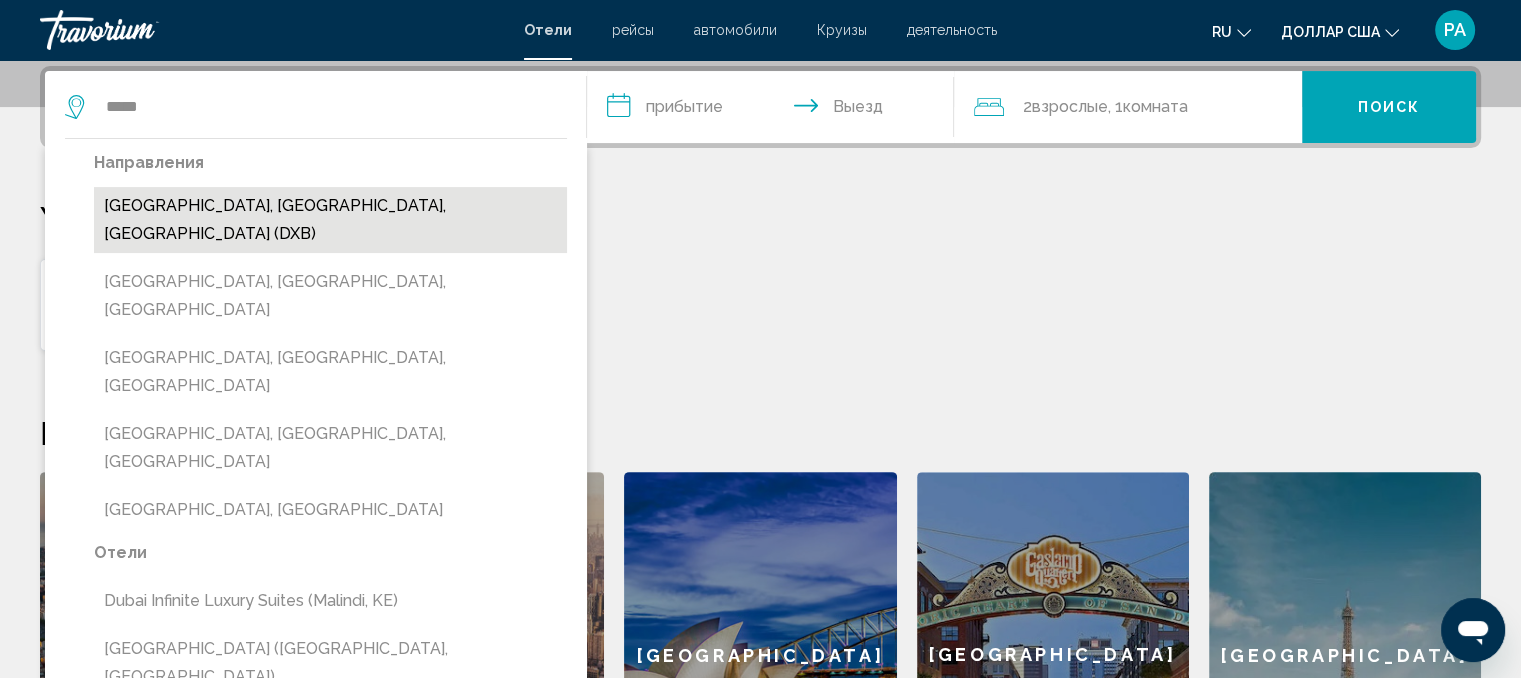 click on "[GEOGRAPHIC_DATA], [GEOGRAPHIC_DATA], [GEOGRAPHIC_DATA] (DXB)" at bounding box center (330, 220) 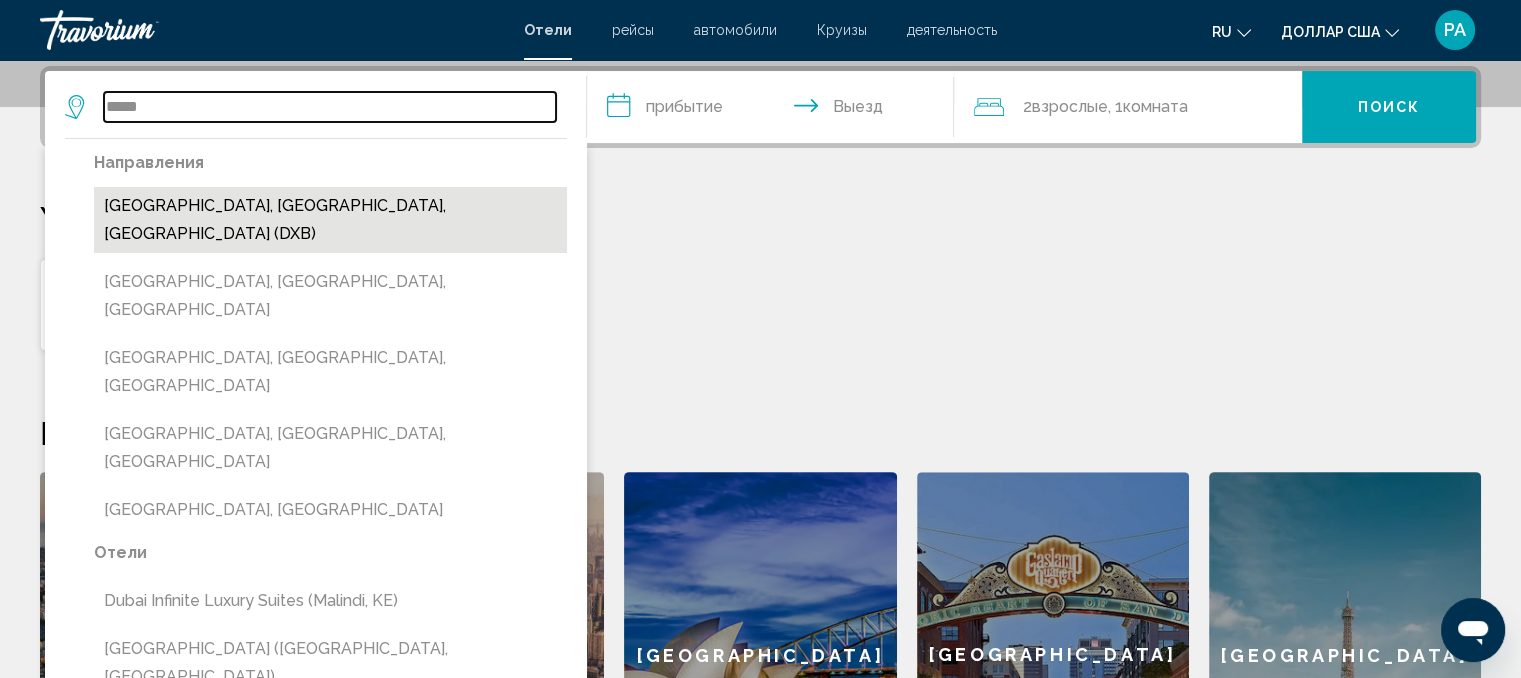 type on "**********" 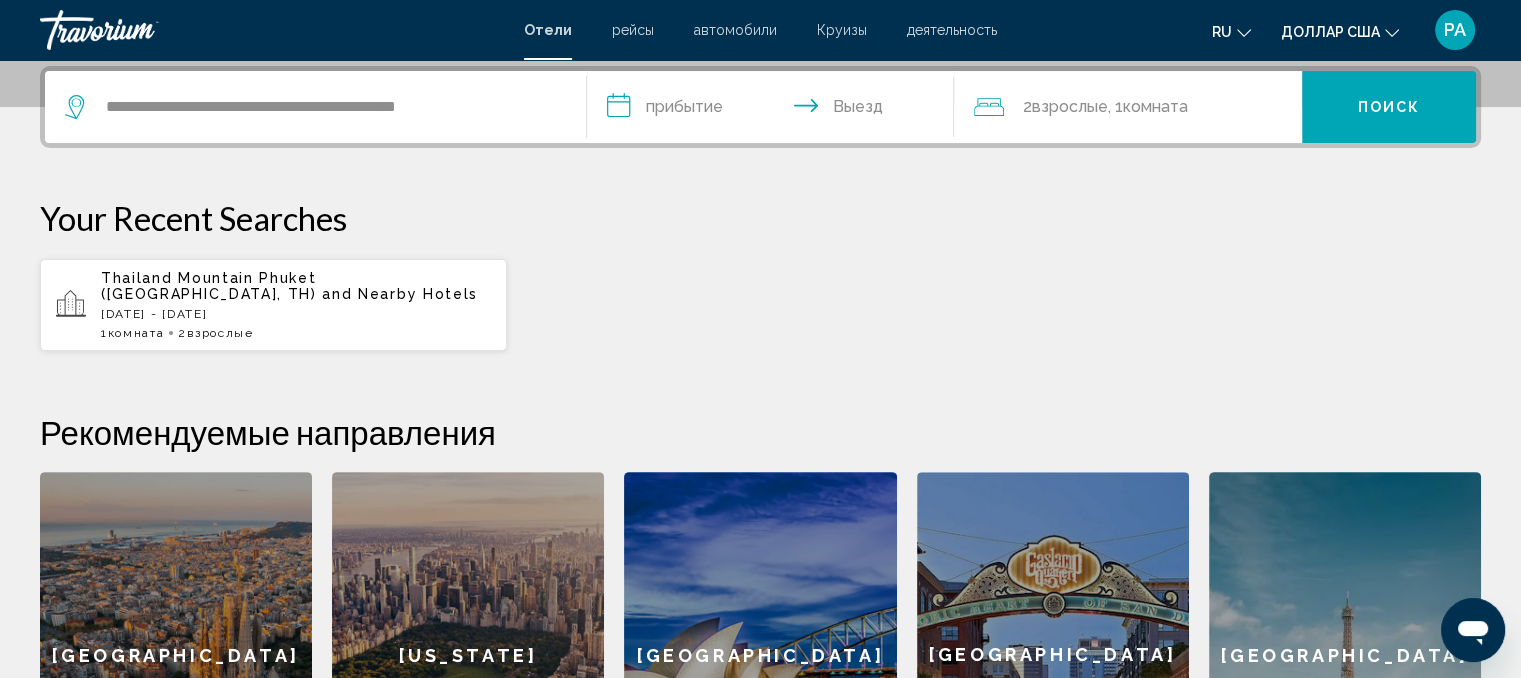 click on "**********" at bounding box center [775, 110] 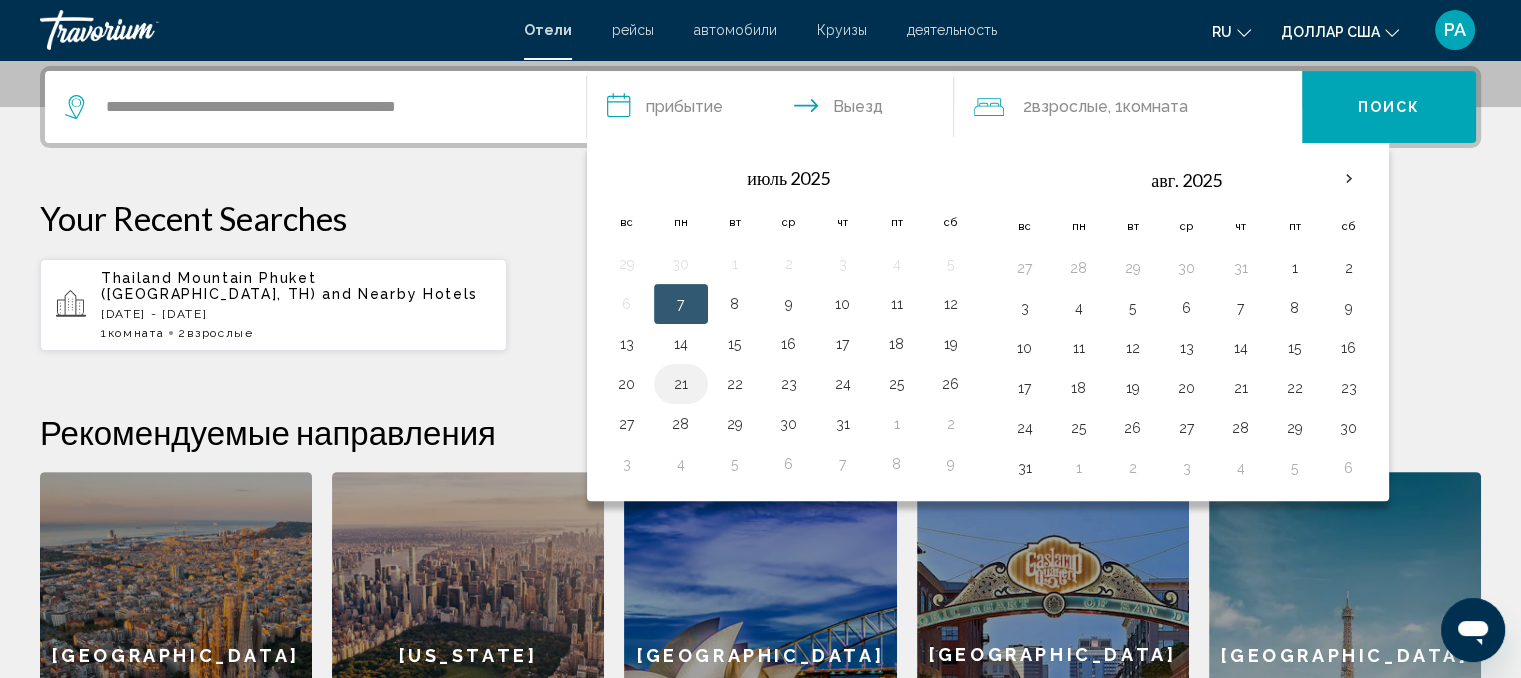 click on "21" at bounding box center (681, 384) 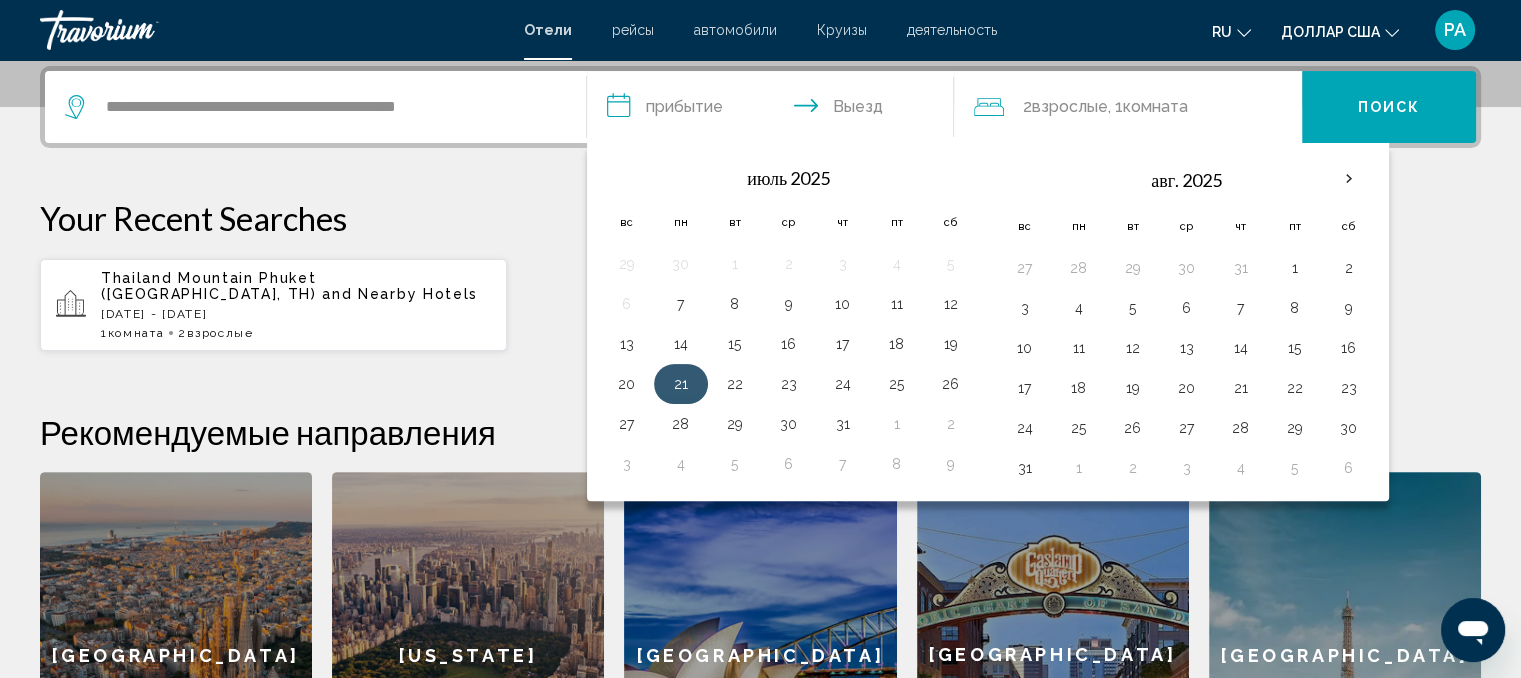 click on "21" at bounding box center [681, 384] 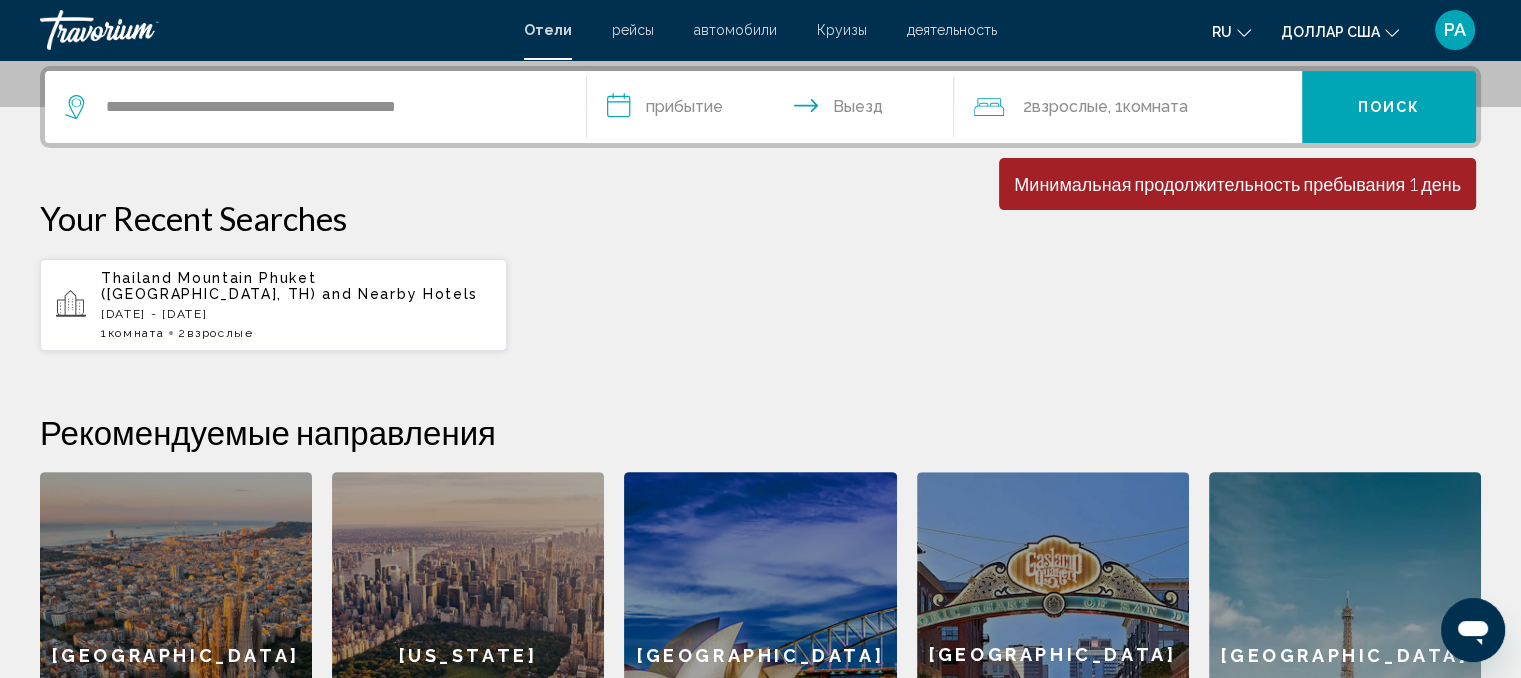 click on "**********" at bounding box center (775, 110) 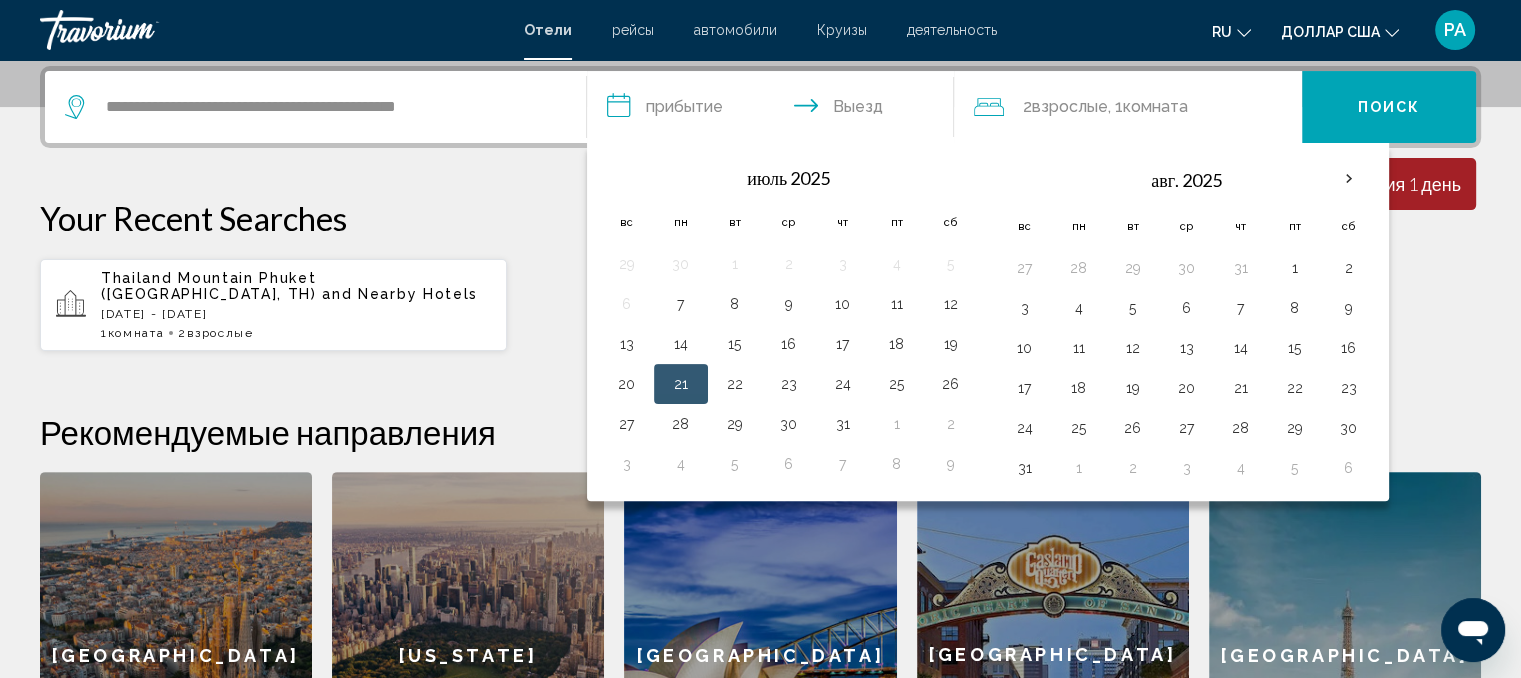 click on "21" at bounding box center (681, 384) 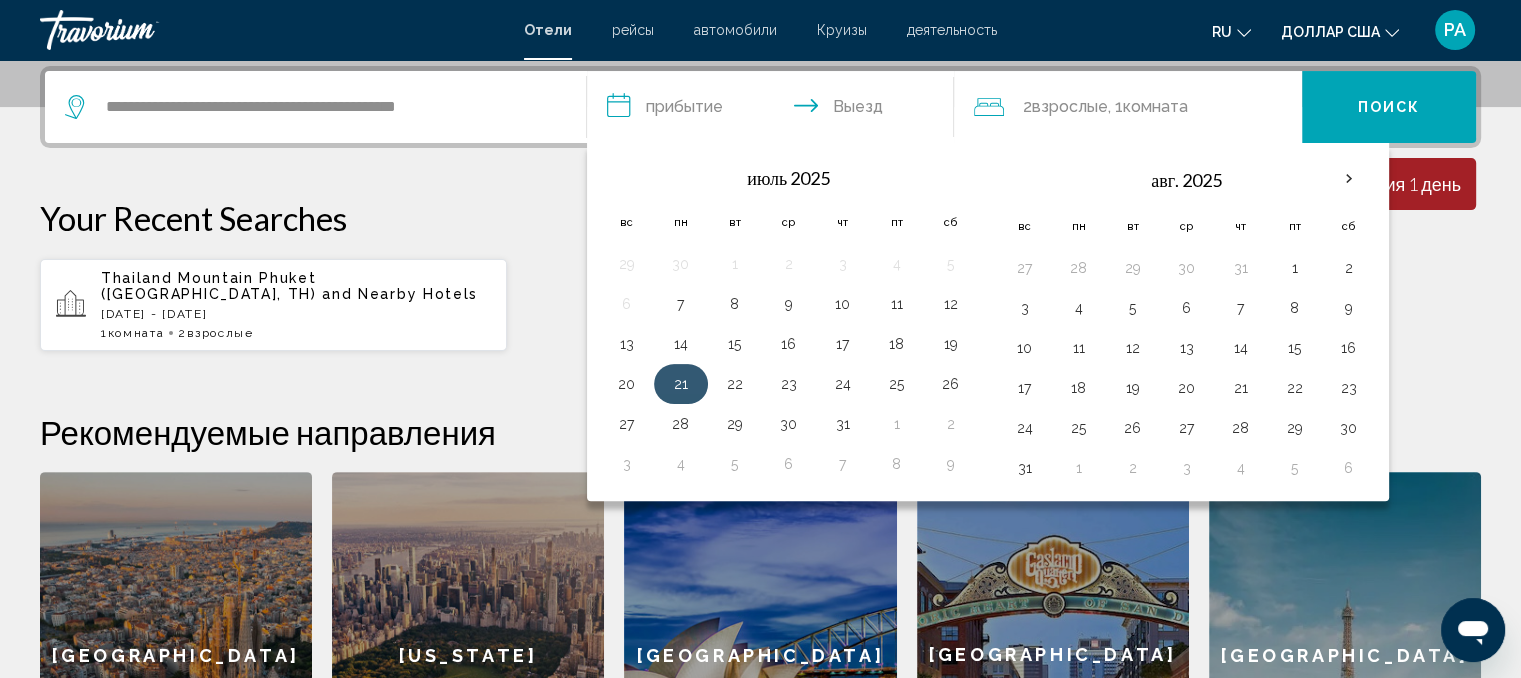 click on "21" at bounding box center [681, 384] 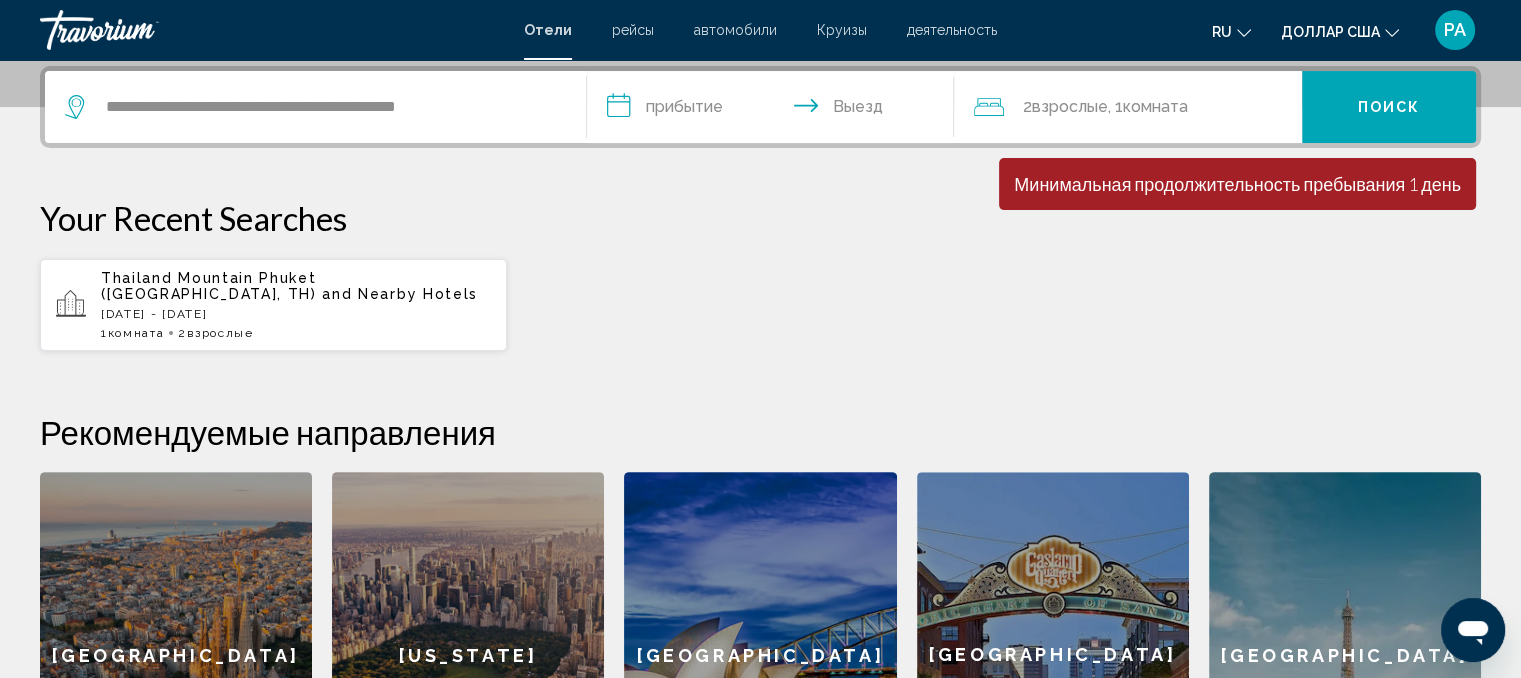 click on "**********" at bounding box center [775, 110] 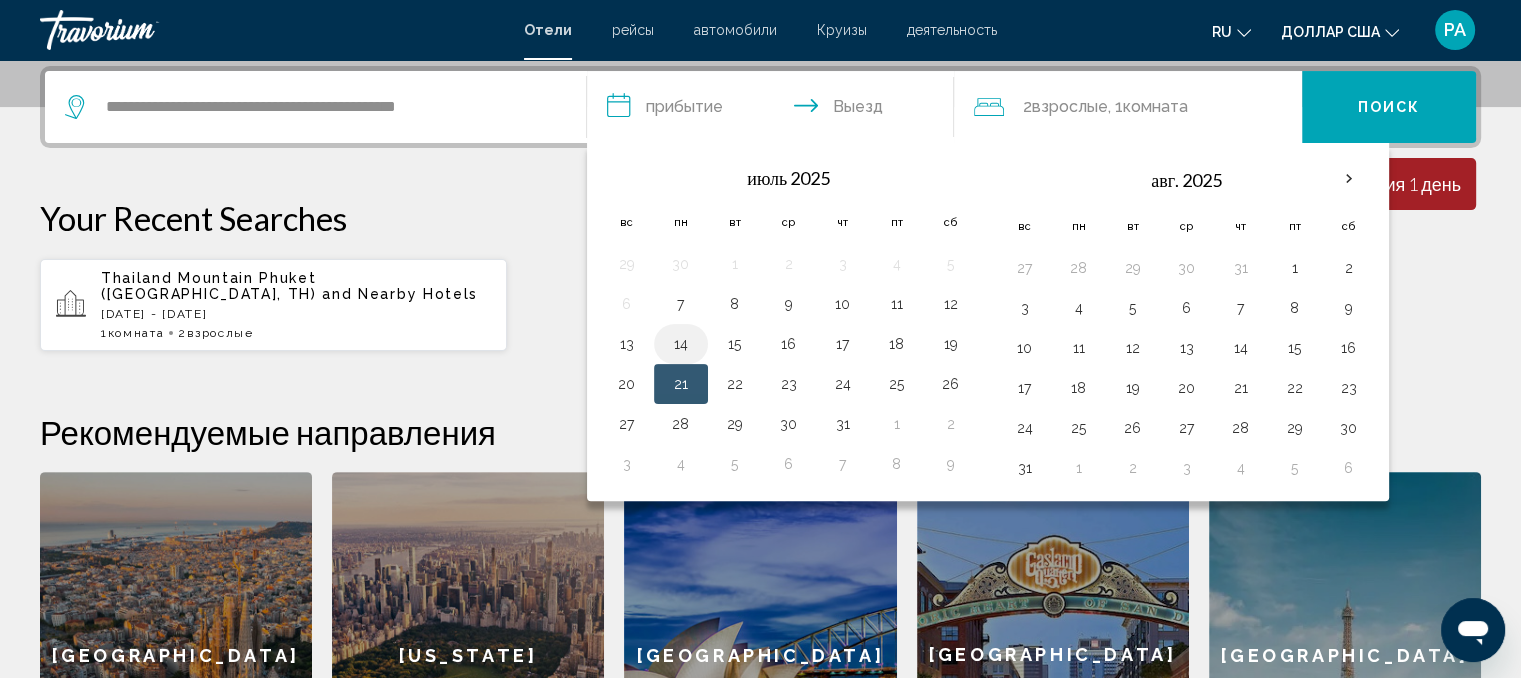 click on "14" at bounding box center (681, 344) 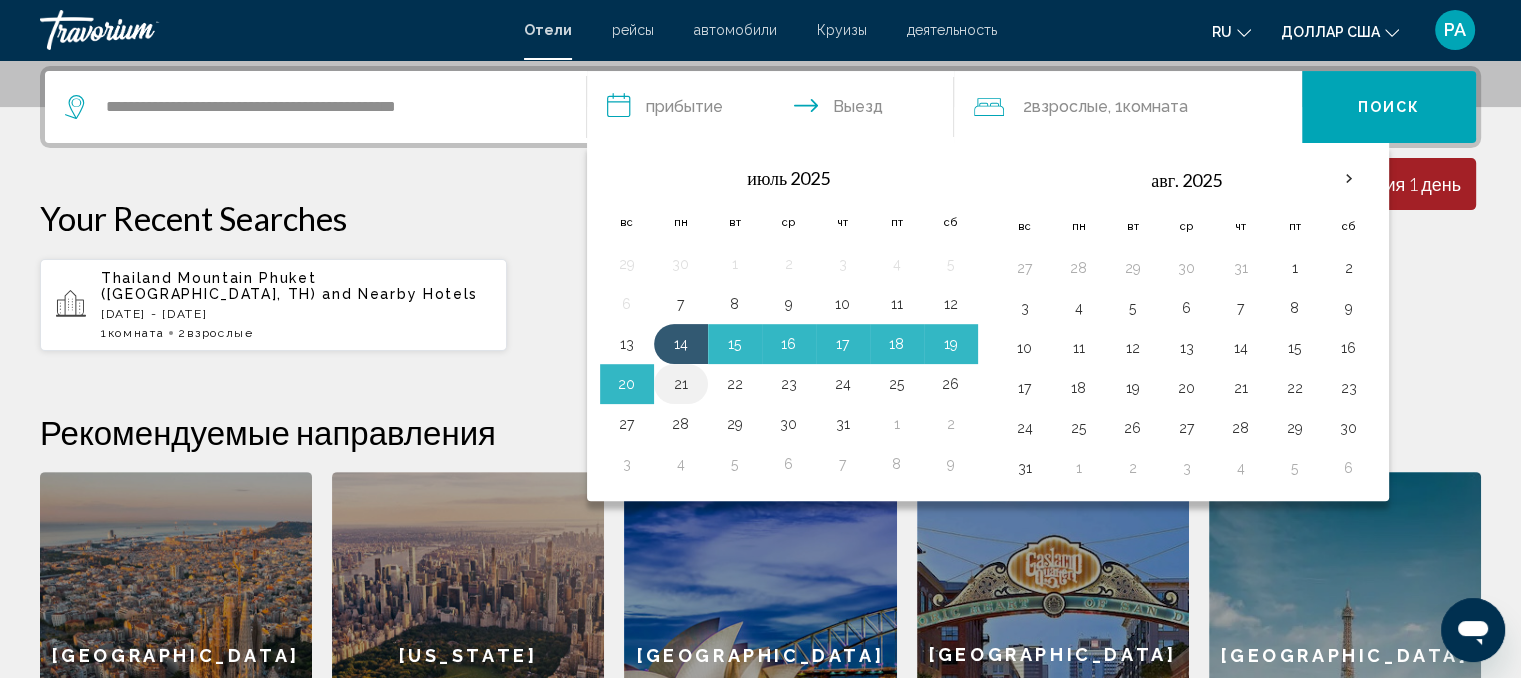 click on "21" at bounding box center [681, 384] 